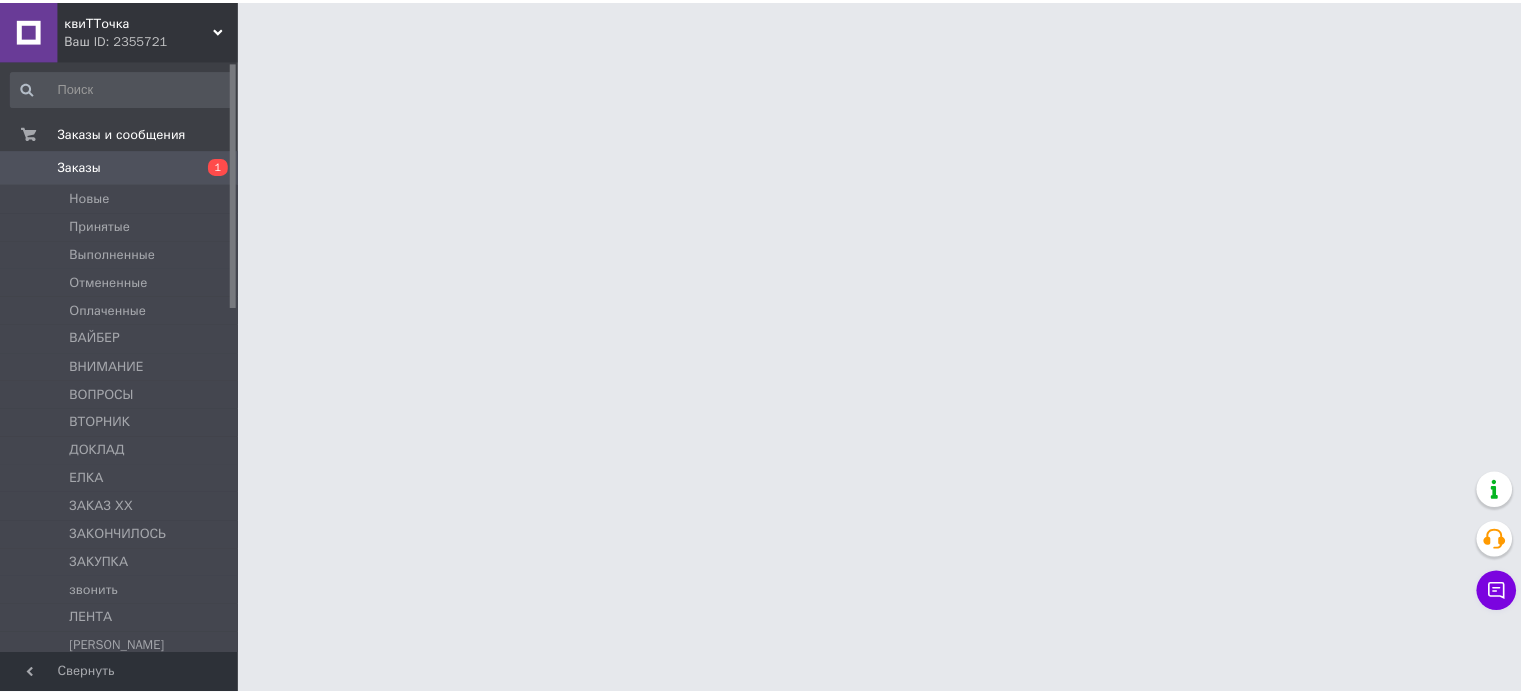 scroll, scrollTop: 0, scrollLeft: 0, axis: both 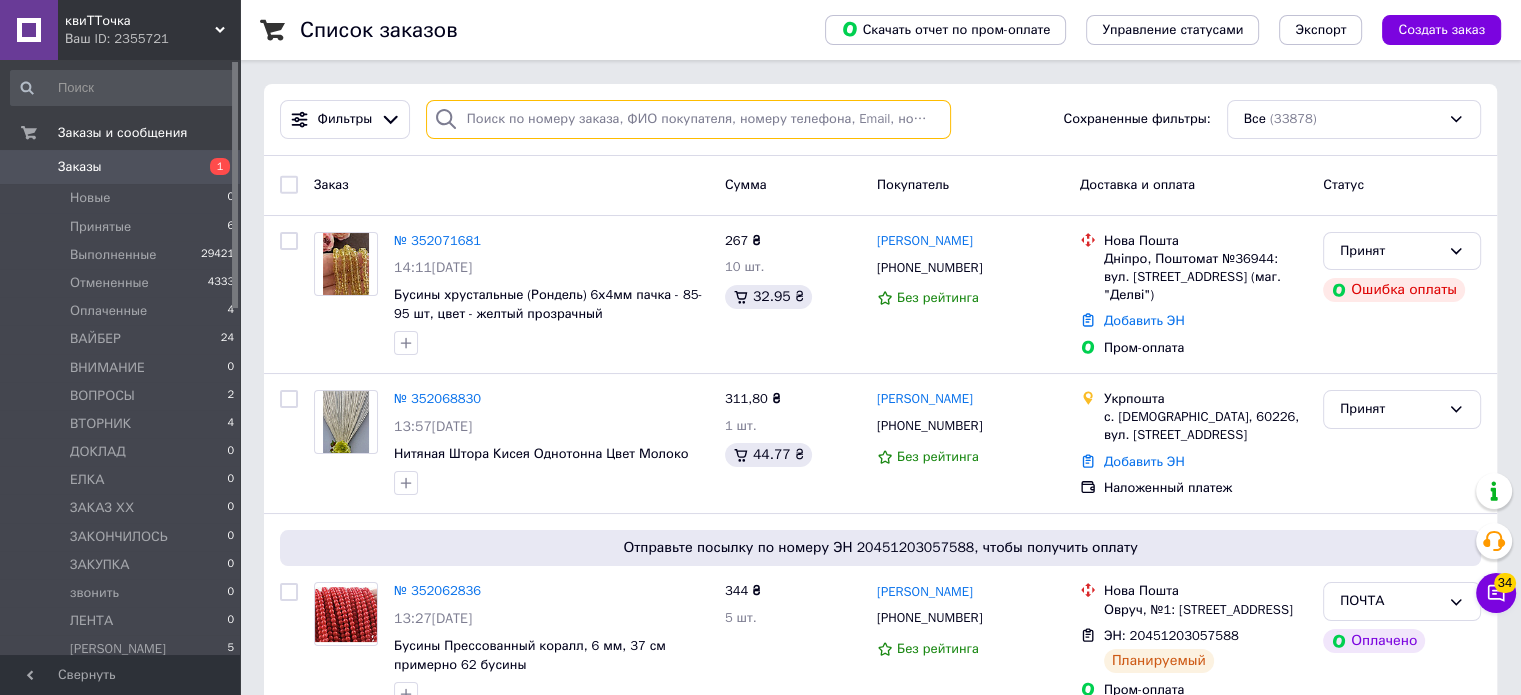 click at bounding box center (688, 119) 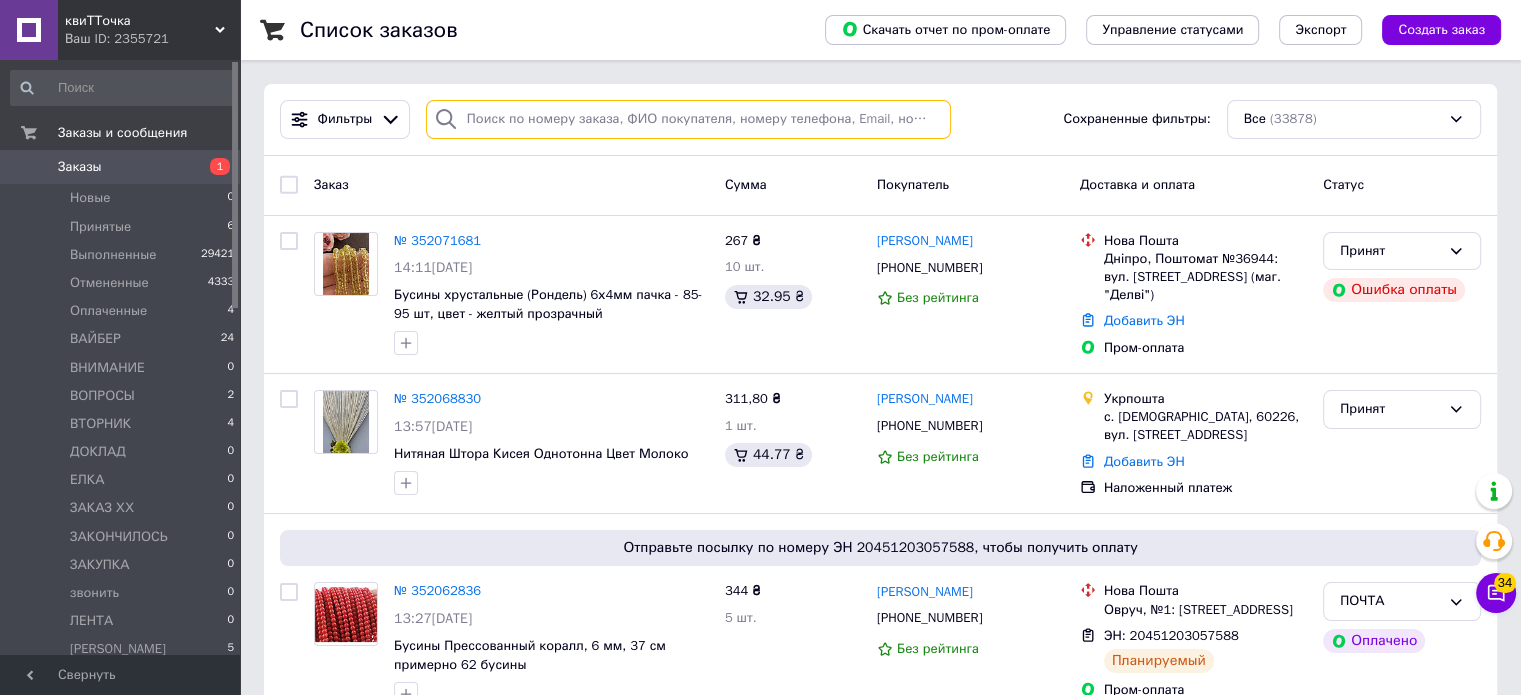 paste on "352041341" 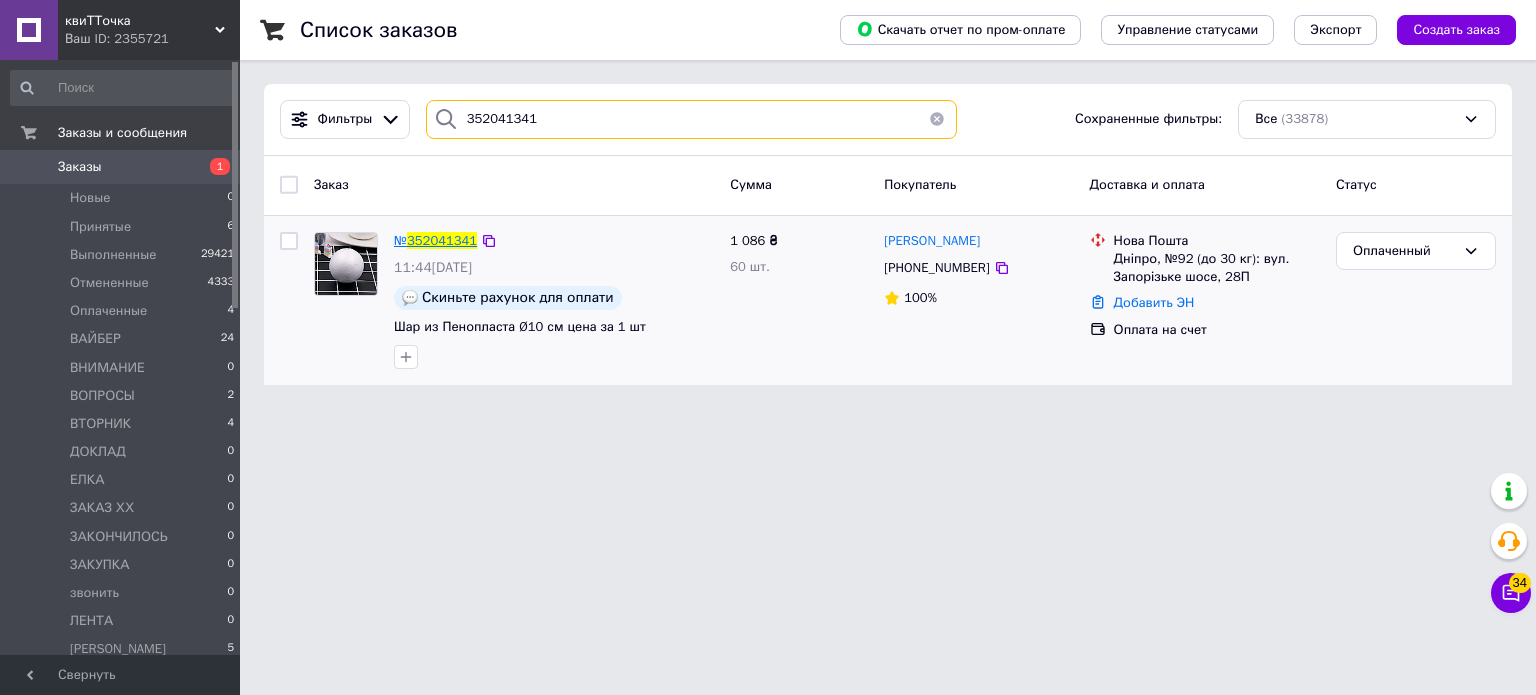 type on "352041341" 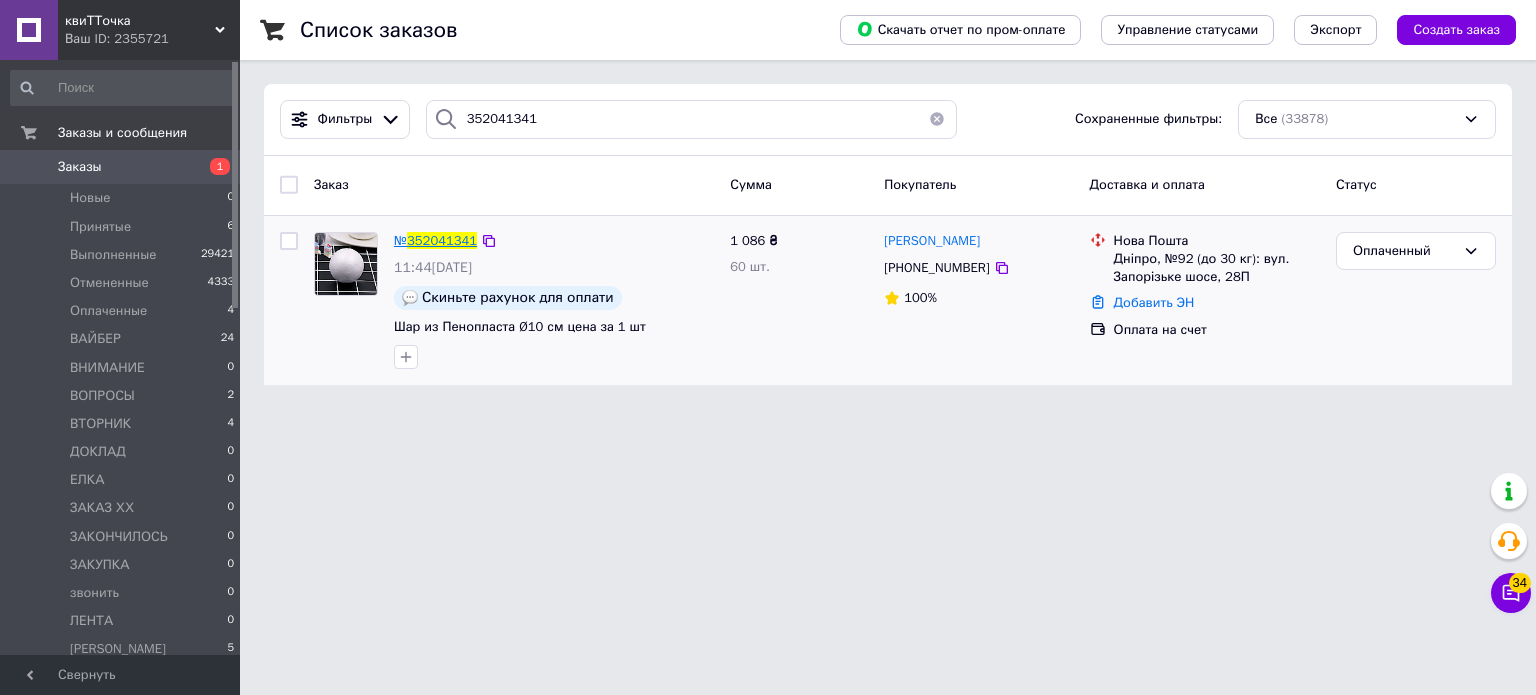 click on "352041341" at bounding box center (442, 240) 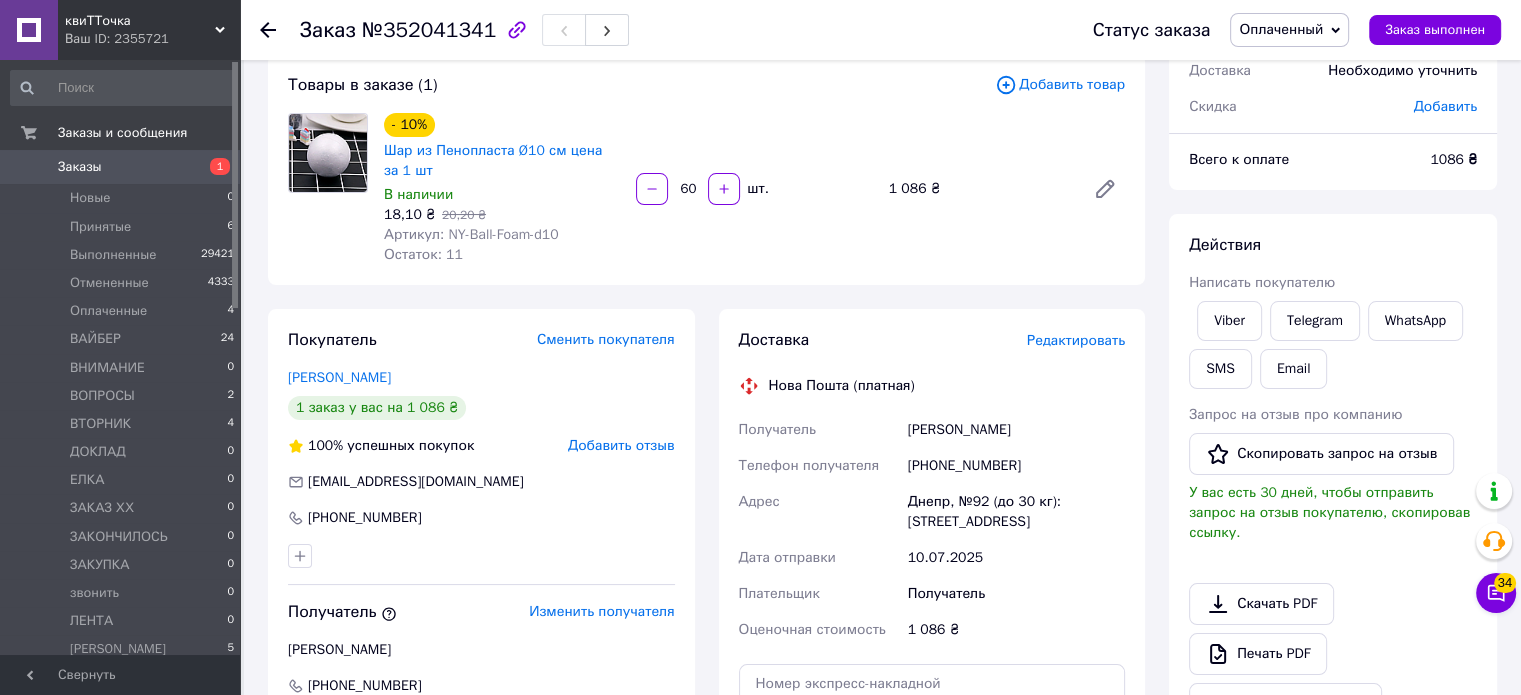scroll, scrollTop: 119, scrollLeft: 0, axis: vertical 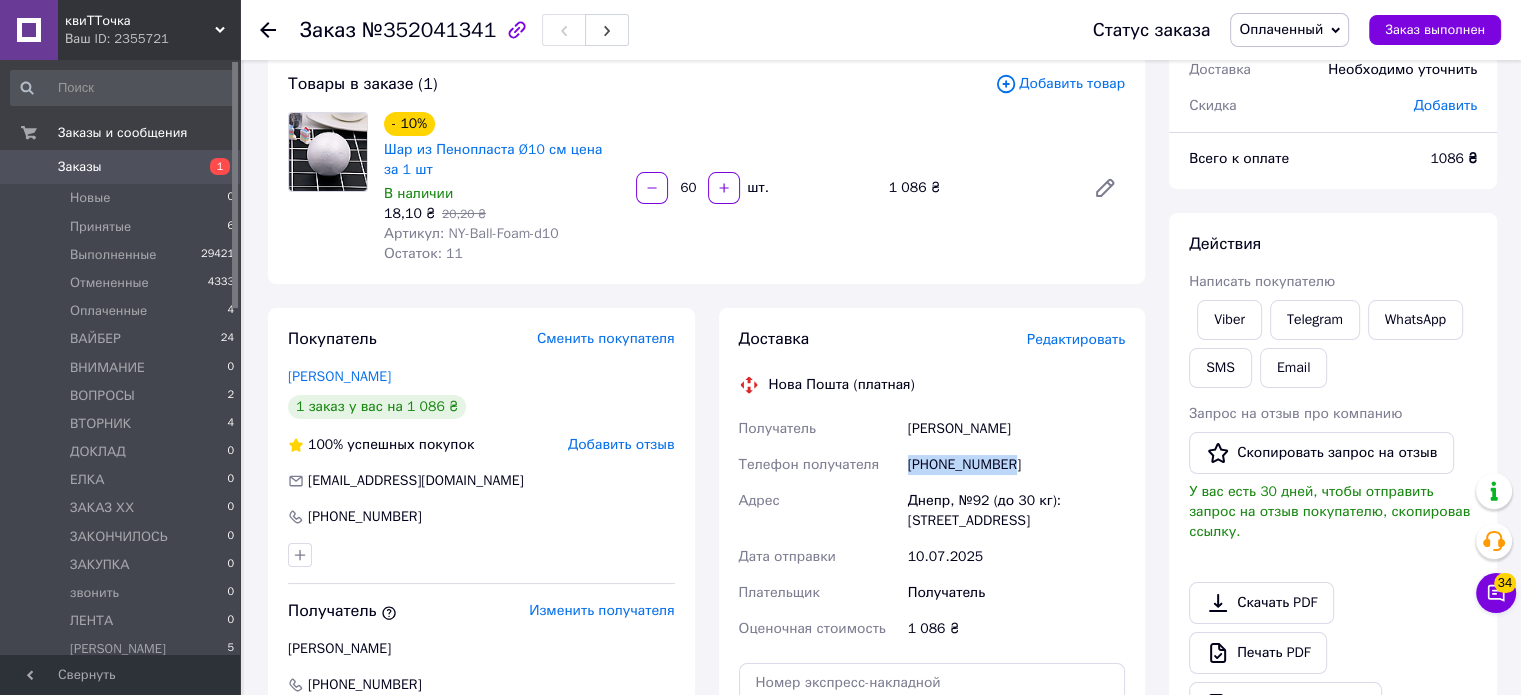 drag, startPoint x: 1016, startPoint y: 470, endPoint x: 892, endPoint y: 469, distance: 124.004036 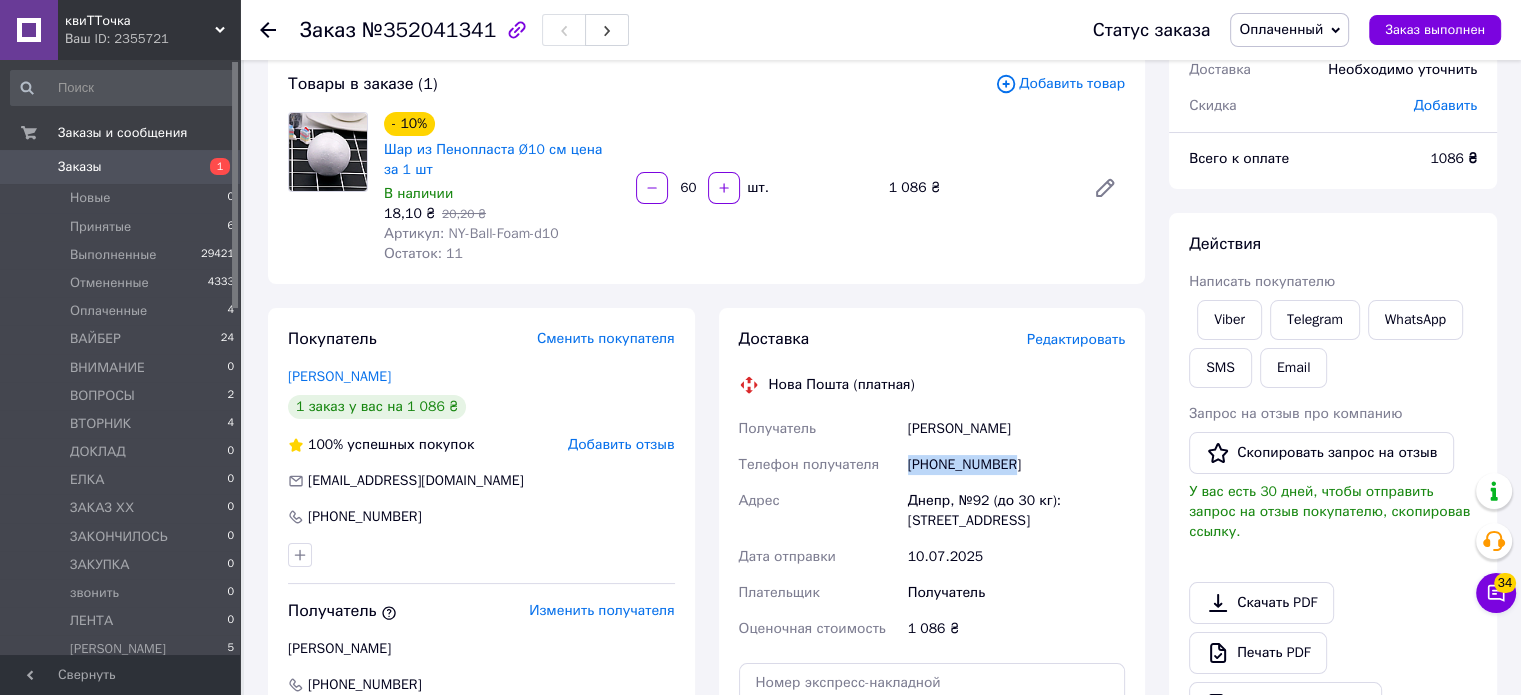 click on "Получатель [PERSON_NAME] Телефон получателя [PHONE_NUMBER] Адрес Днепр, №92 (до 30 кг): [STREET_ADDRESS] Дата отправки [DATE] Плательщик Получатель Оценочная стоимость 1 086 ₴" at bounding box center (932, 529) 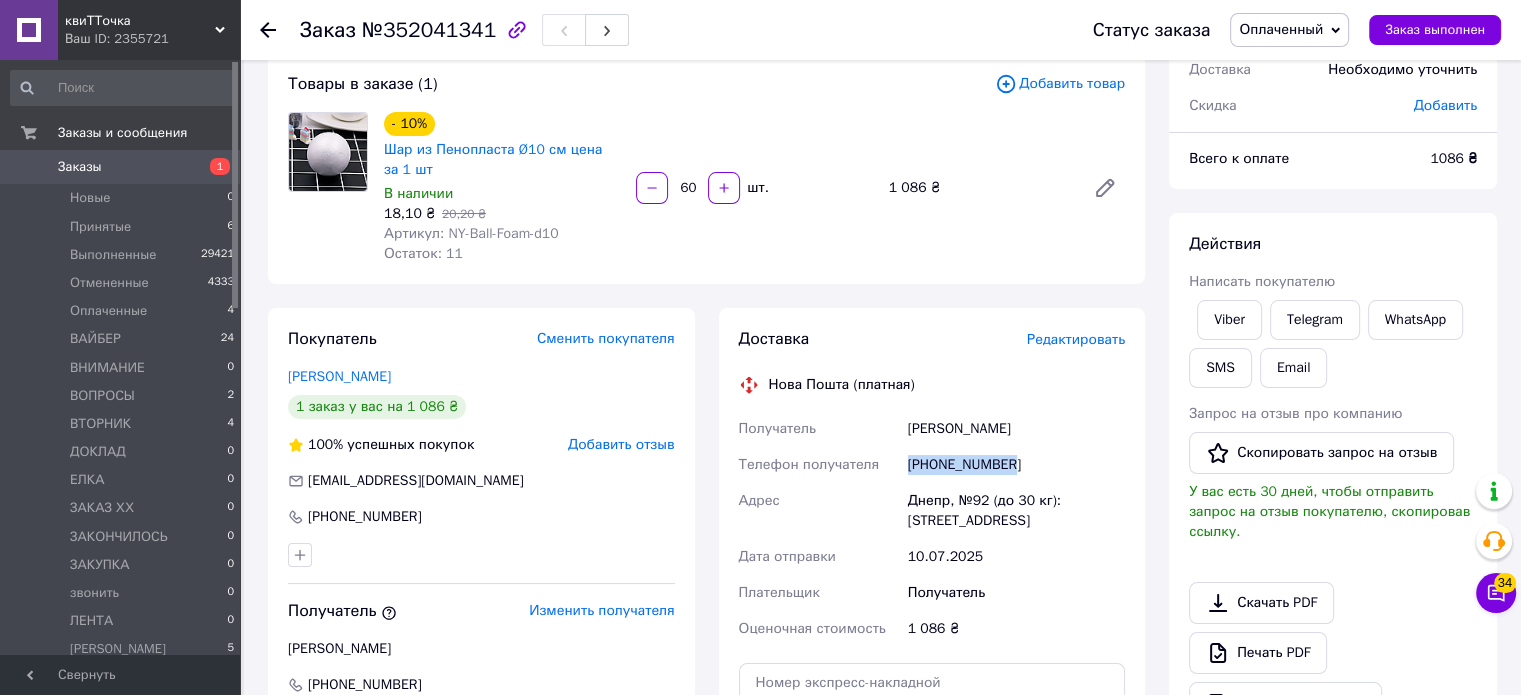 copy on "Телефон получателя [PHONE_NUMBER]" 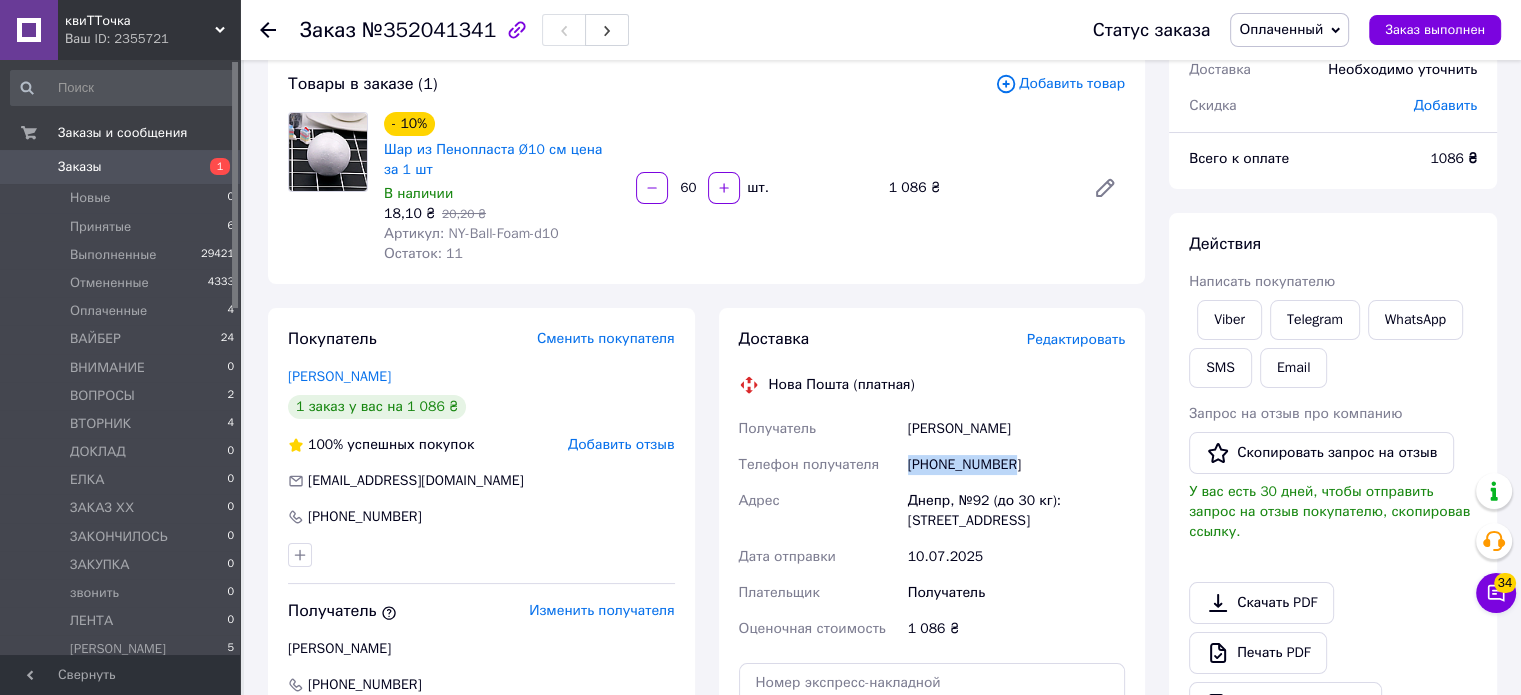 click on "[PERSON_NAME]" at bounding box center (1016, 429) 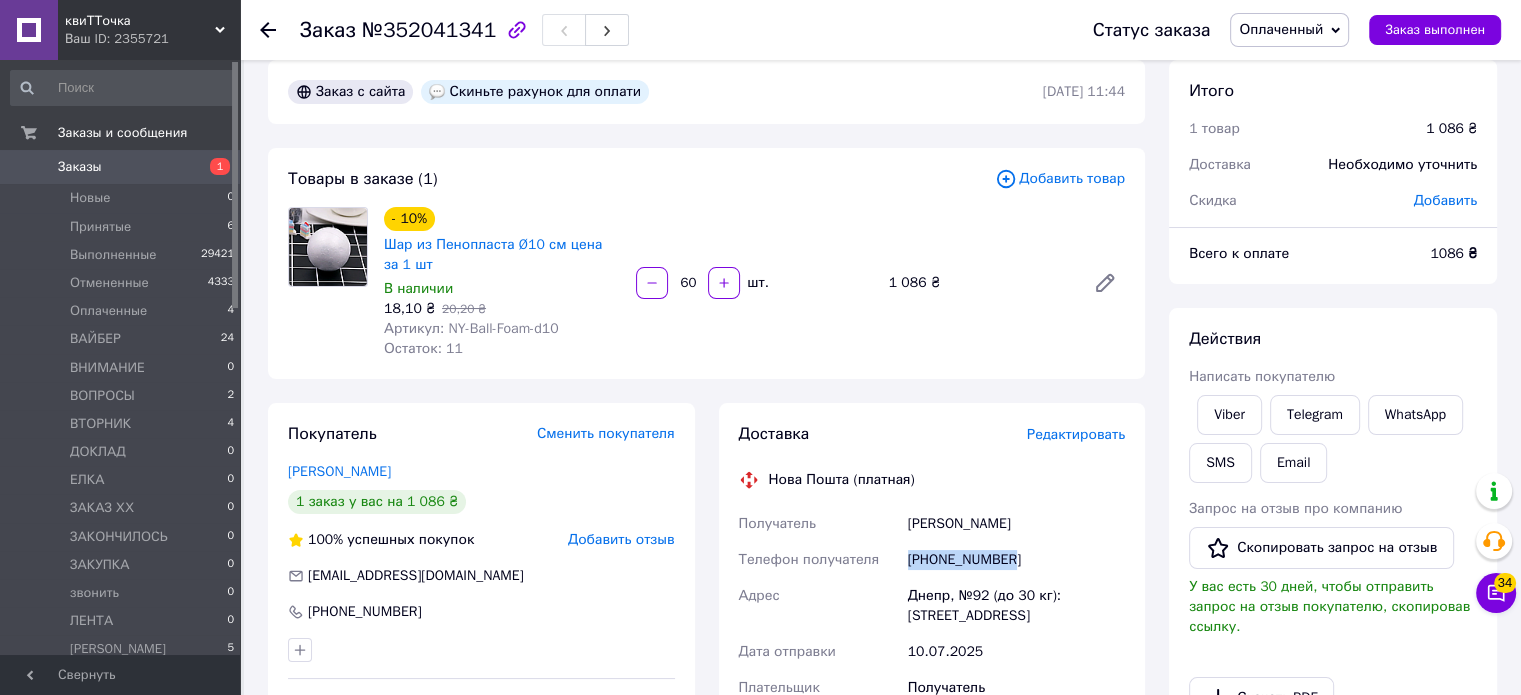 scroll, scrollTop: 23, scrollLeft: 0, axis: vertical 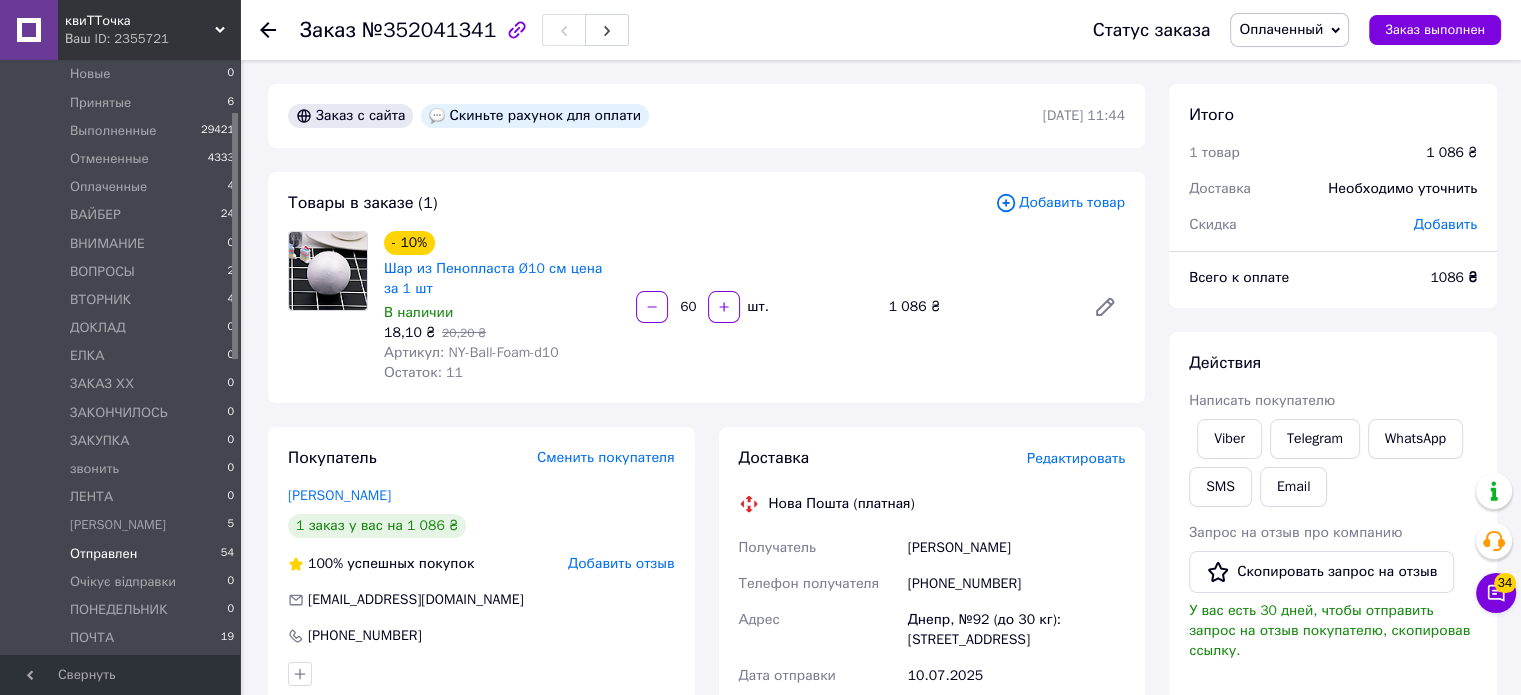 click on "Отправлен" at bounding box center (103, 554) 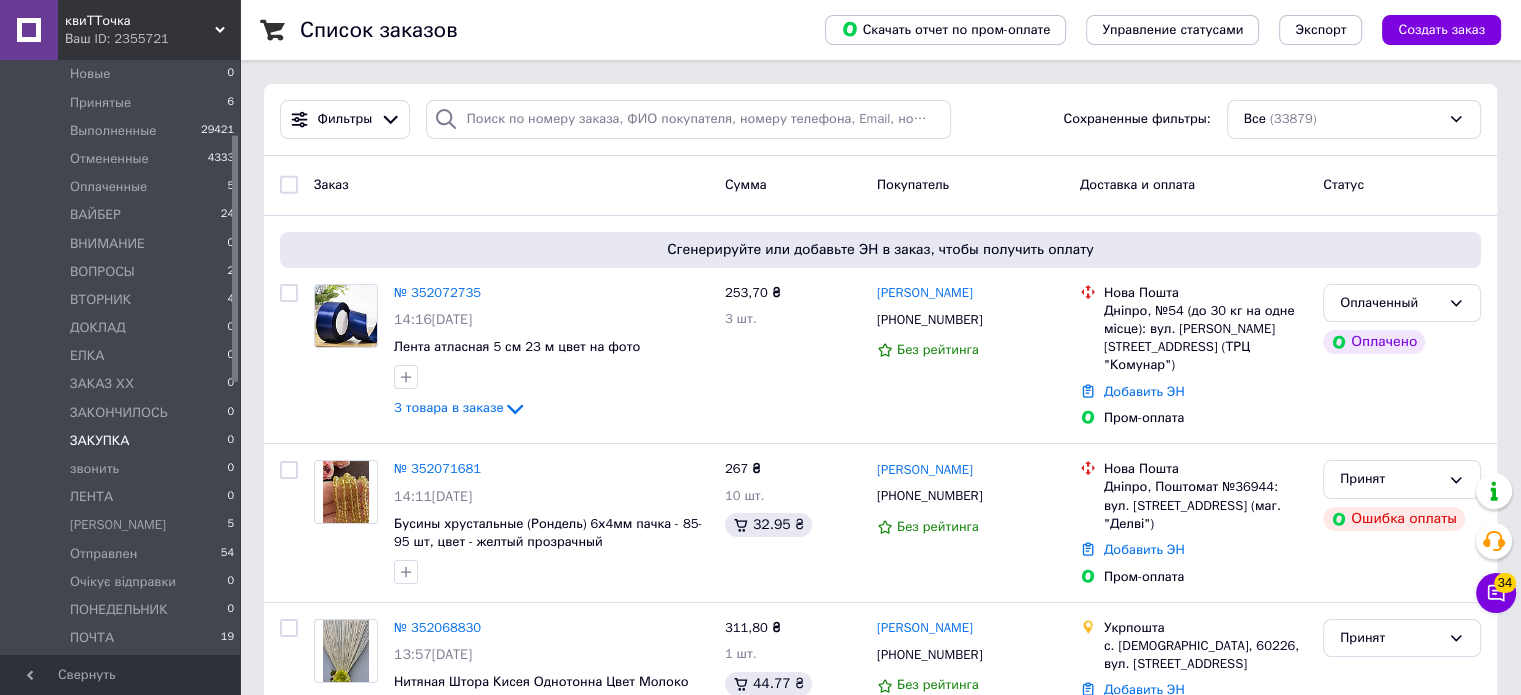 scroll, scrollTop: 180, scrollLeft: 0, axis: vertical 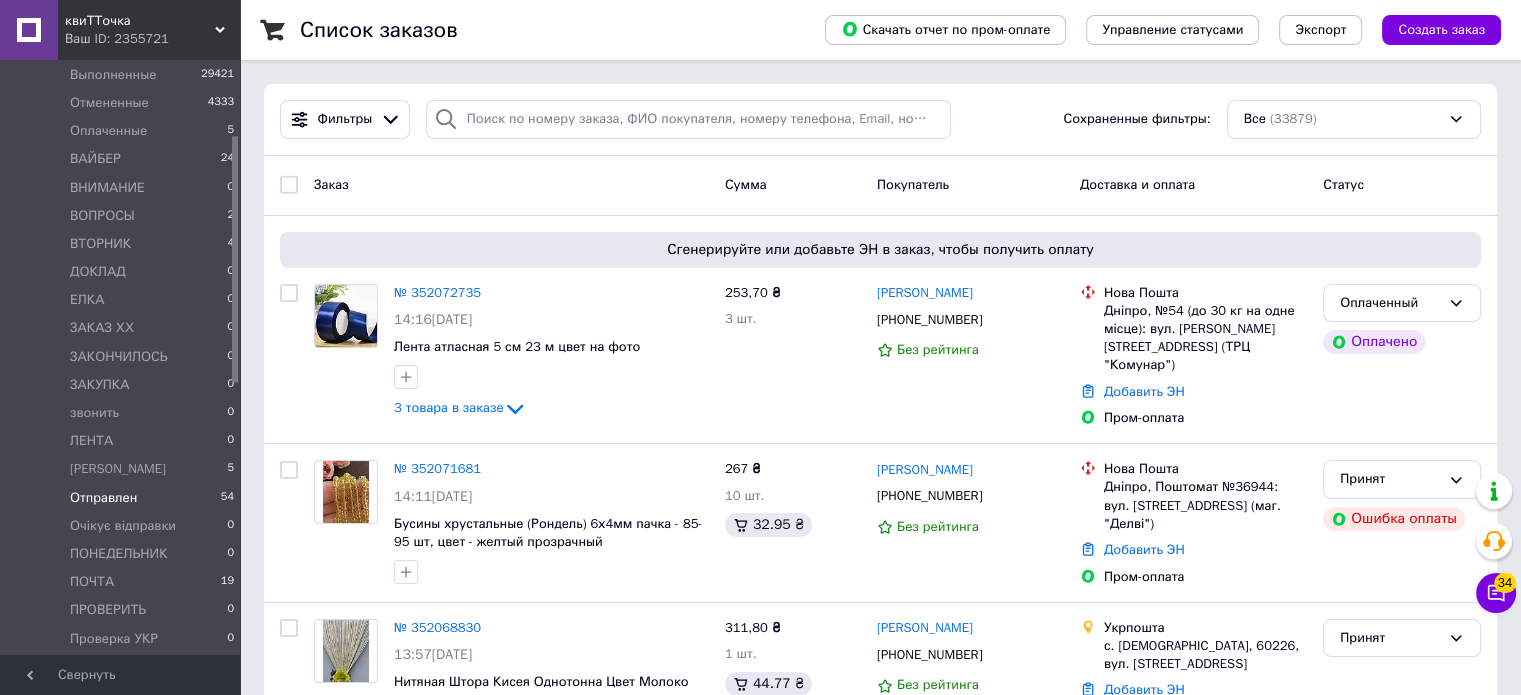 click on "Отправлен" at bounding box center (103, 498) 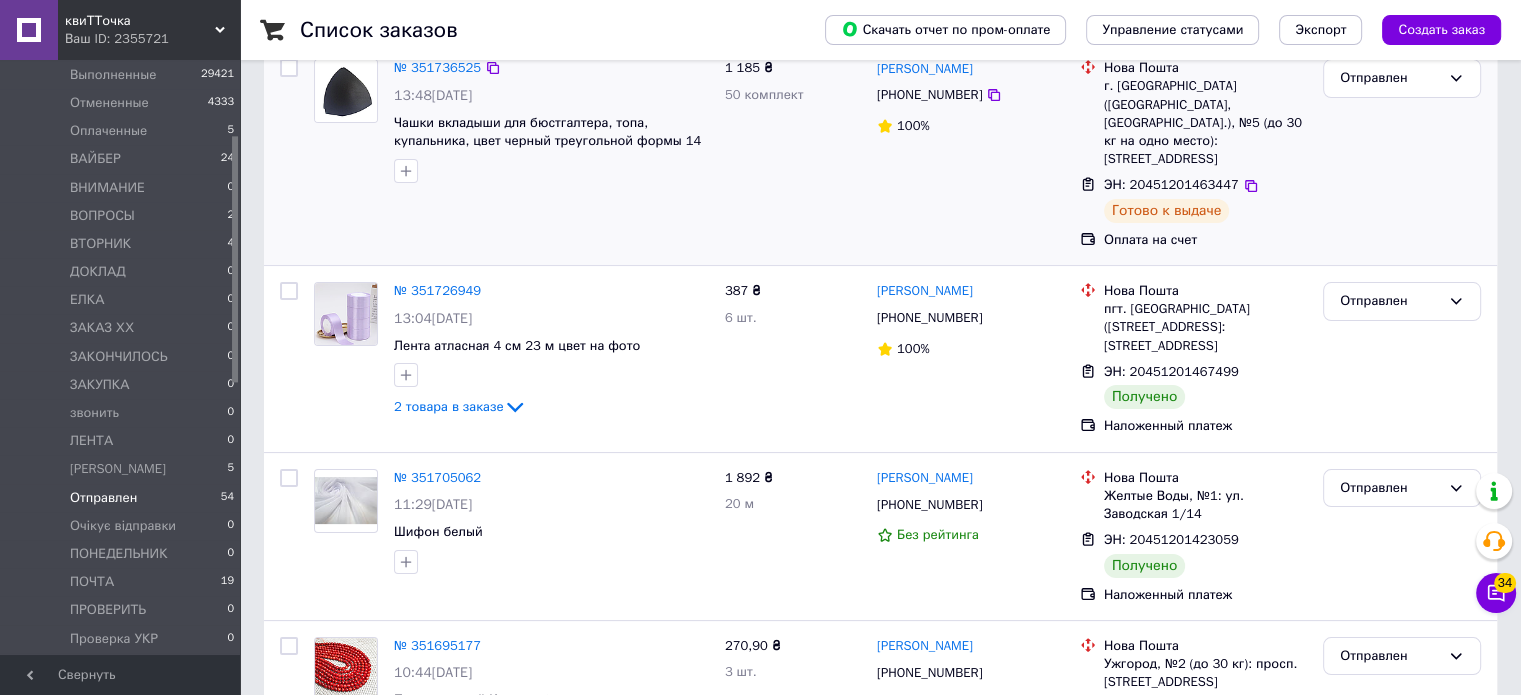 scroll, scrollTop: 244, scrollLeft: 0, axis: vertical 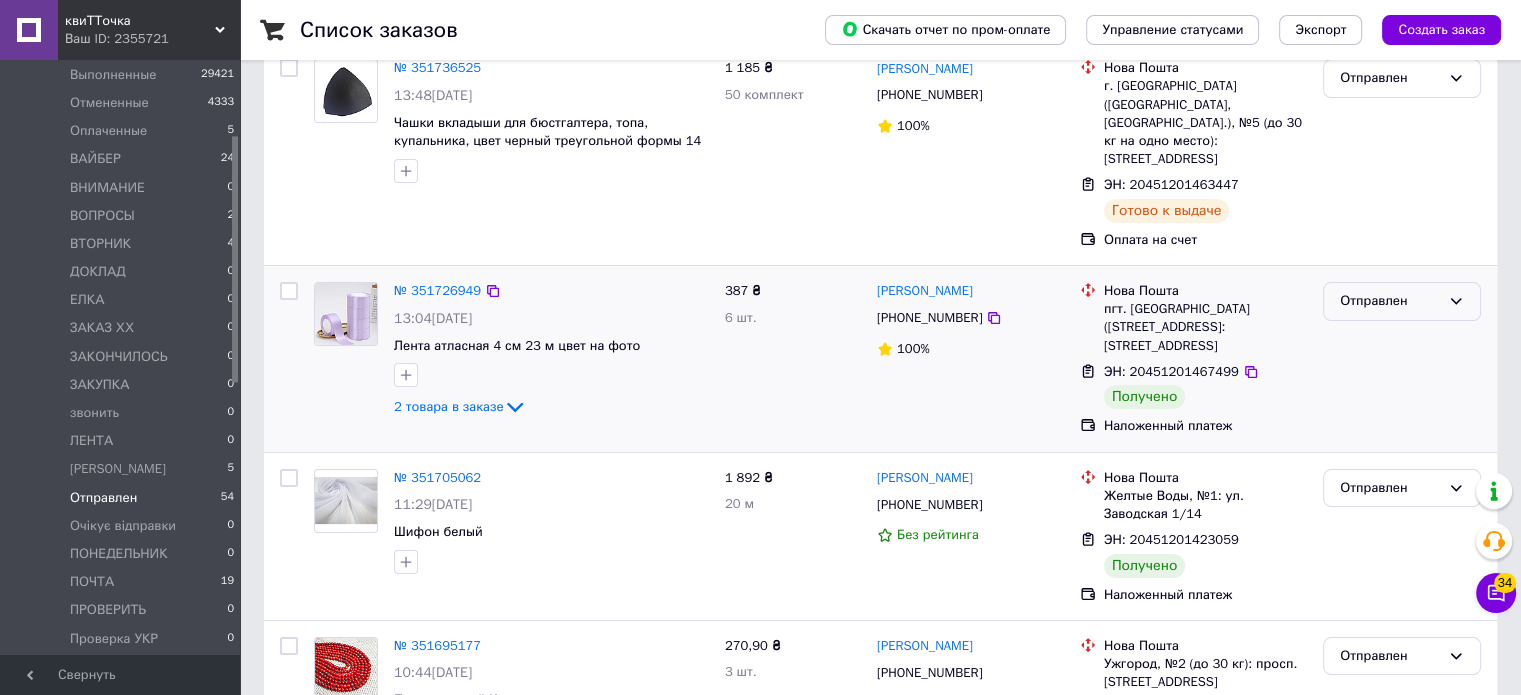 click on "Отправлен" at bounding box center (1390, 301) 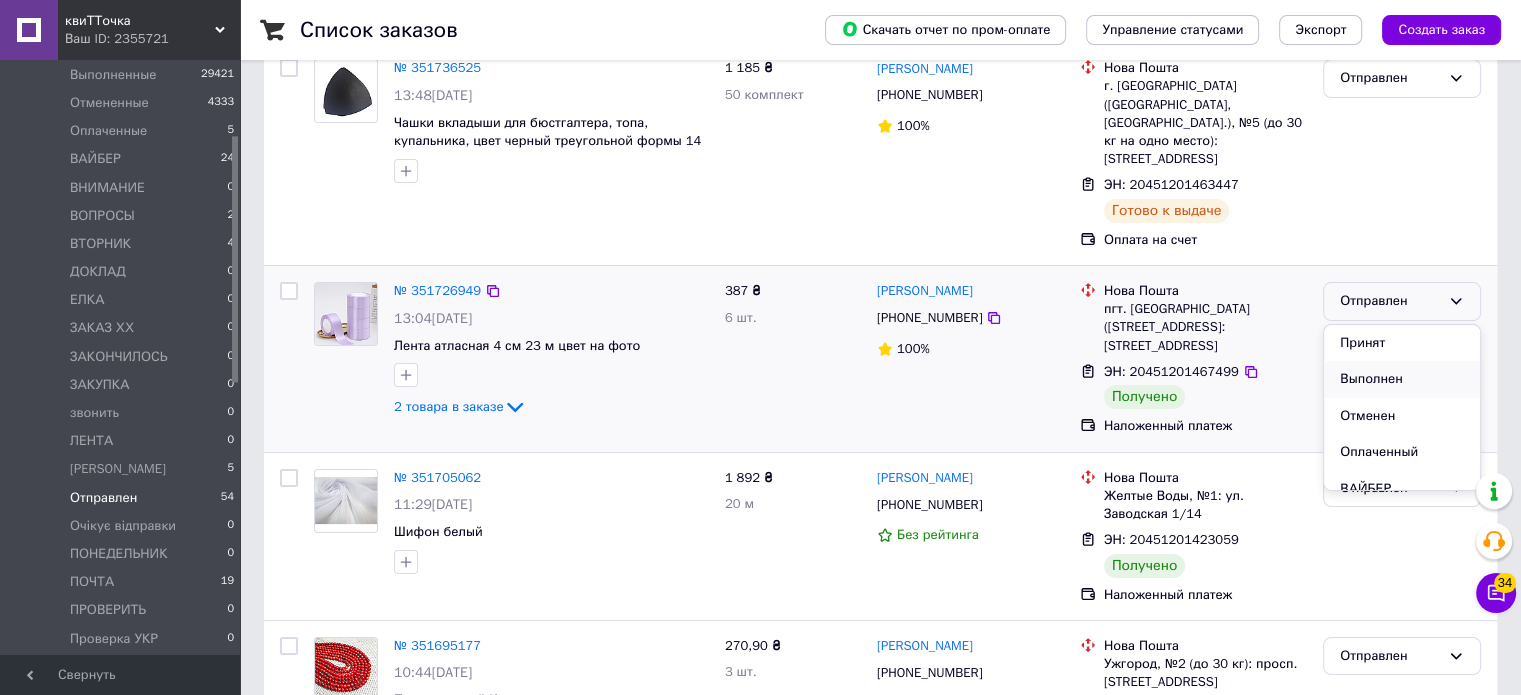 click on "Выполнен" at bounding box center (1402, 379) 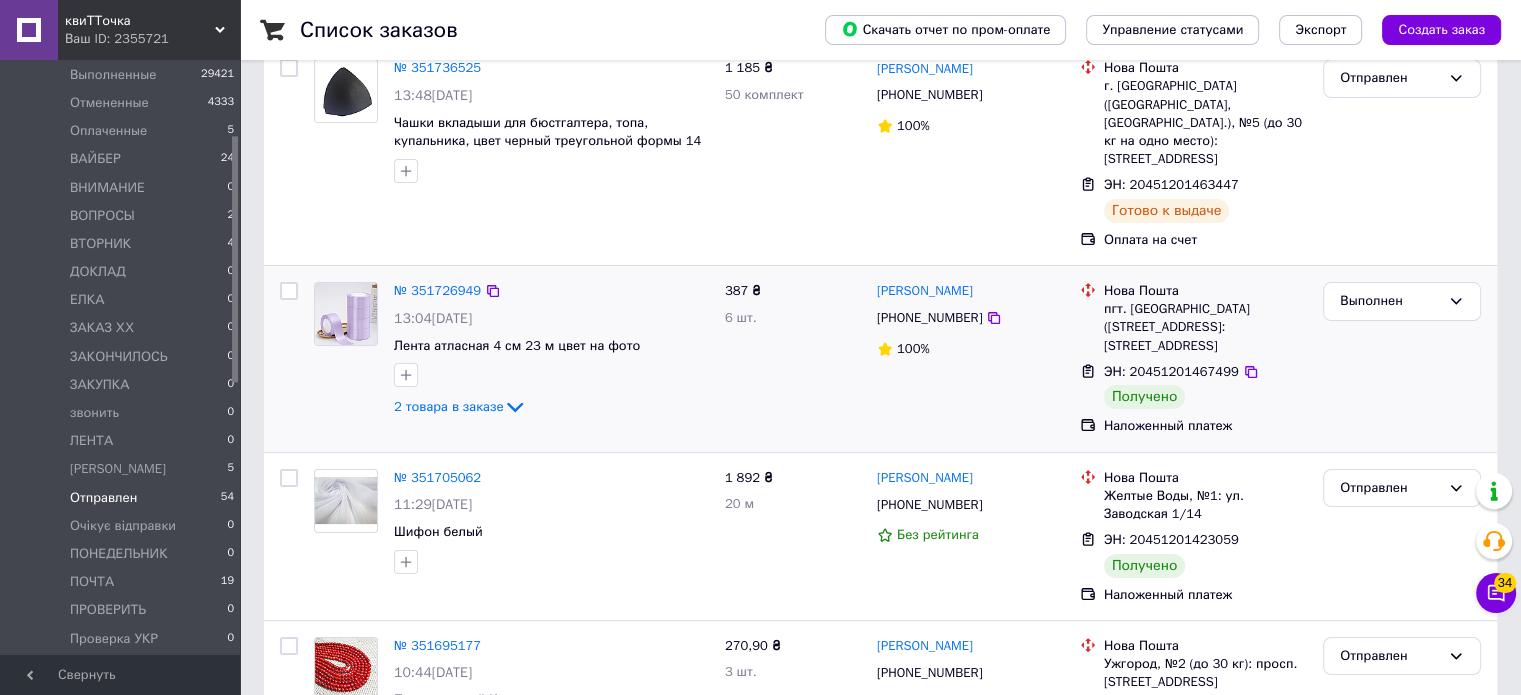 scroll, scrollTop: 319, scrollLeft: 0, axis: vertical 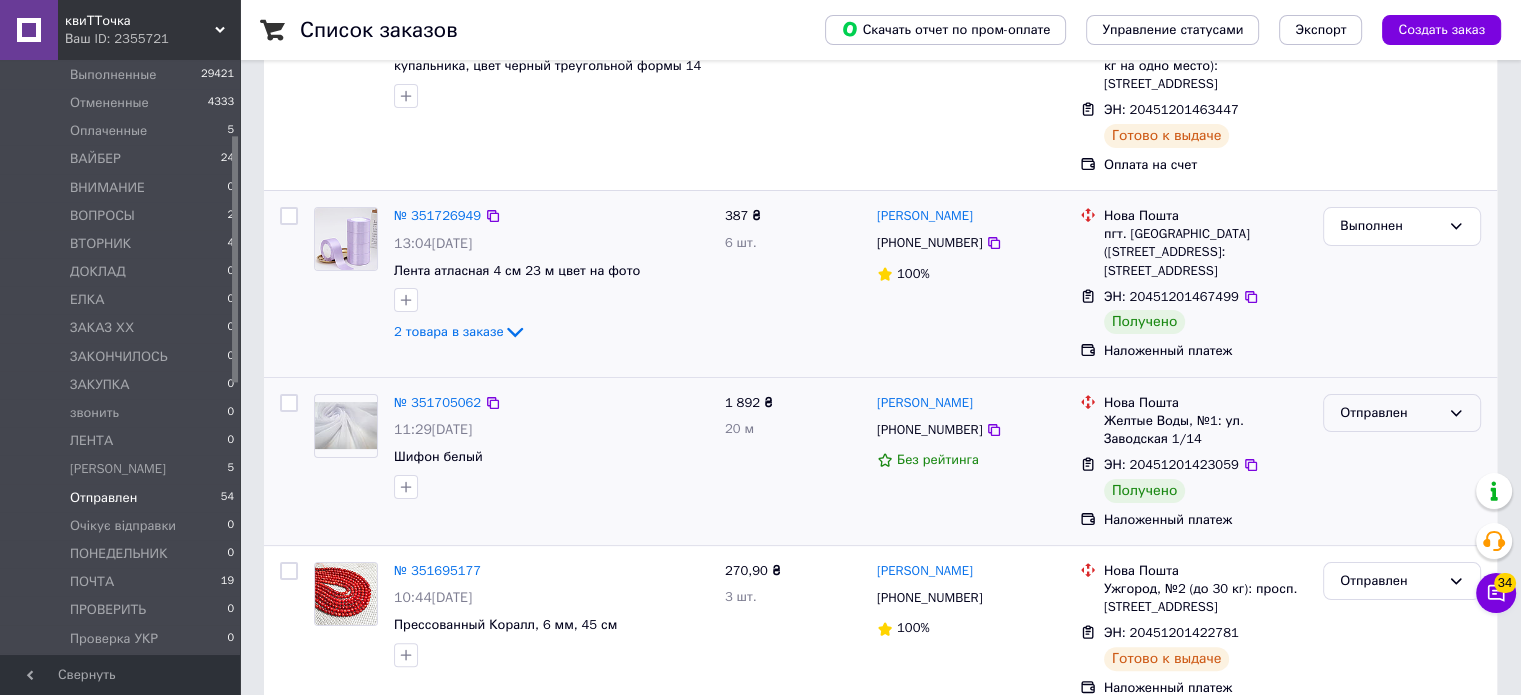 click on "Отправлен" at bounding box center (1390, 413) 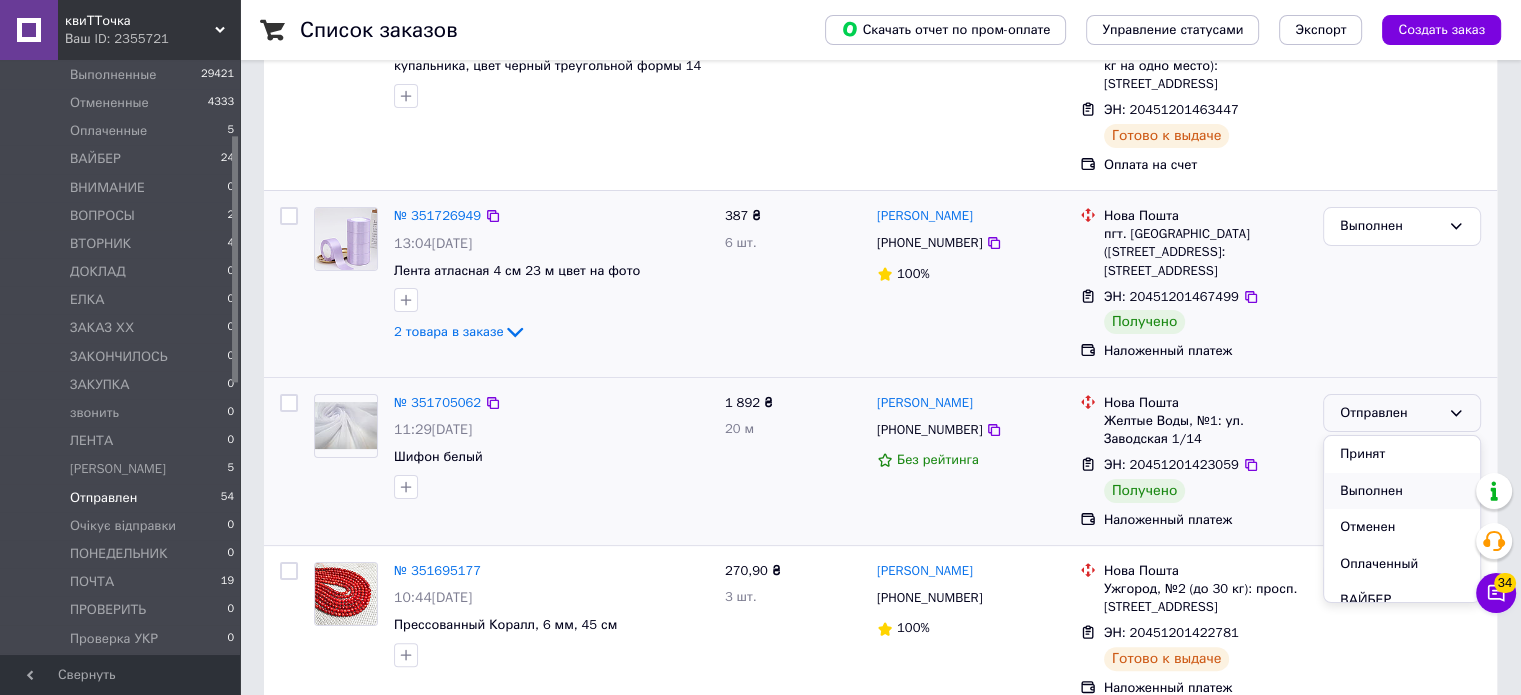 click on "Выполнен" at bounding box center [1402, 491] 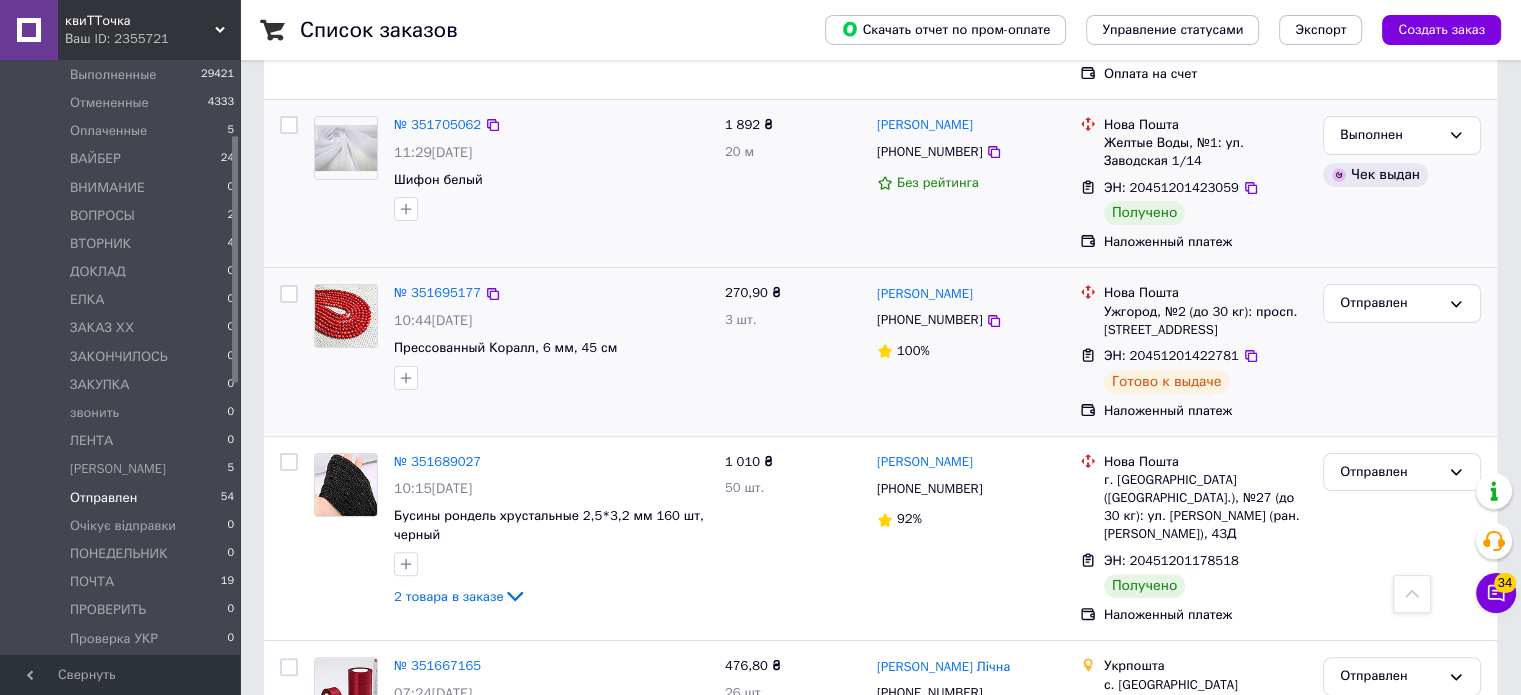 scroll, scrollTop: 411, scrollLeft: 0, axis: vertical 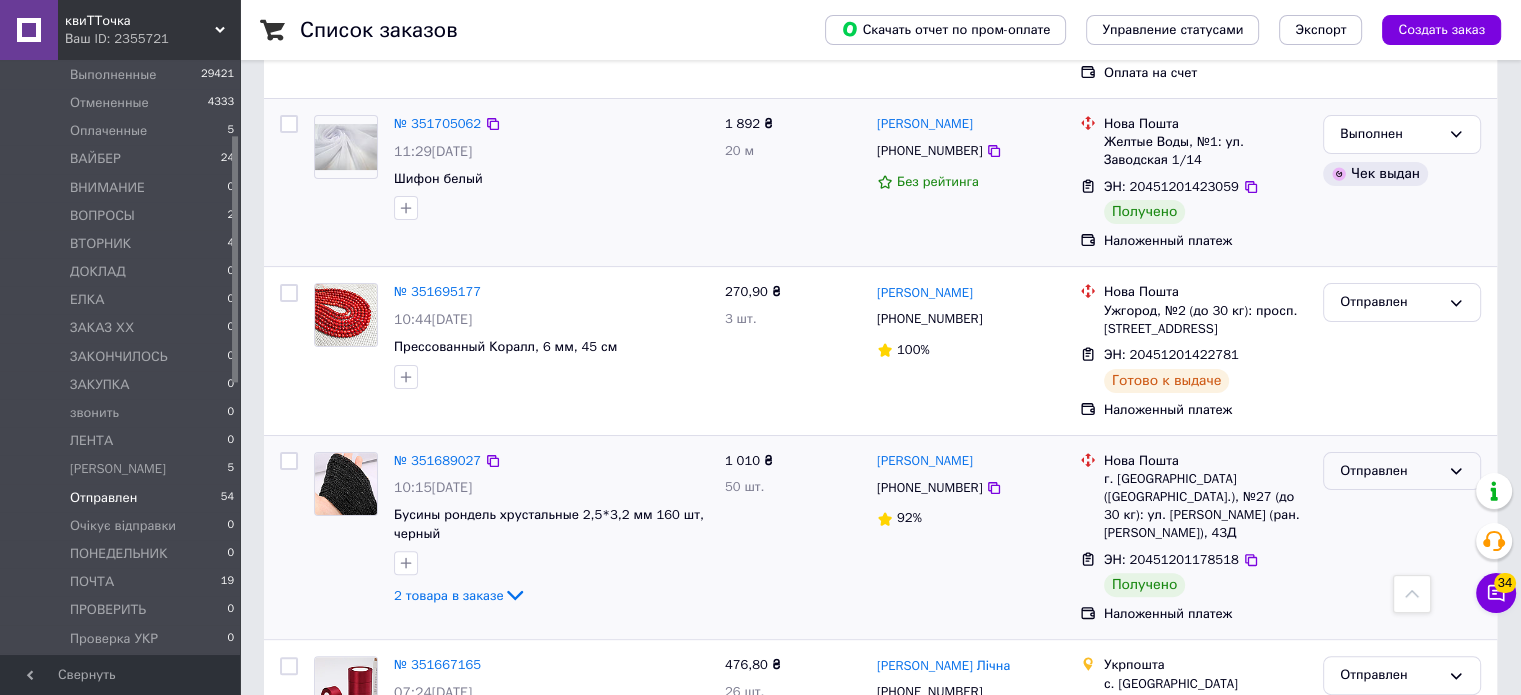 click on "Отправлен" at bounding box center [1390, 471] 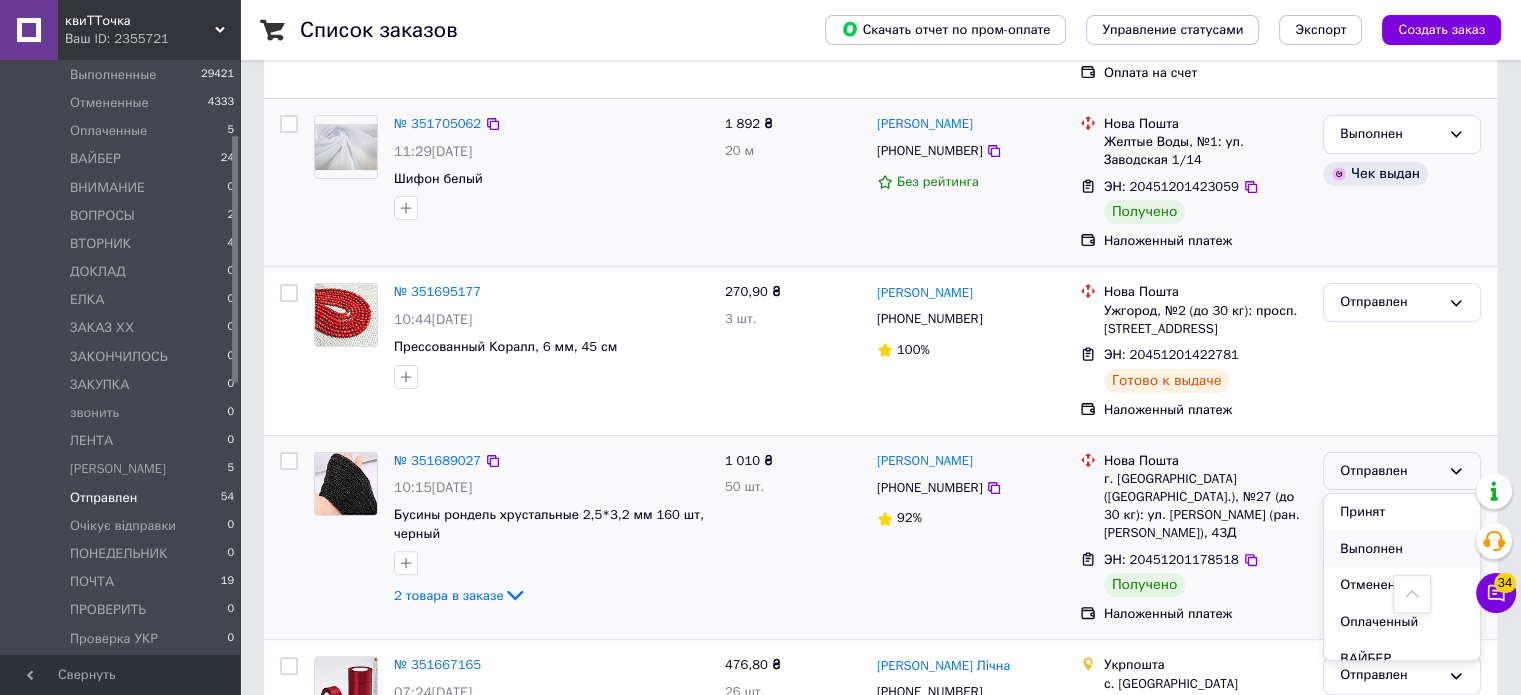 click on "Выполнен" at bounding box center [1402, 549] 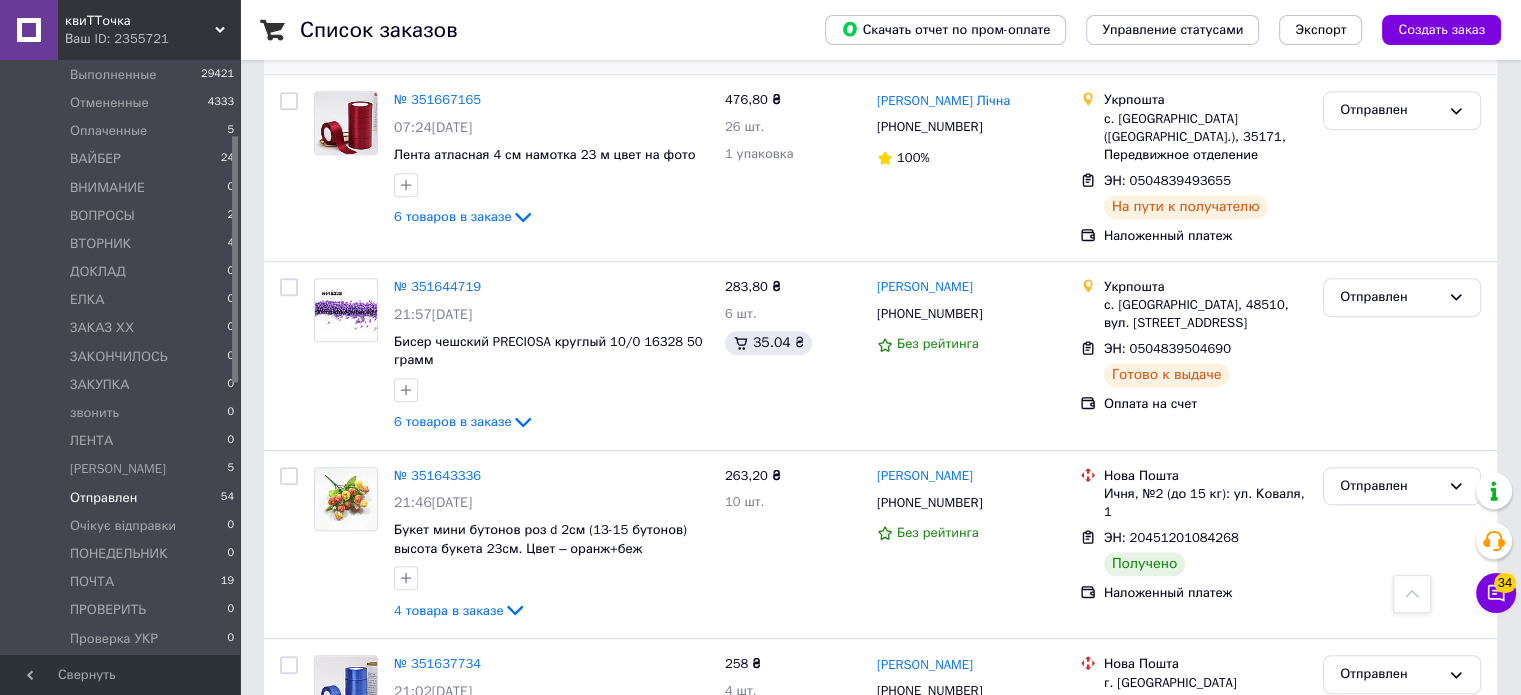 scroll, scrollTop: 976, scrollLeft: 0, axis: vertical 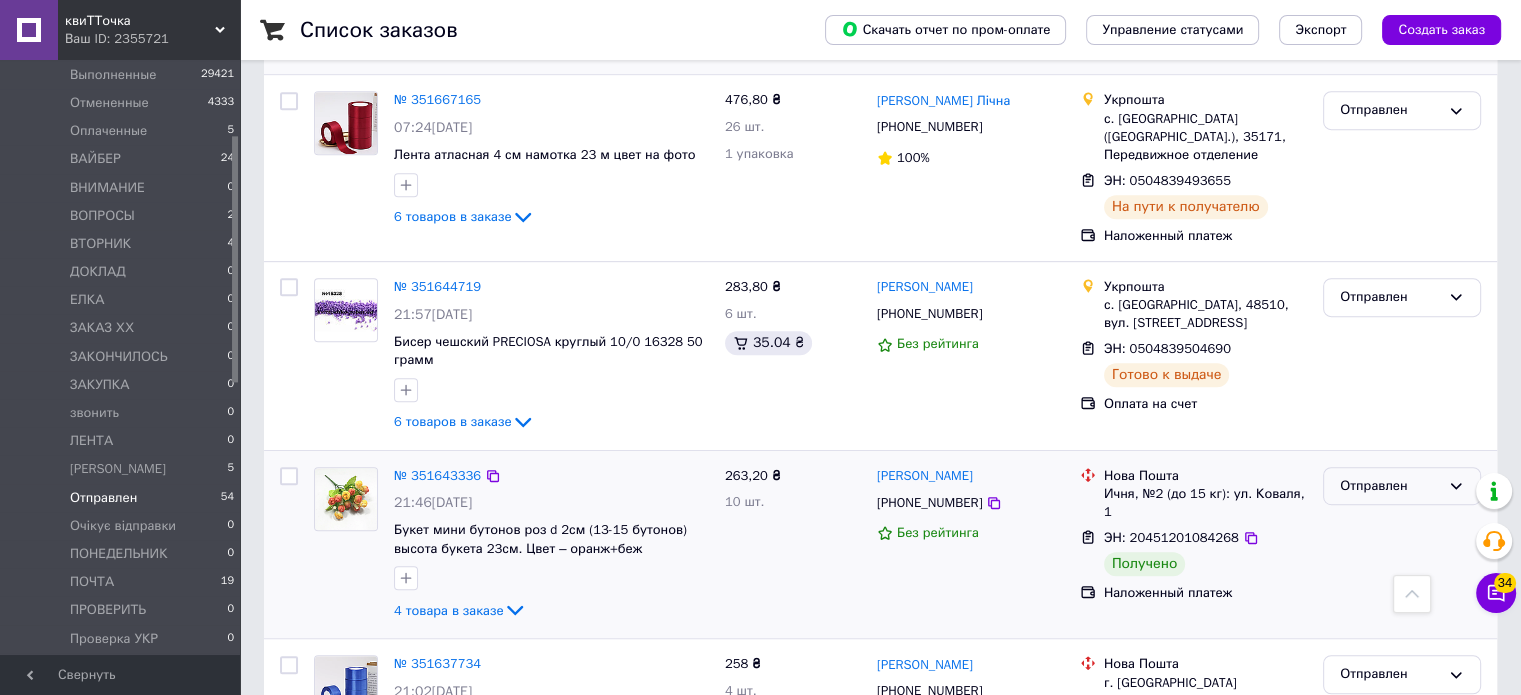 click on "Отправлен" at bounding box center [1390, 486] 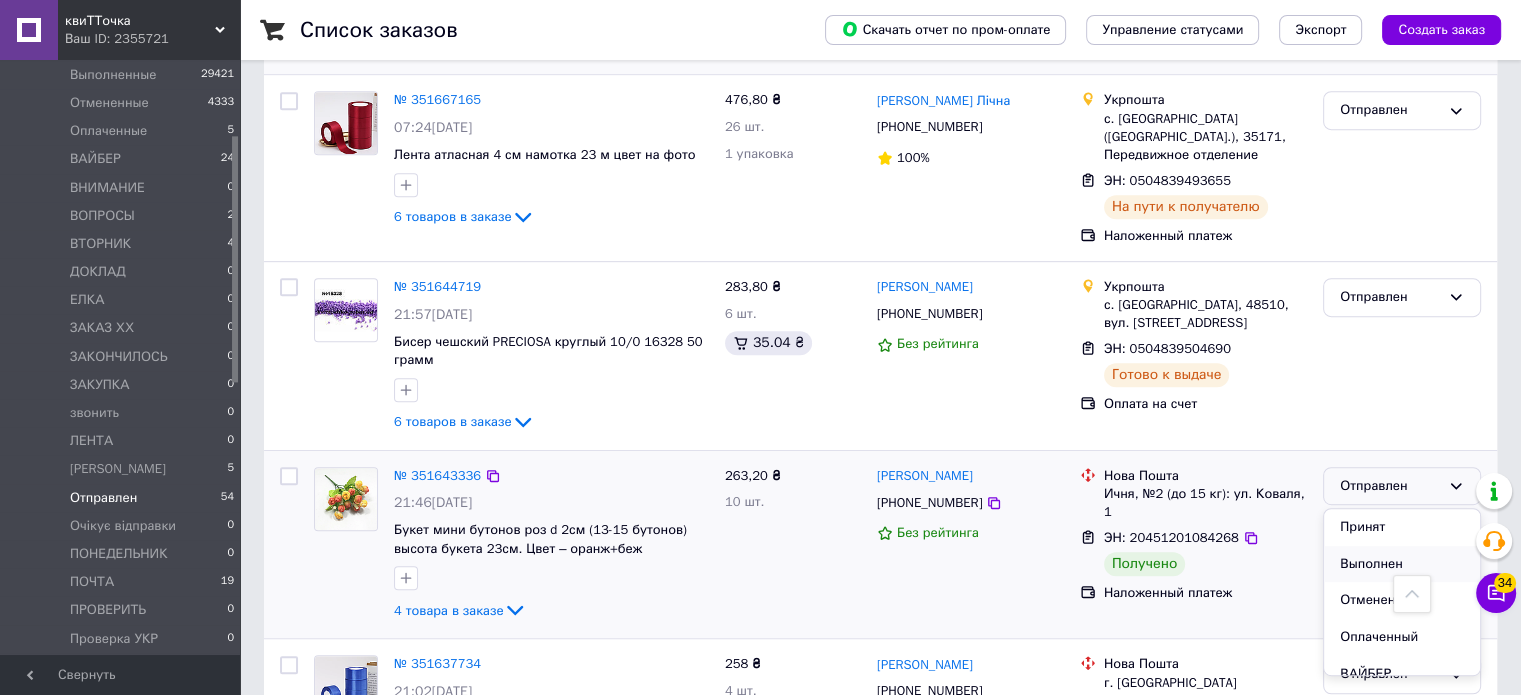 click on "Выполнен" at bounding box center [1402, 564] 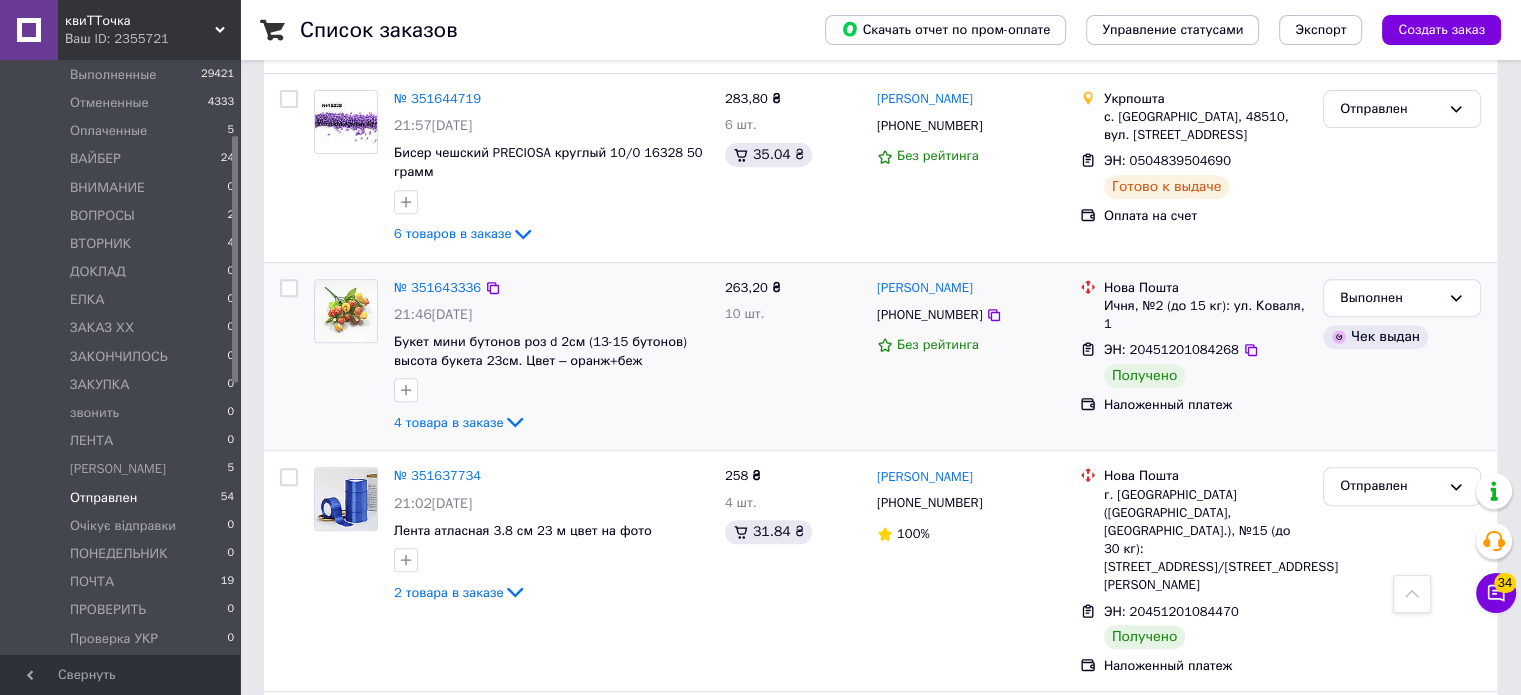 scroll, scrollTop: 792, scrollLeft: 0, axis: vertical 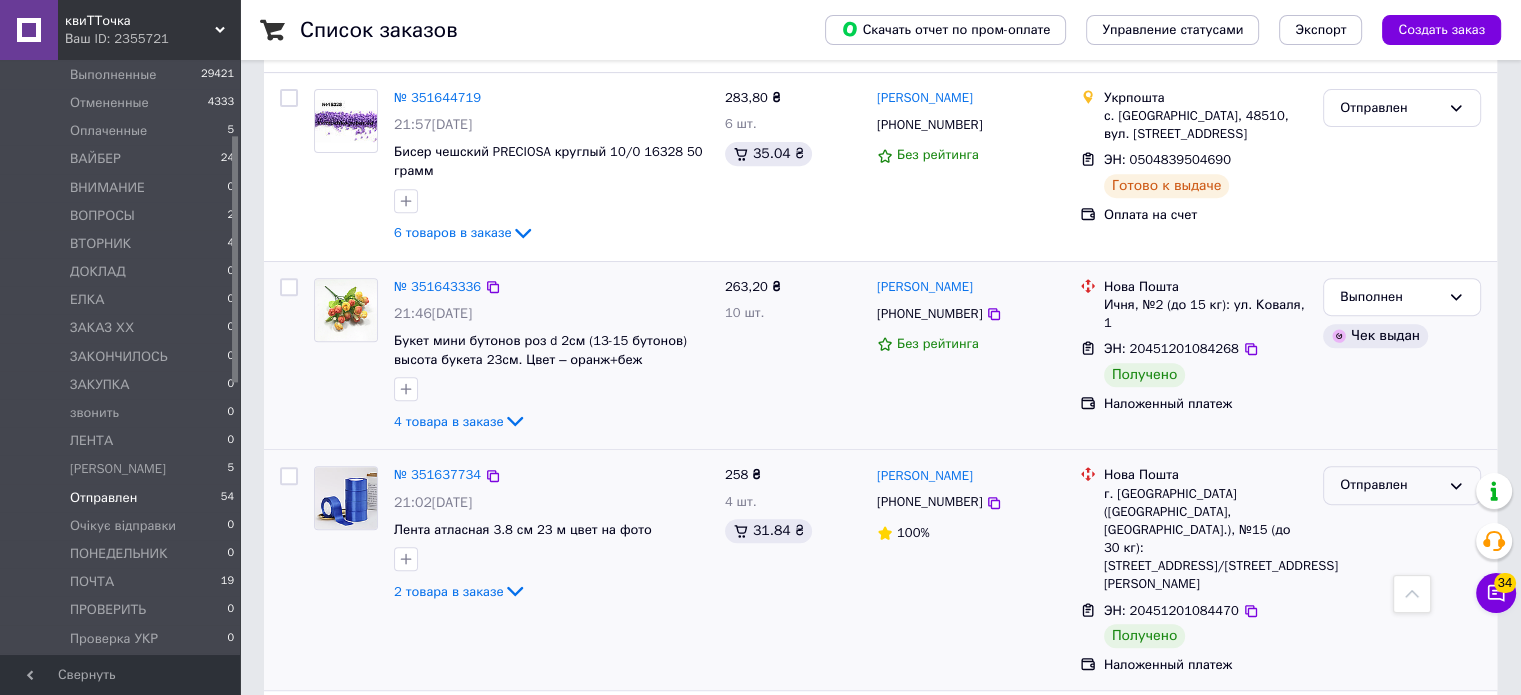 click on "Отправлен" at bounding box center (1390, 485) 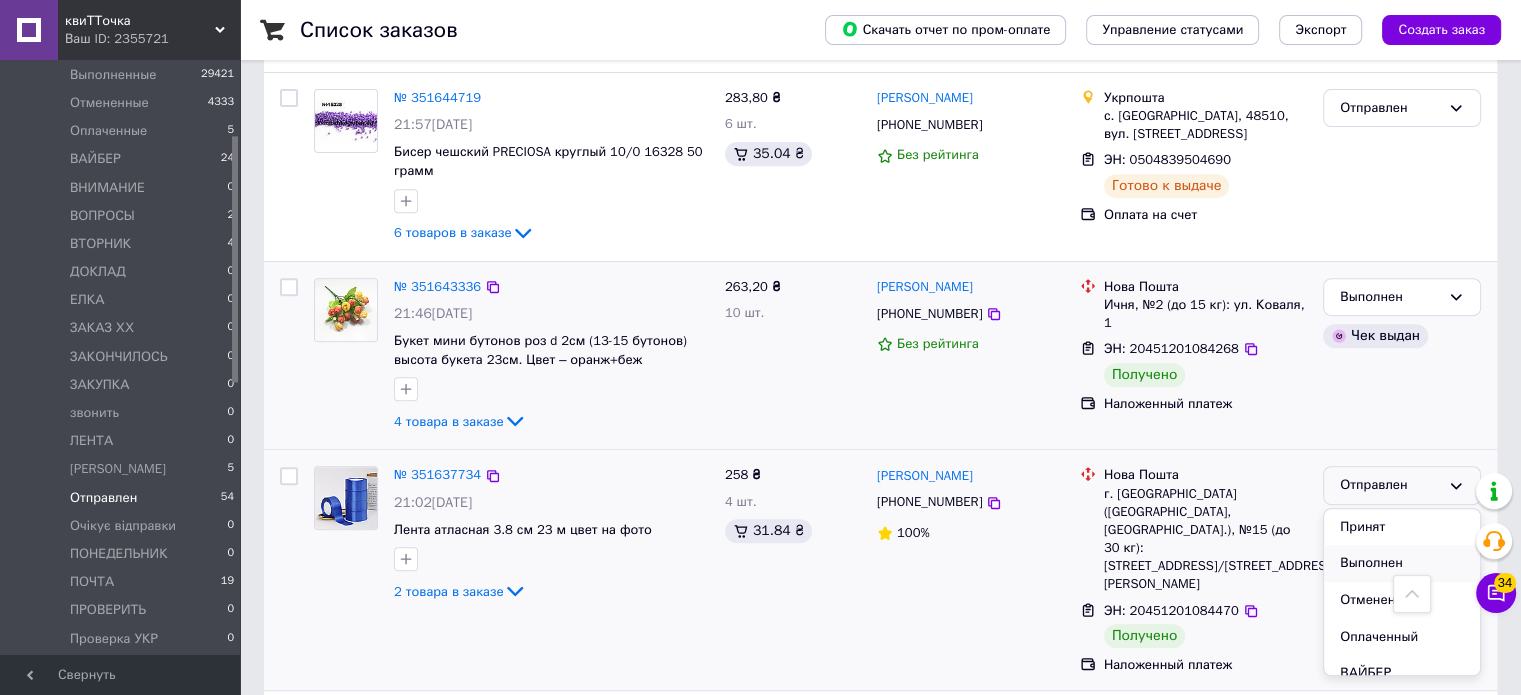 click on "Выполнен" at bounding box center [1402, 563] 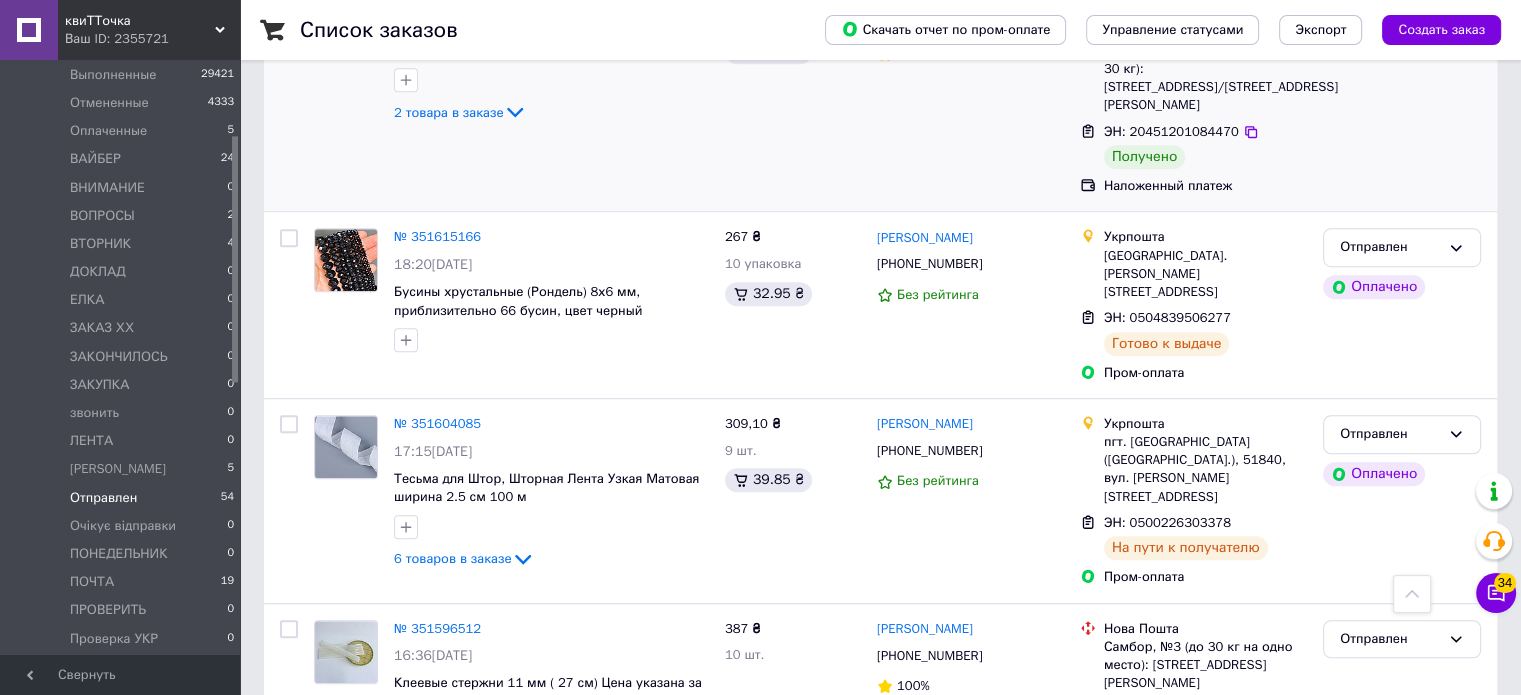 scroll, scrollTop: 1381, scrollLeft: 0, axis: vertical 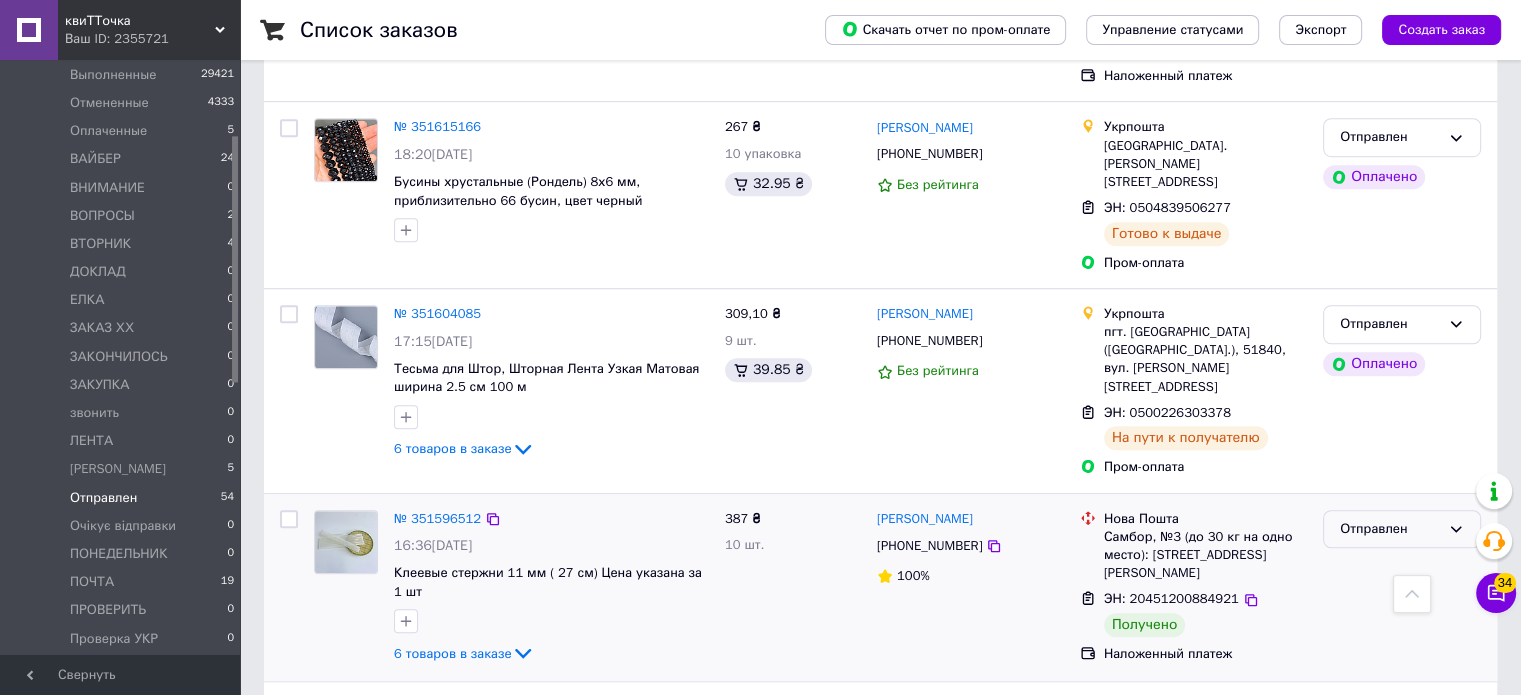 click on "Отправлен" at bounding box center (1390, 529) 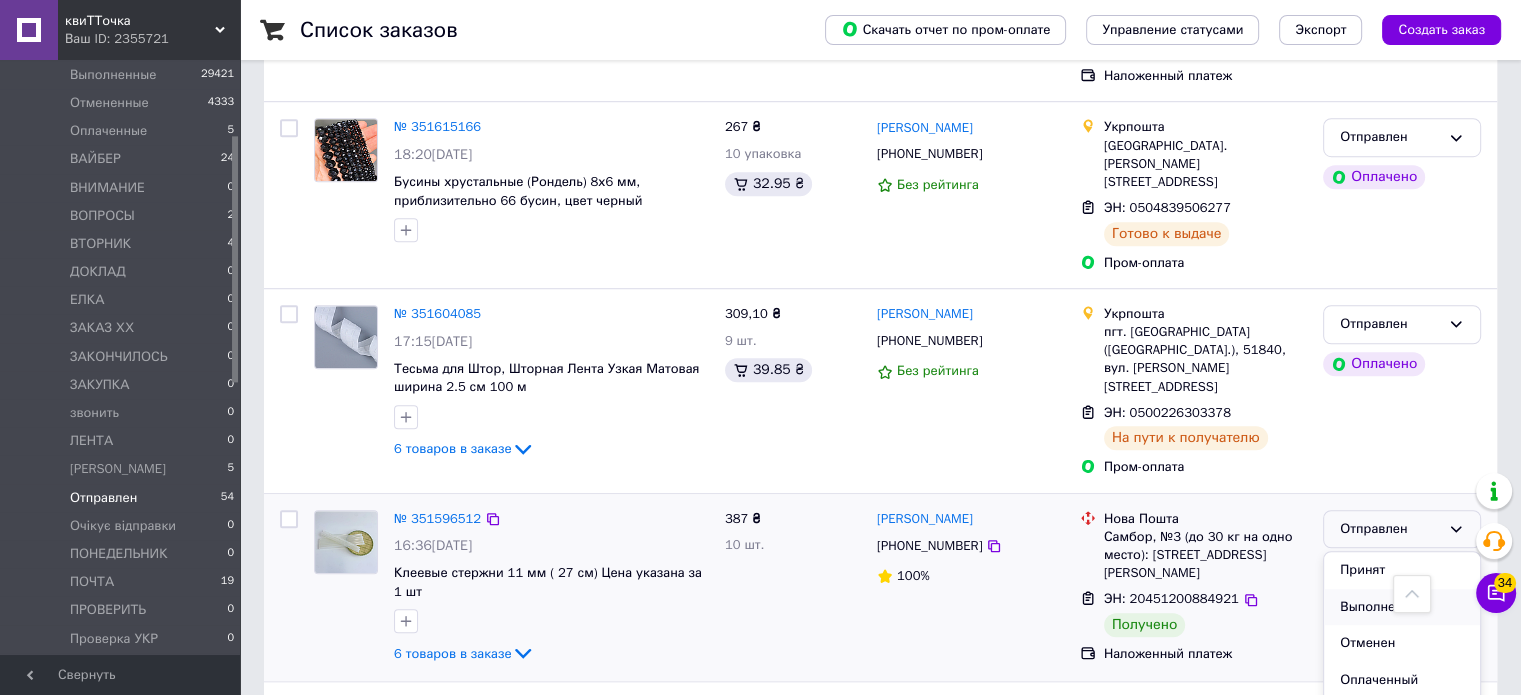click on "Выполнен" at bounding box center [1402, 607] 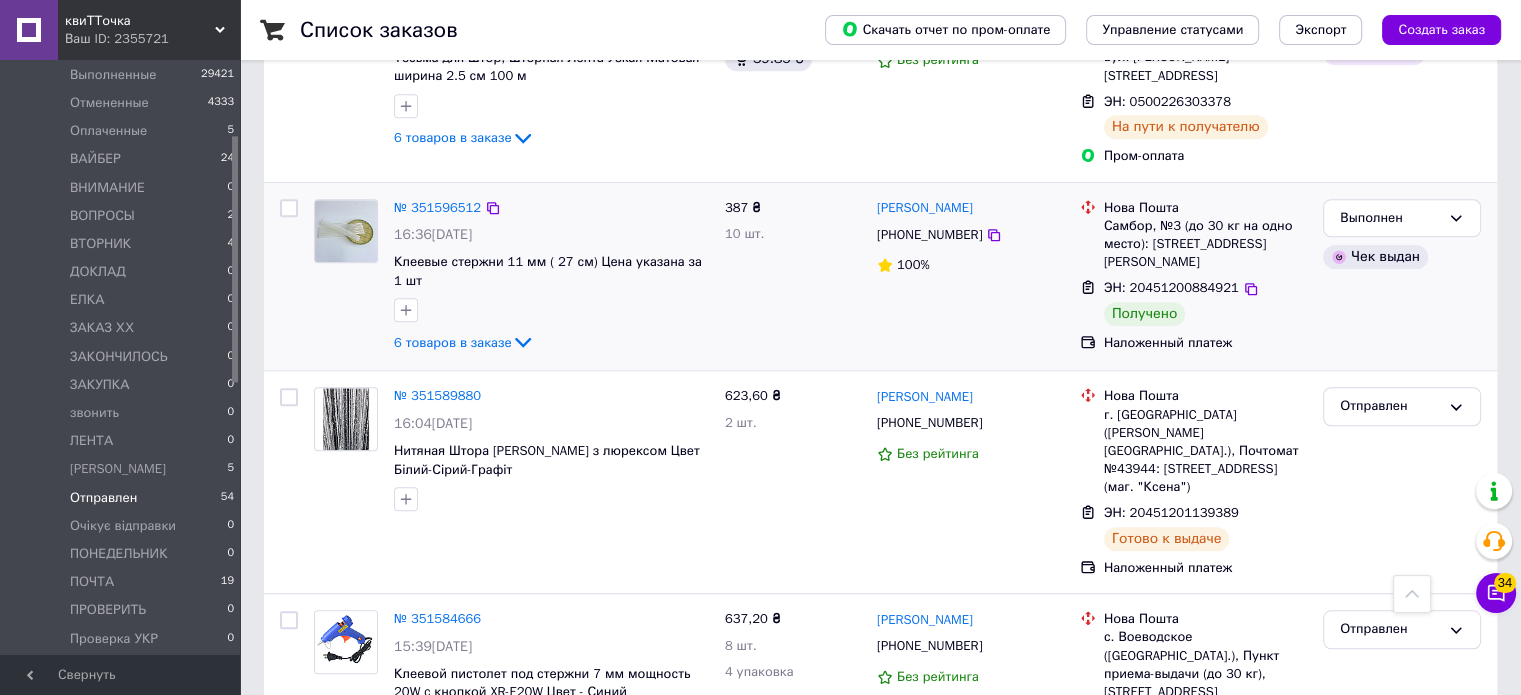 scroll, scrollTop: 1813, scrollLeft: 0, axis: vertical 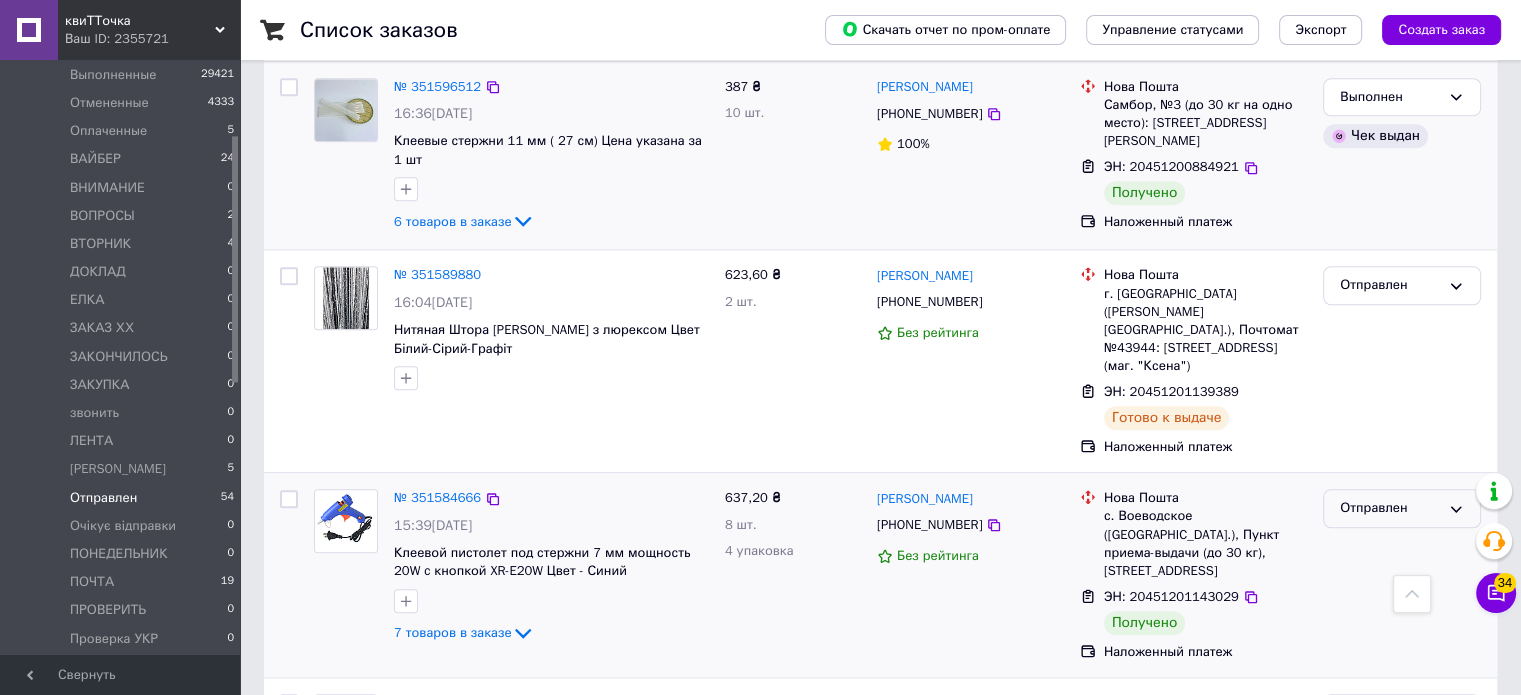 click on "Отправлен" at bounding box center (1390, 508) 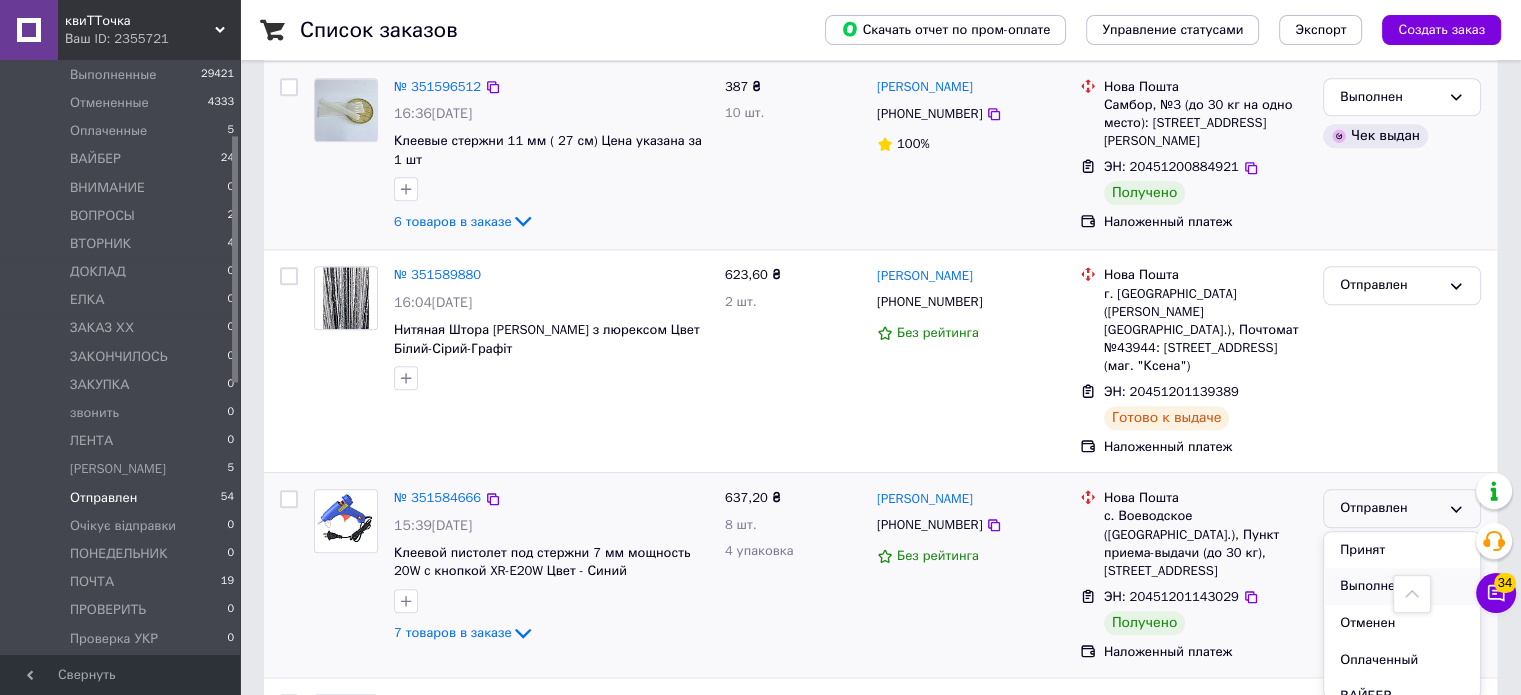 click on "Выполнен" at bounding box center (1402, 586) 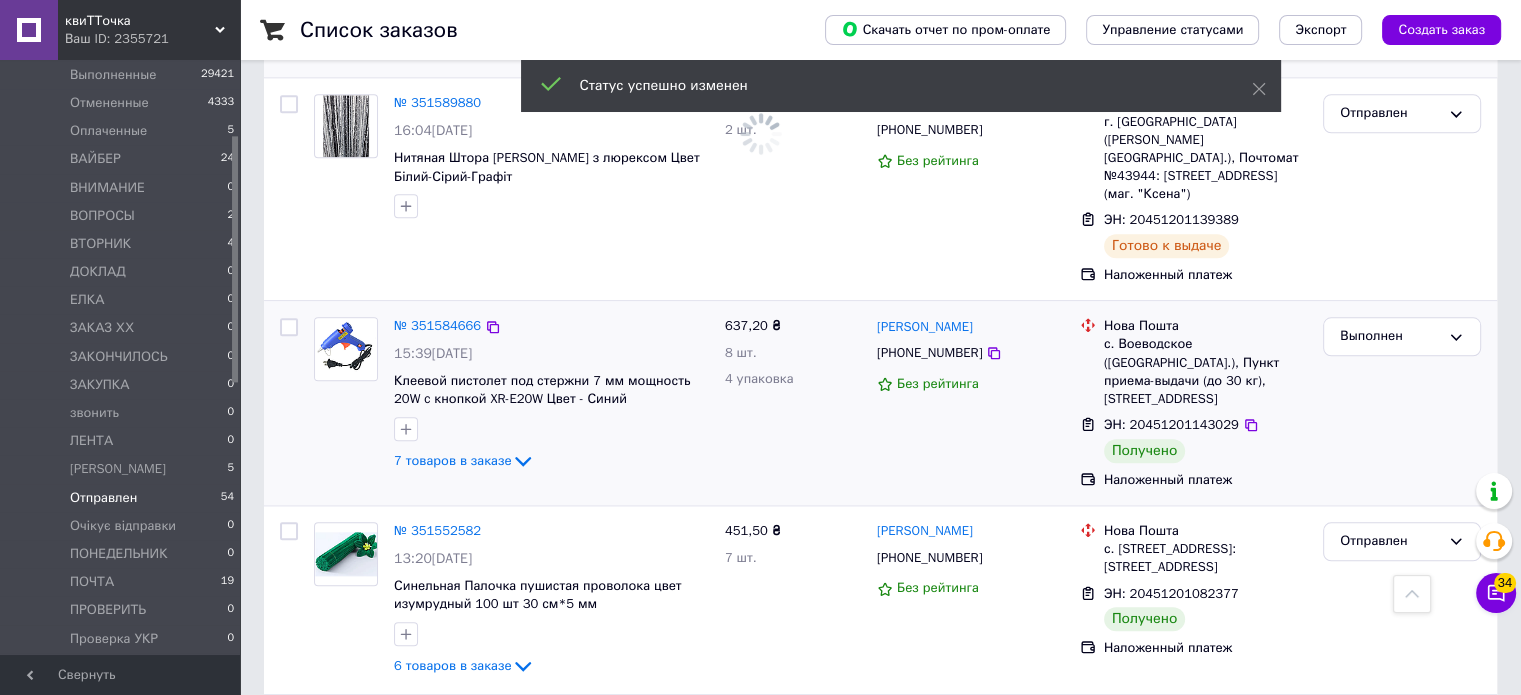 scroll, scrollTop: 1989, scrollLeft: 0, axis: vertical 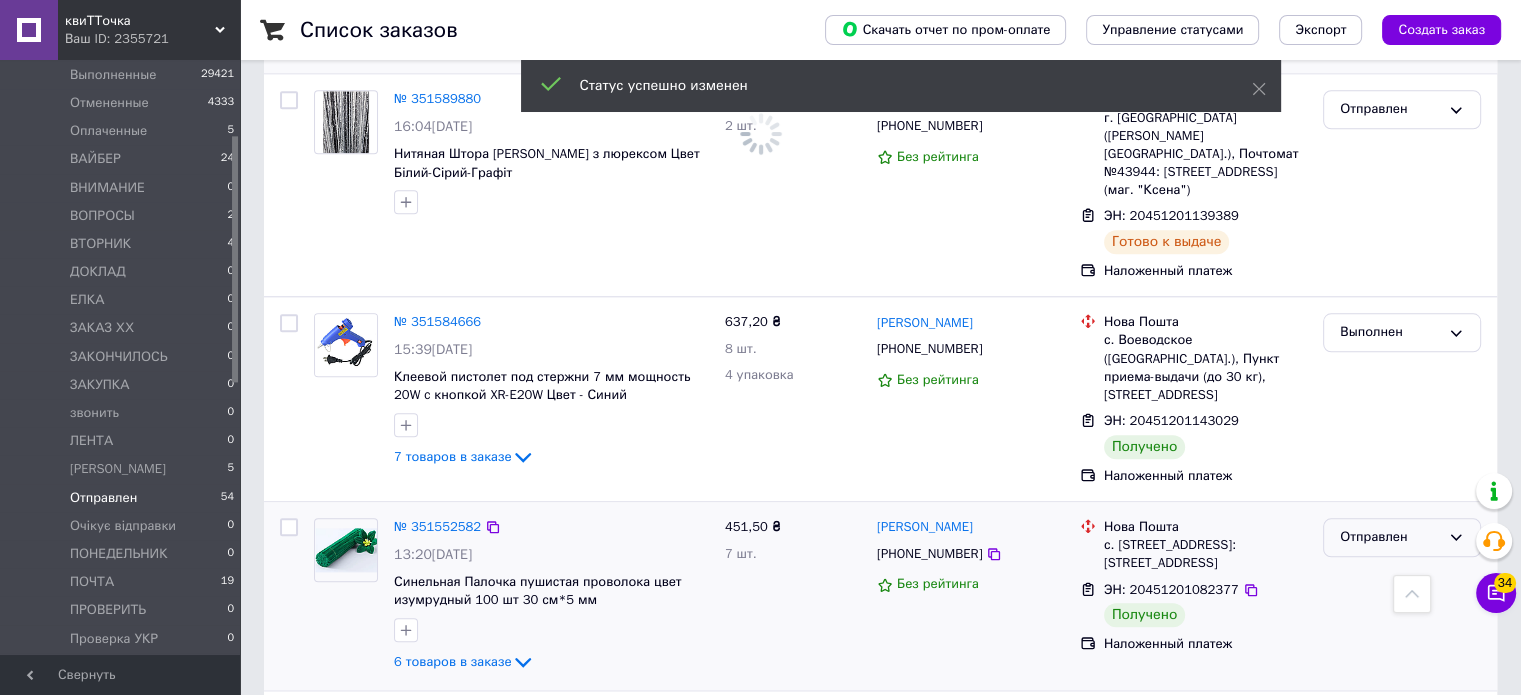 click on "Отправлен" at bounding box center (1390, 537) 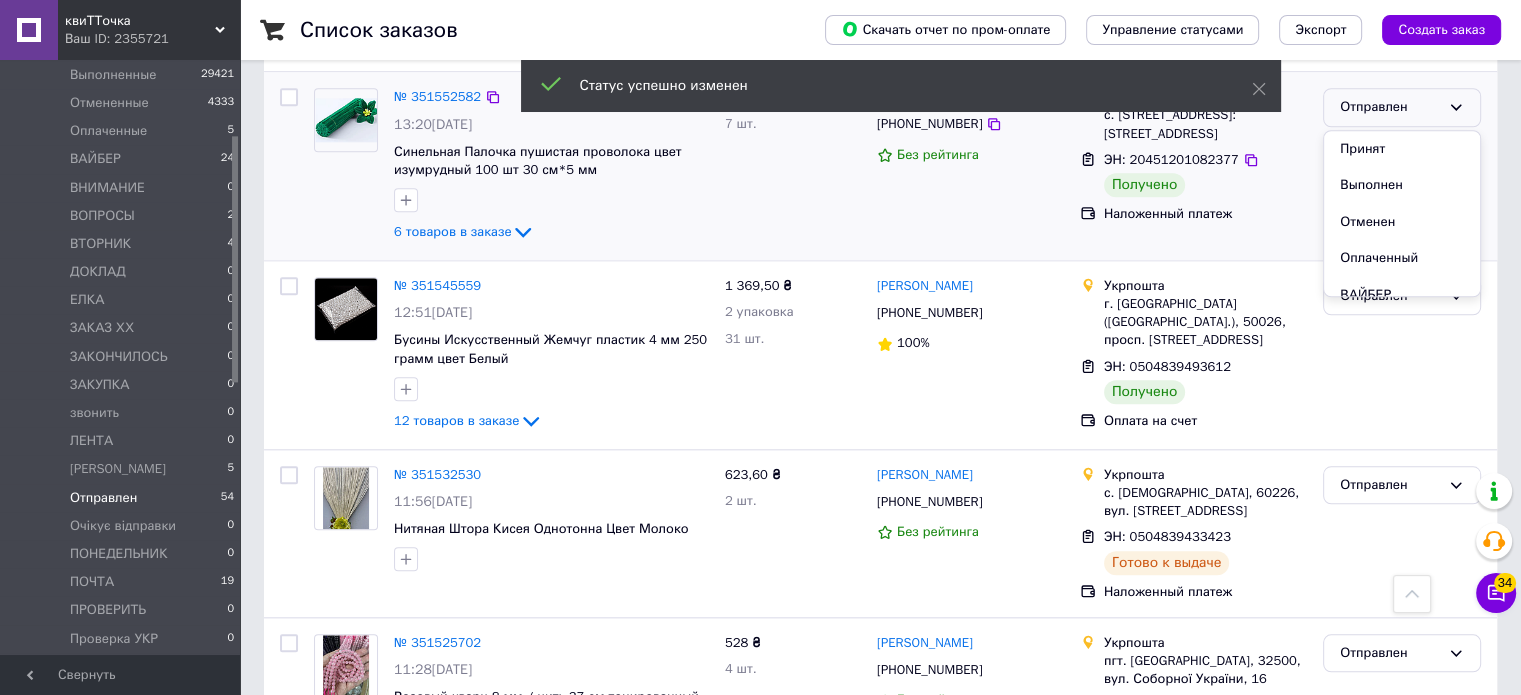scroll, scrollTop: 1596, scrollLeft: 0, axis: vertical 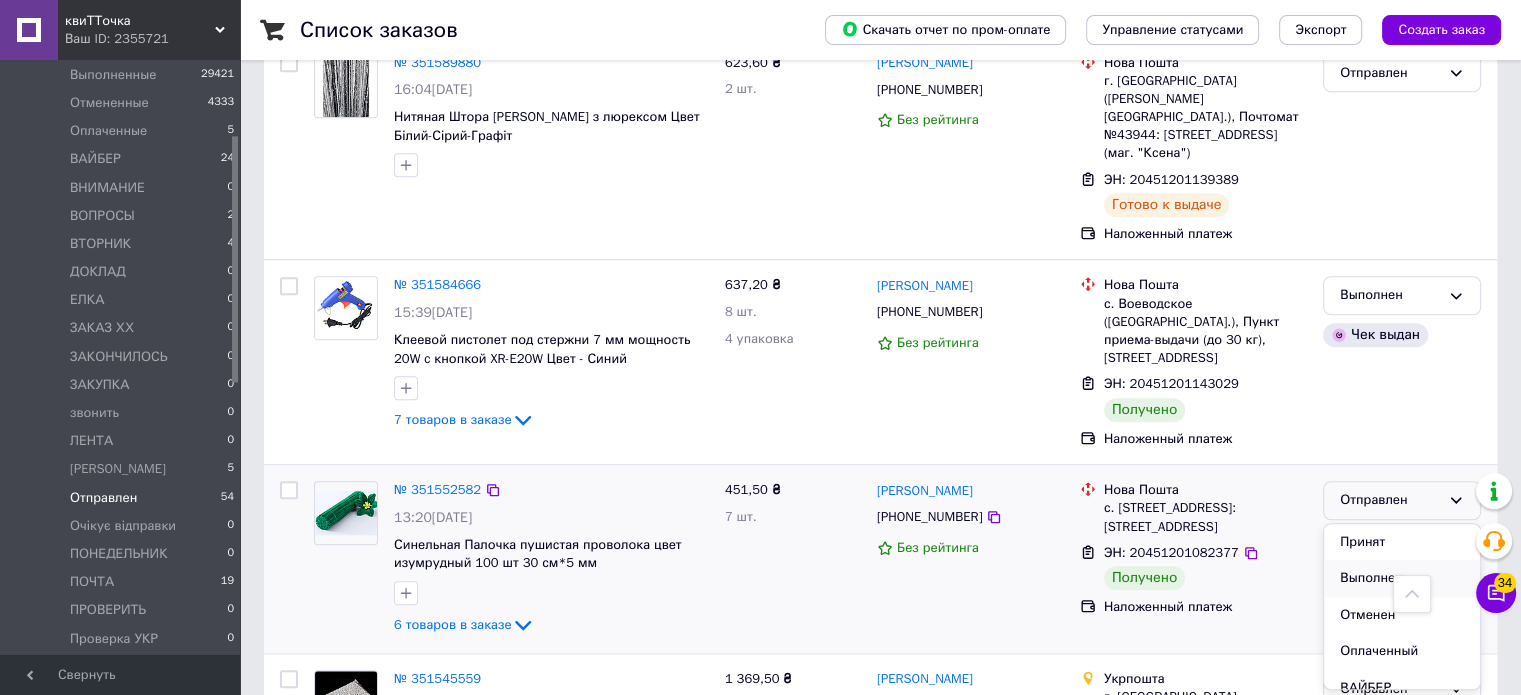 click on "Выполнен" at bounding box center [1402, 578] 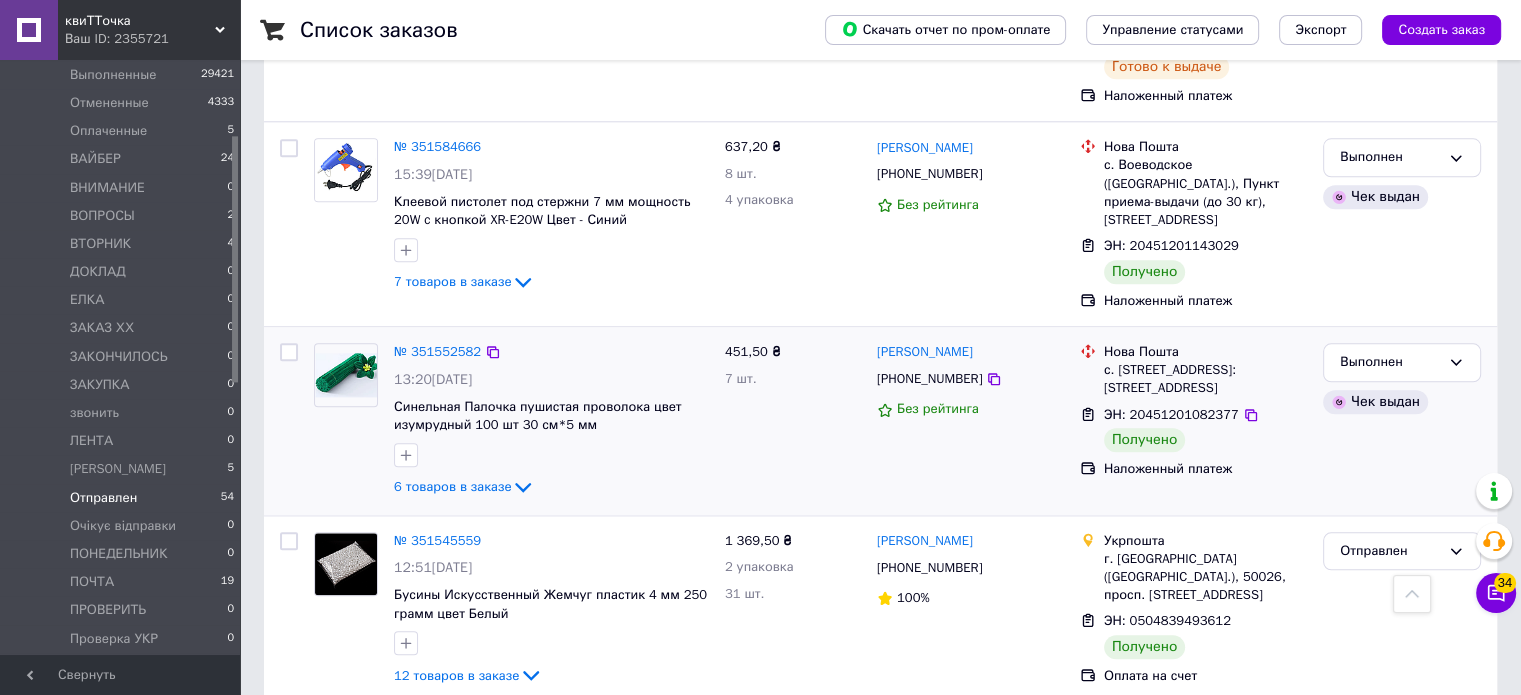 scroll, scrollTop: 2166, scrollLeft: 0, axis: vertical 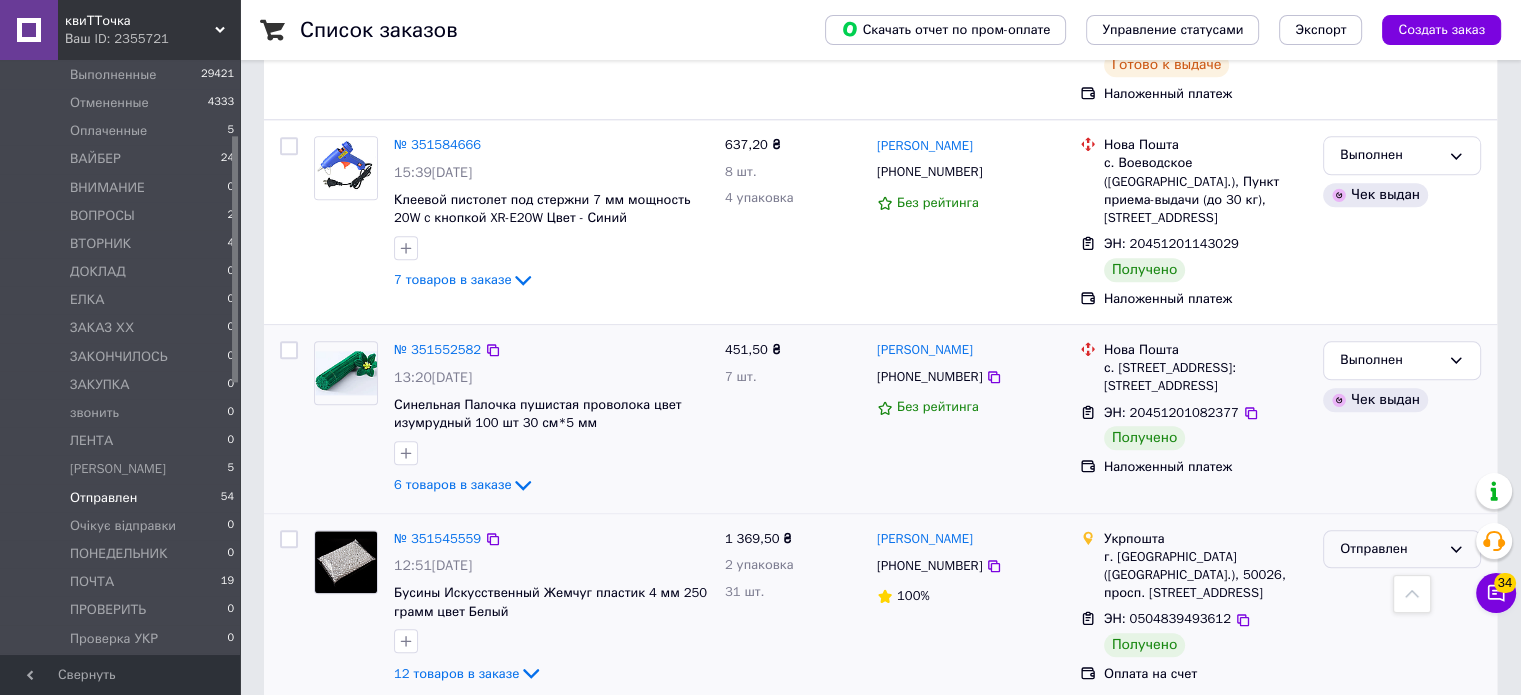 click on "Отправлен" at bounding box center [1390, 549] 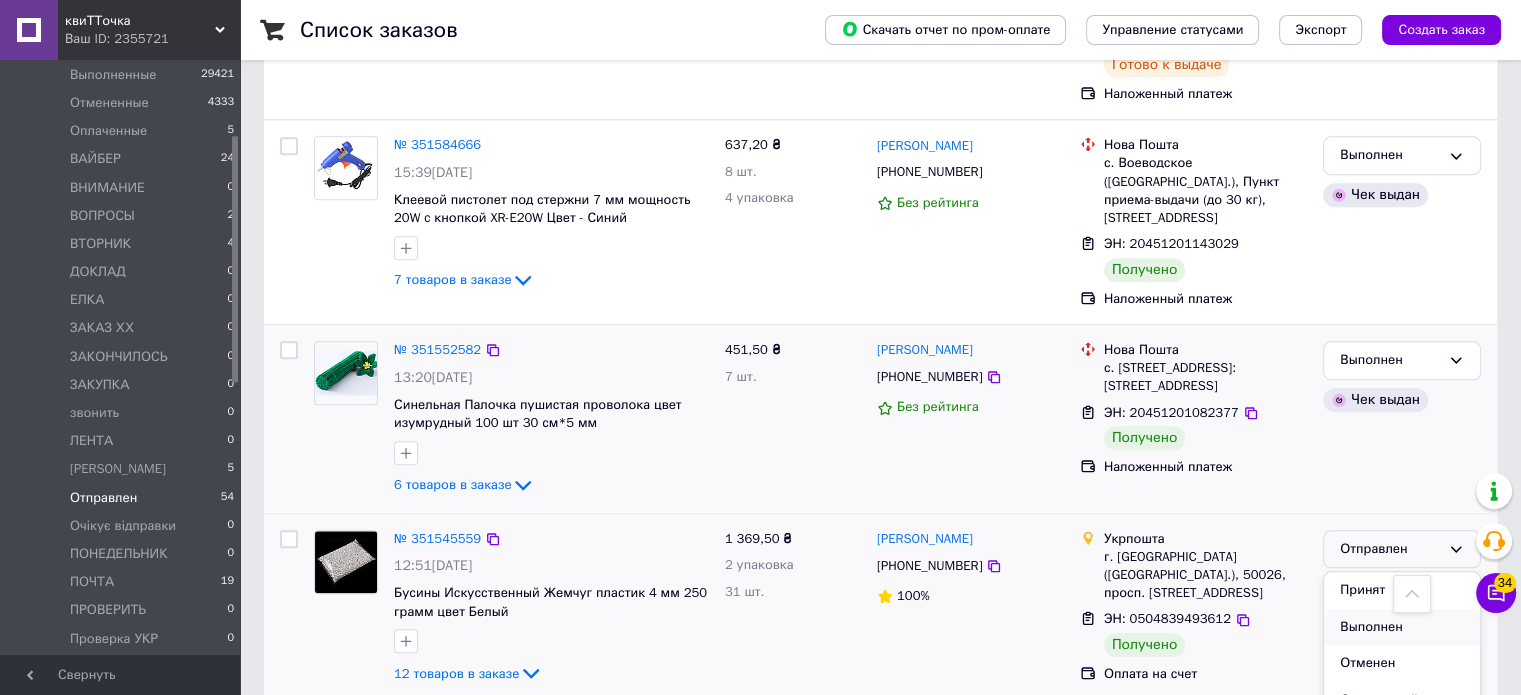 click on "Выполнен" at bounding box center [1402, 627] 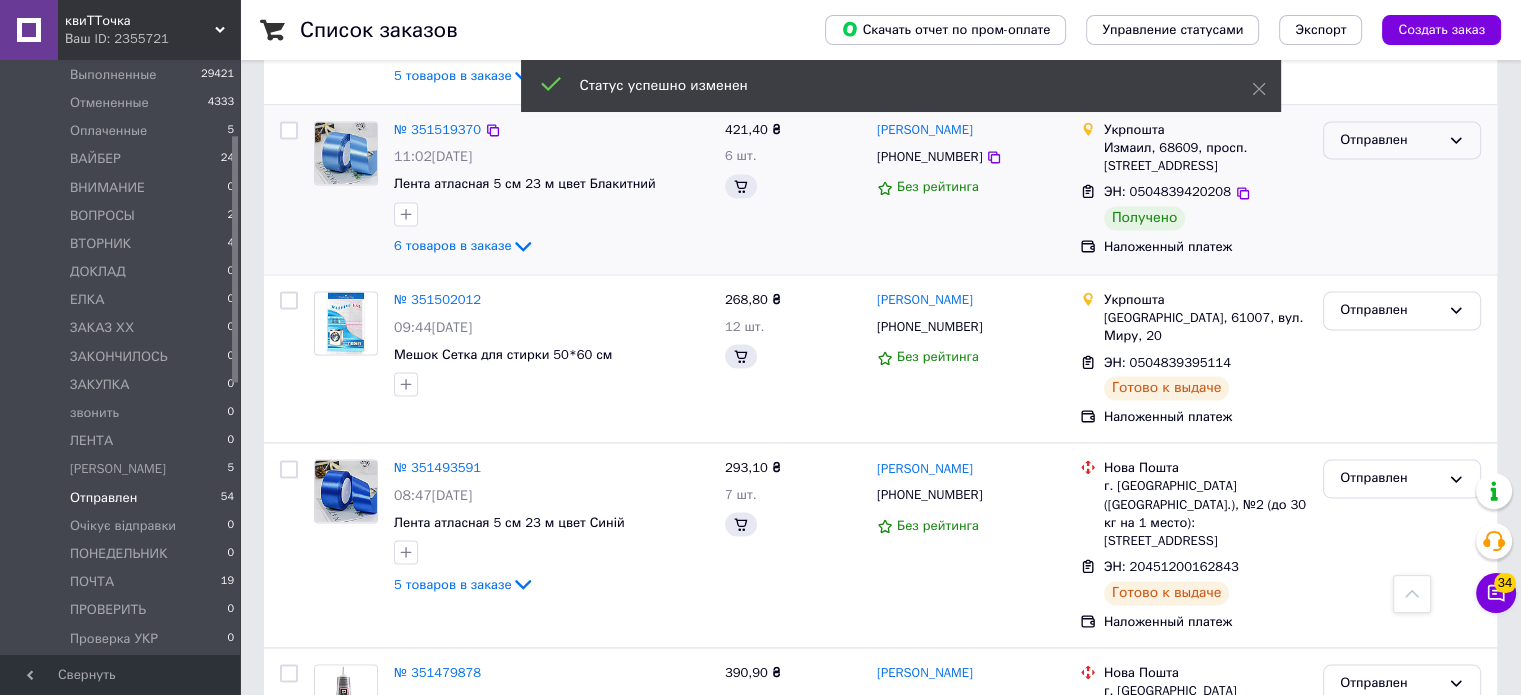 scroll, scrollTop: 2468, scrollLeft: 0, axis: vertical 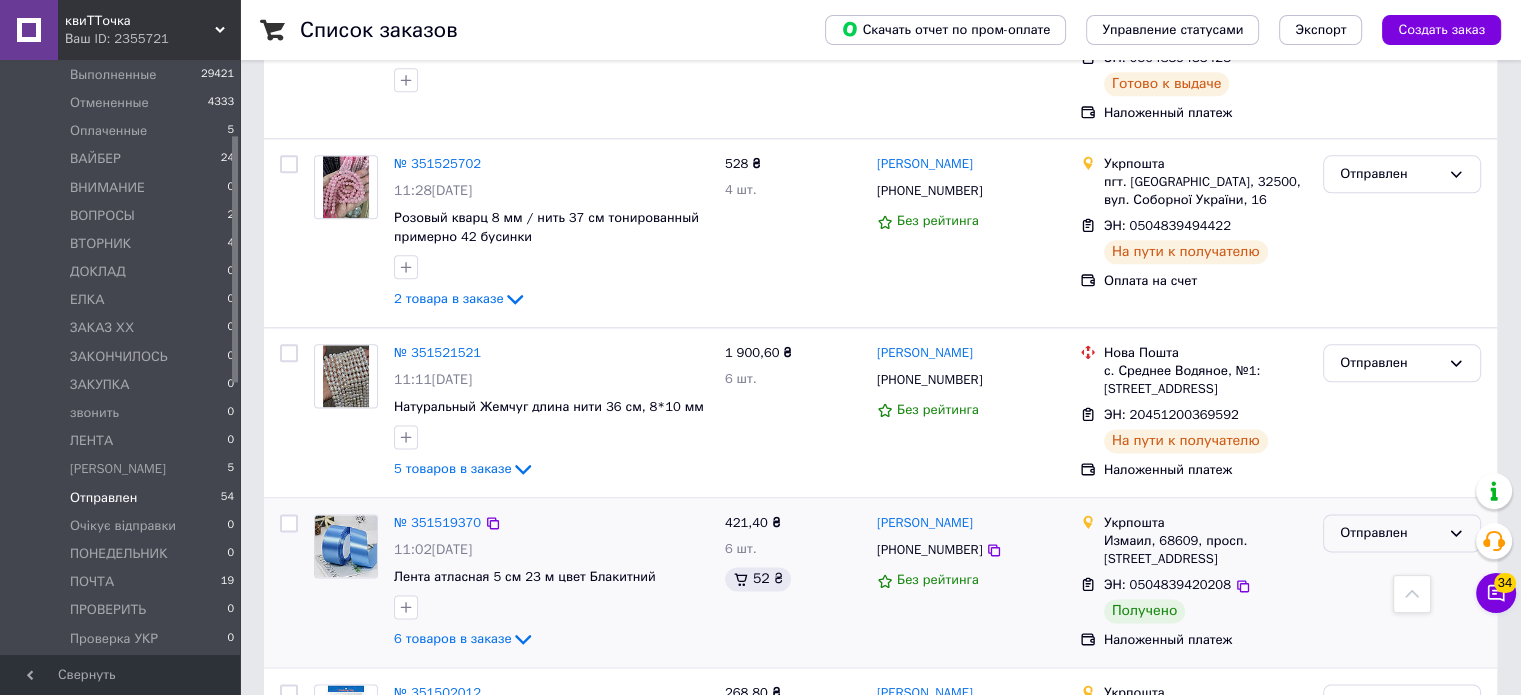 click on "Отправлен" at bounding box center (1390, 533) 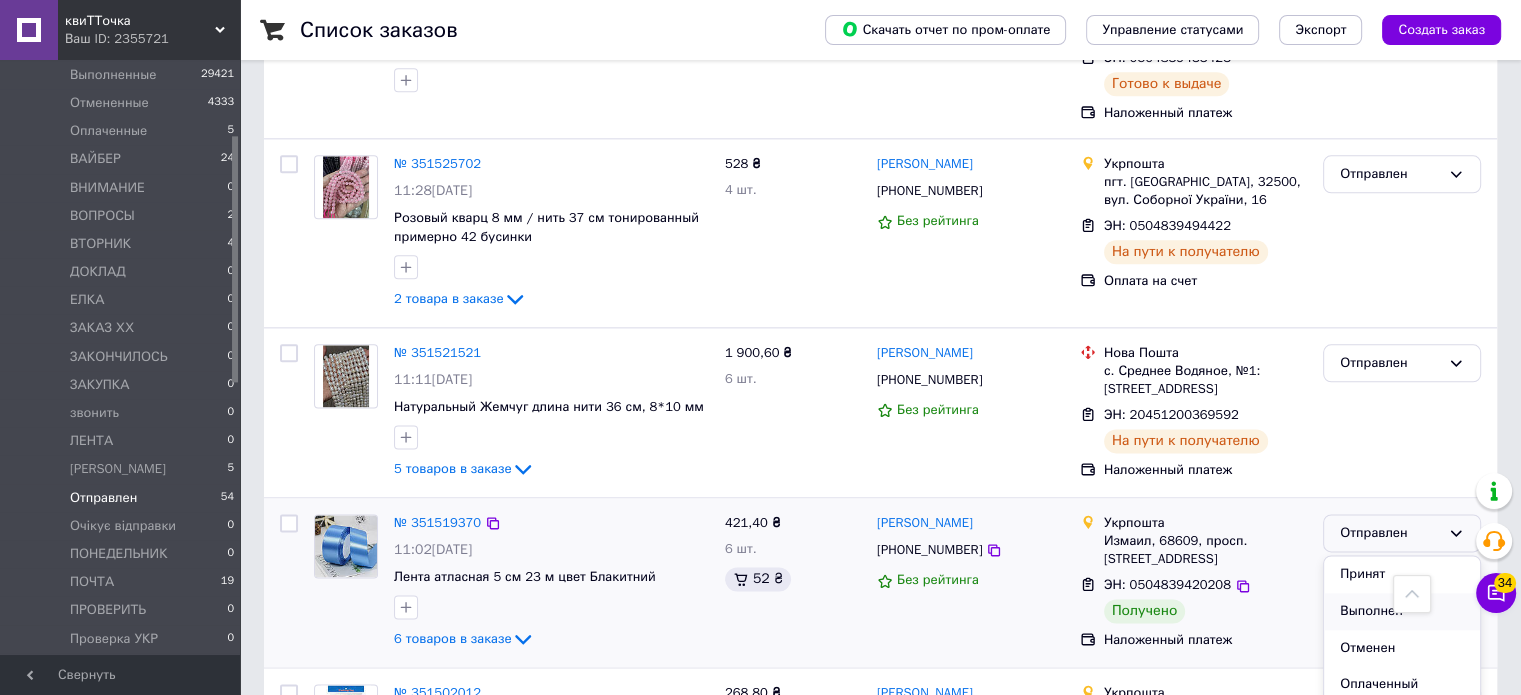 click on "Выполнен" at bounding box center (1402, 611) 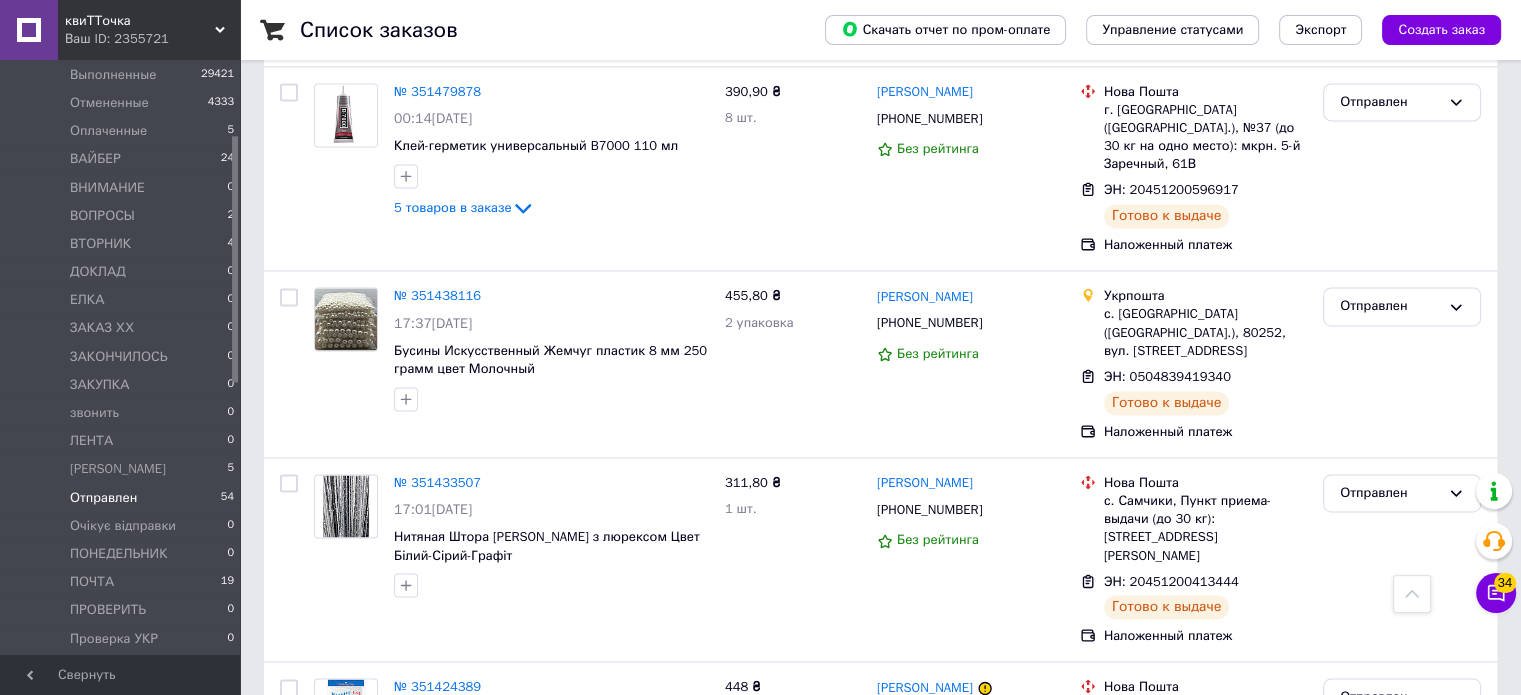scroll, scrollTop: 3113, scrollLeft: 0, axis: vertical 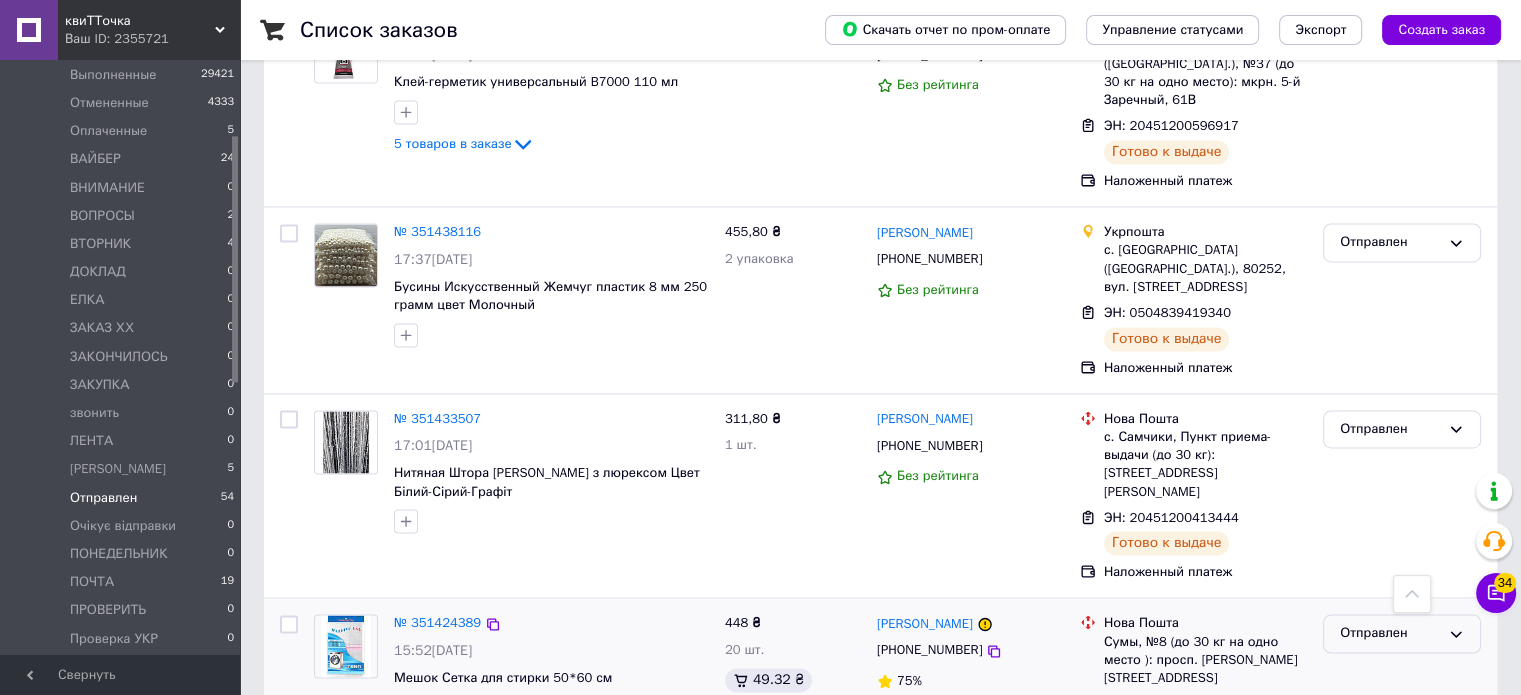 click on "Отправлен" at bounding box center (1390, 633) 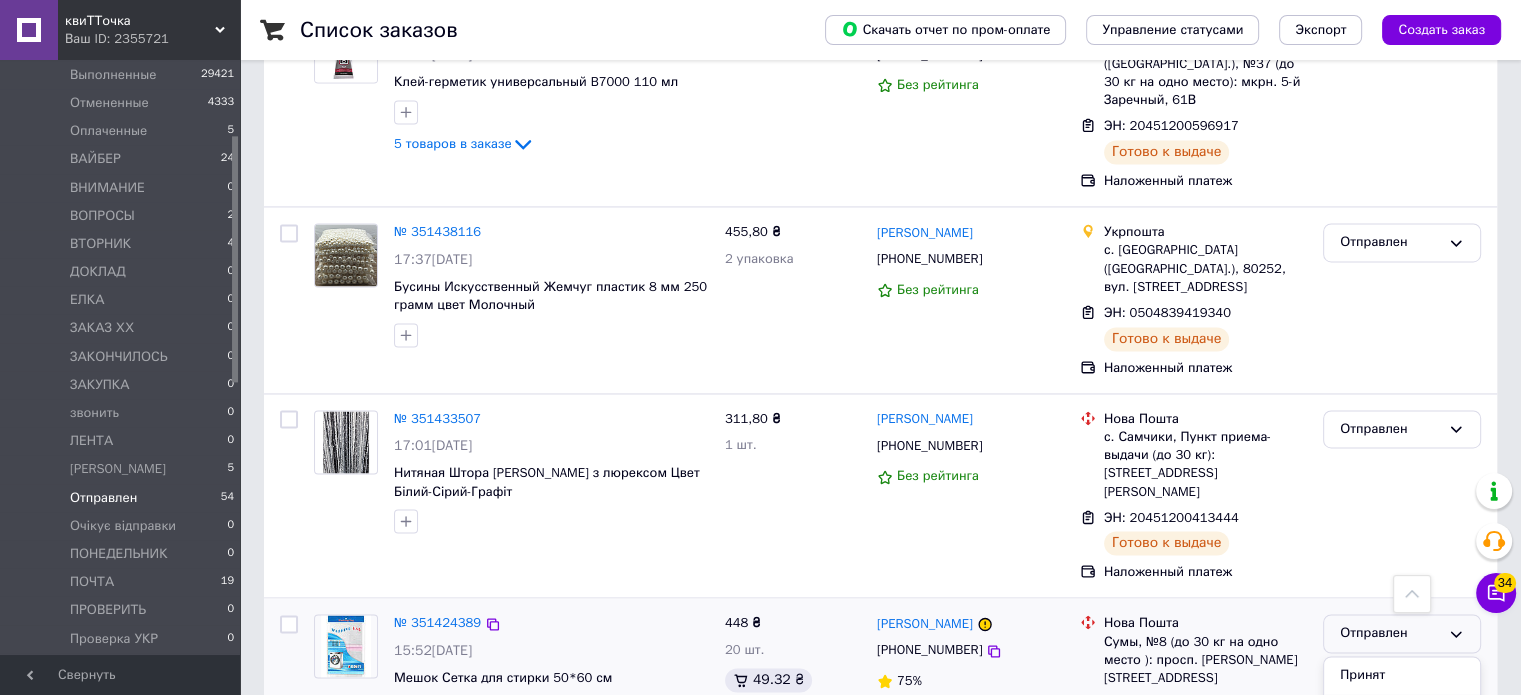 click on "Выполнен" at bounding box center (1402, 712) 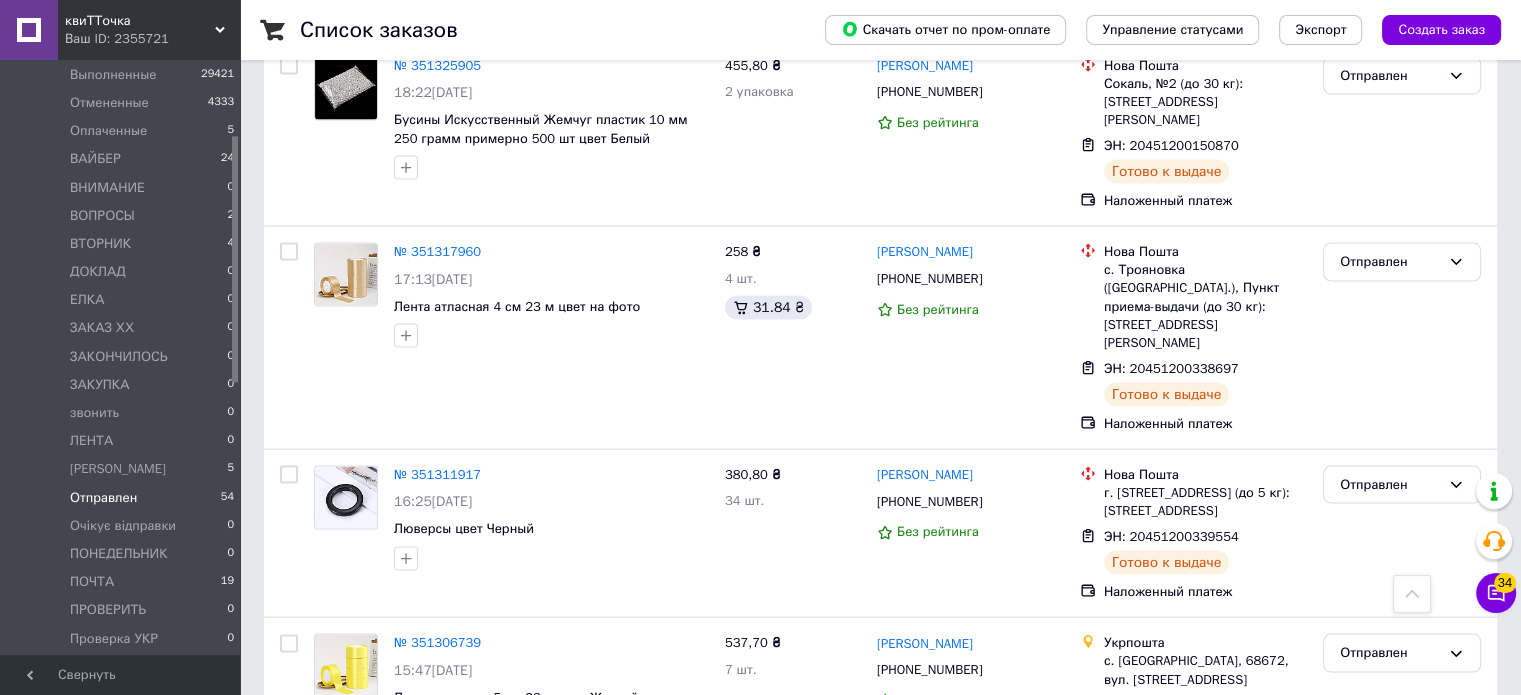 scroll, scrollTop: 4043, scrollLeft: 0, axis: vertical 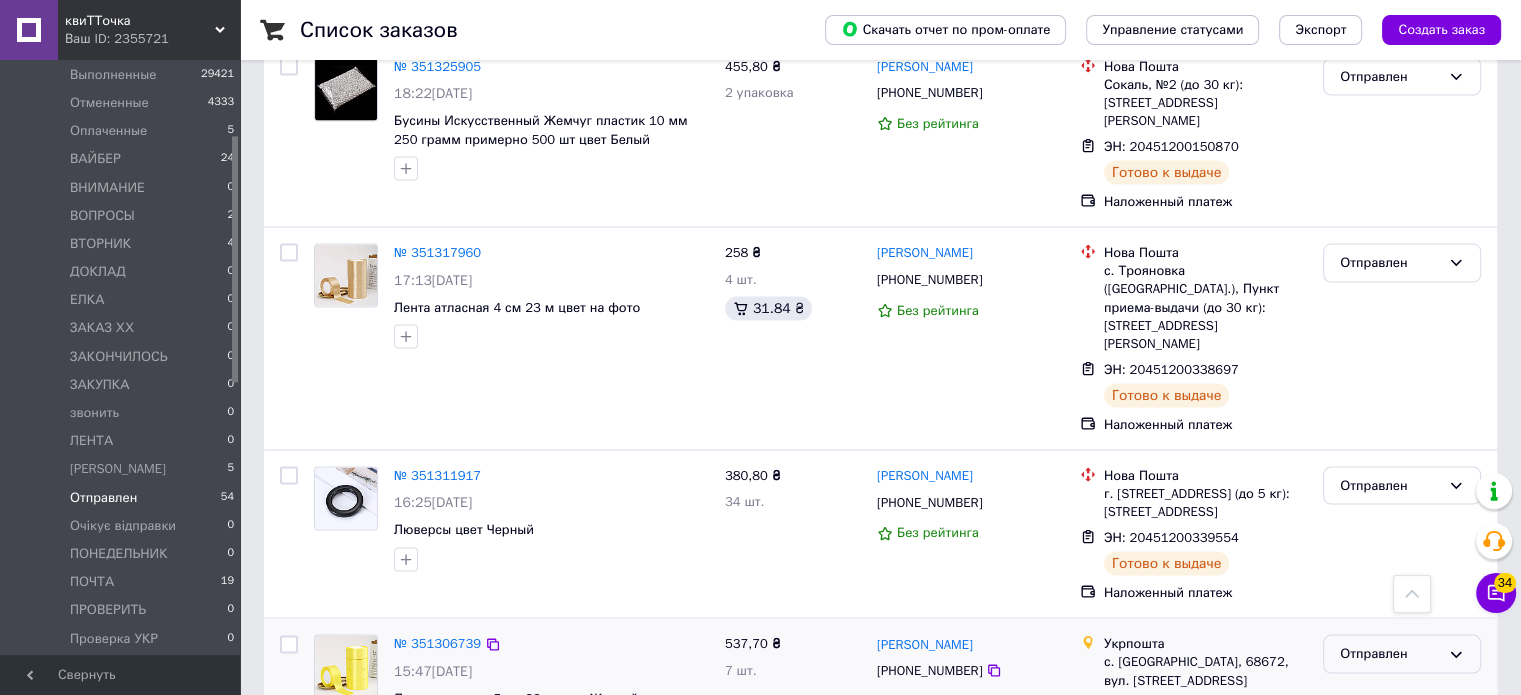 click on "Отправлен" at bounding box center [1390, 654] 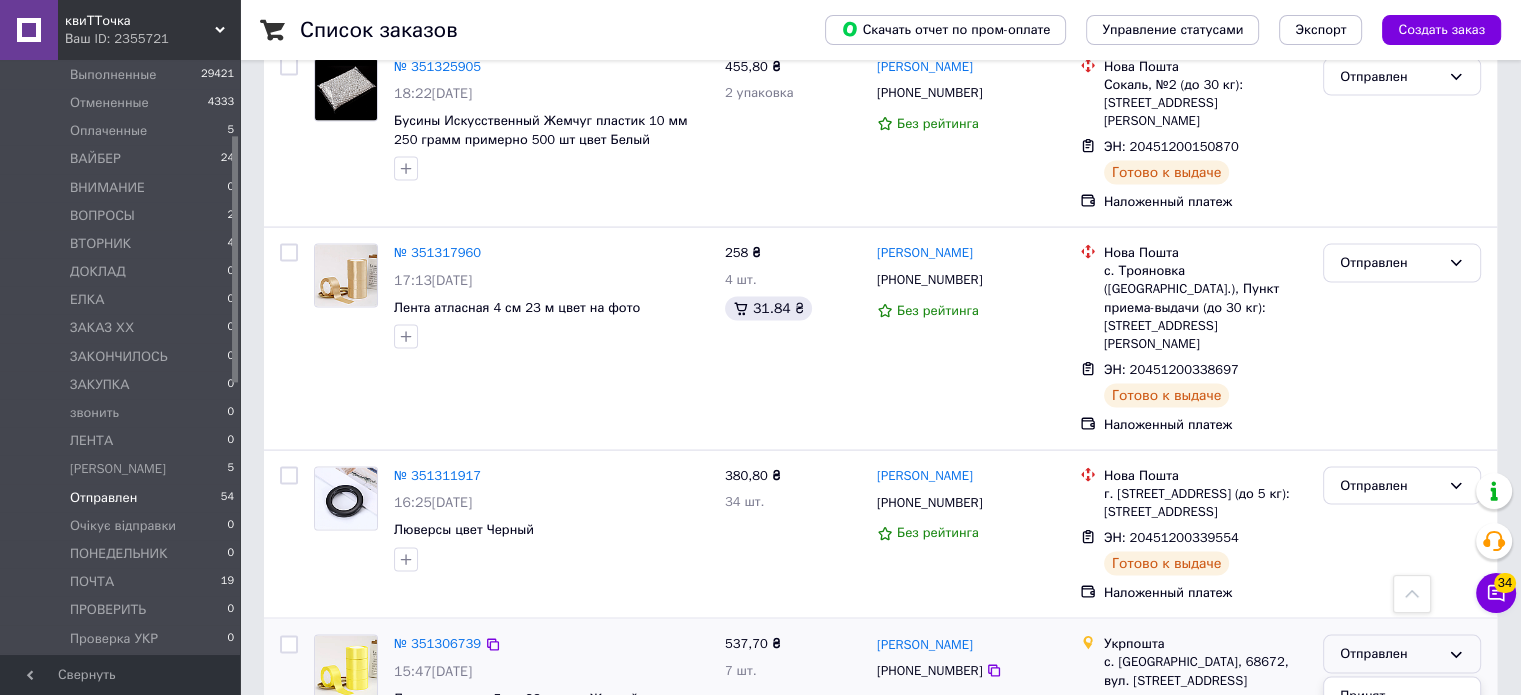 click on "Выполнен" at bounding box center [1402, 732] 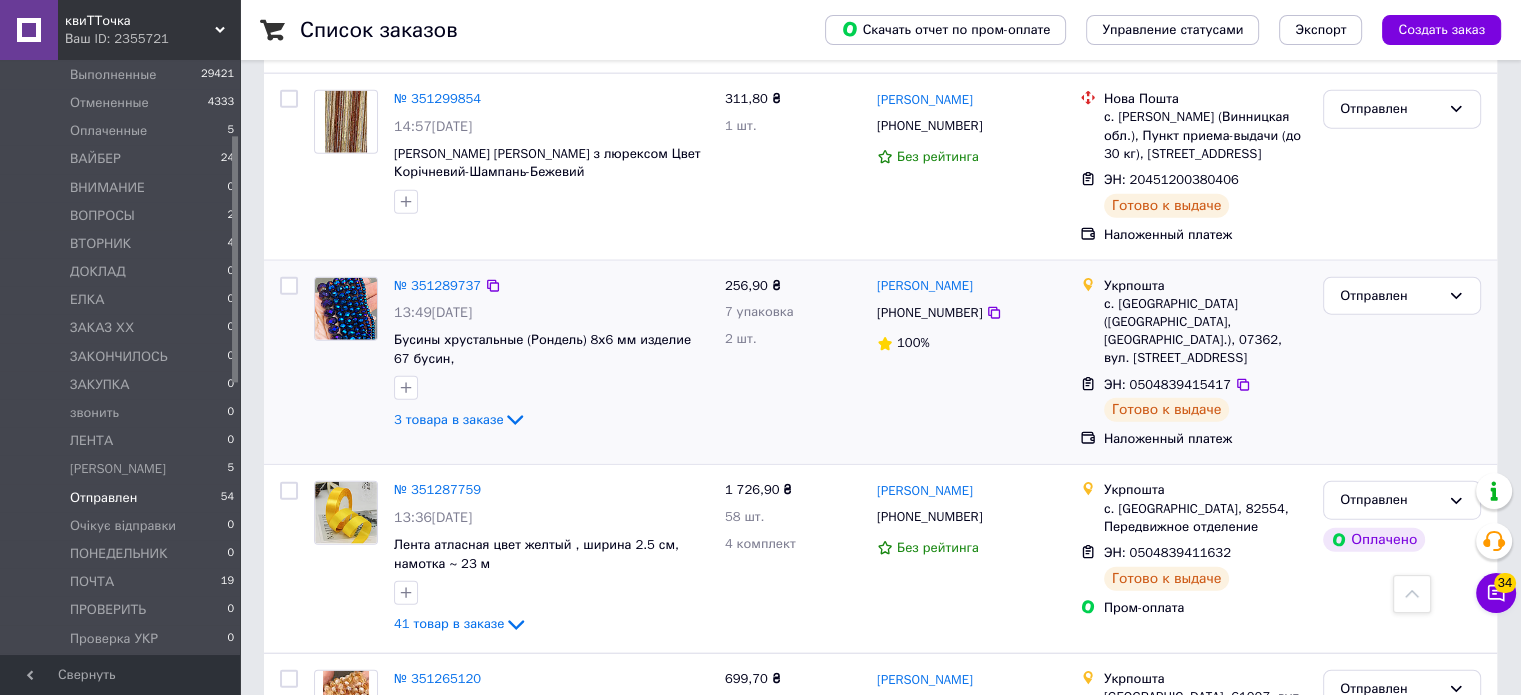 scroll, scrollTop: 4770, scrollLeft: 0, axis: vertical 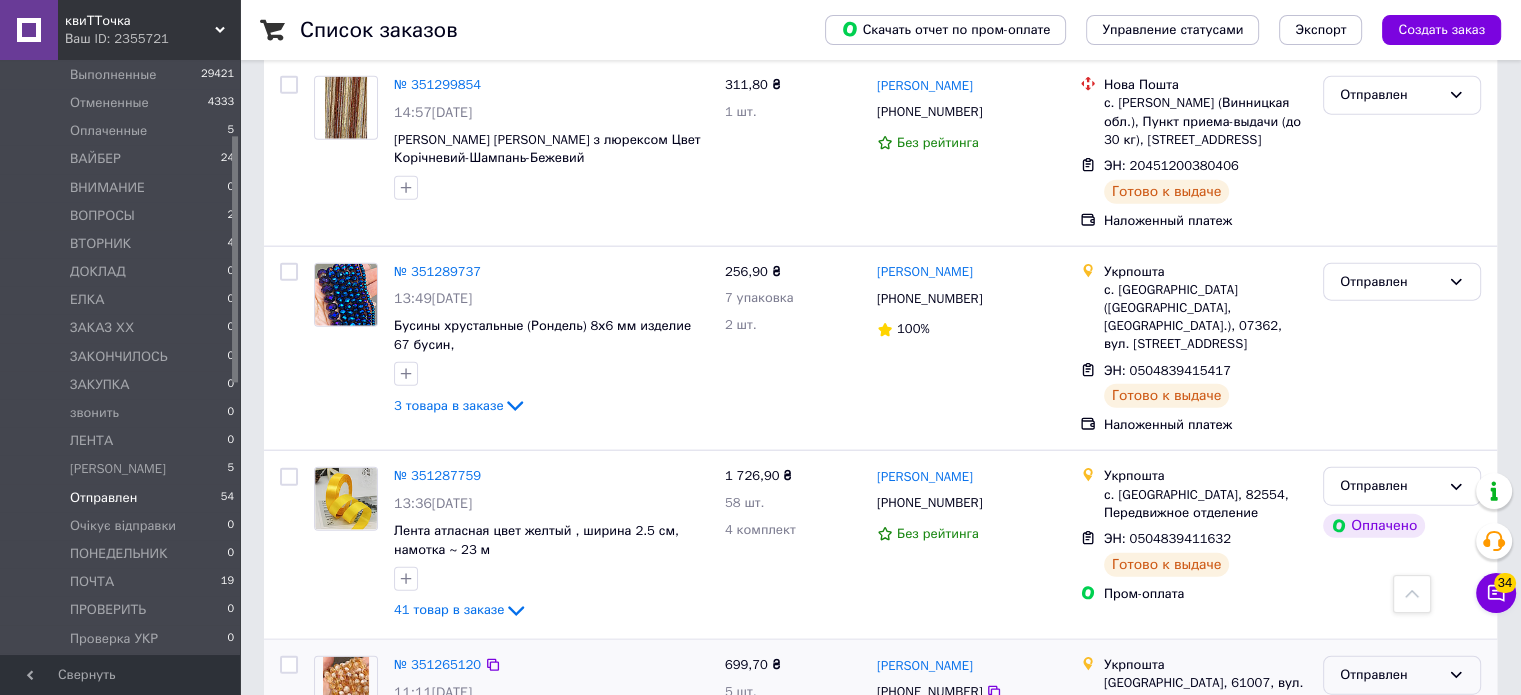 click on "Отправлен" at bounding box center (1390, 675) 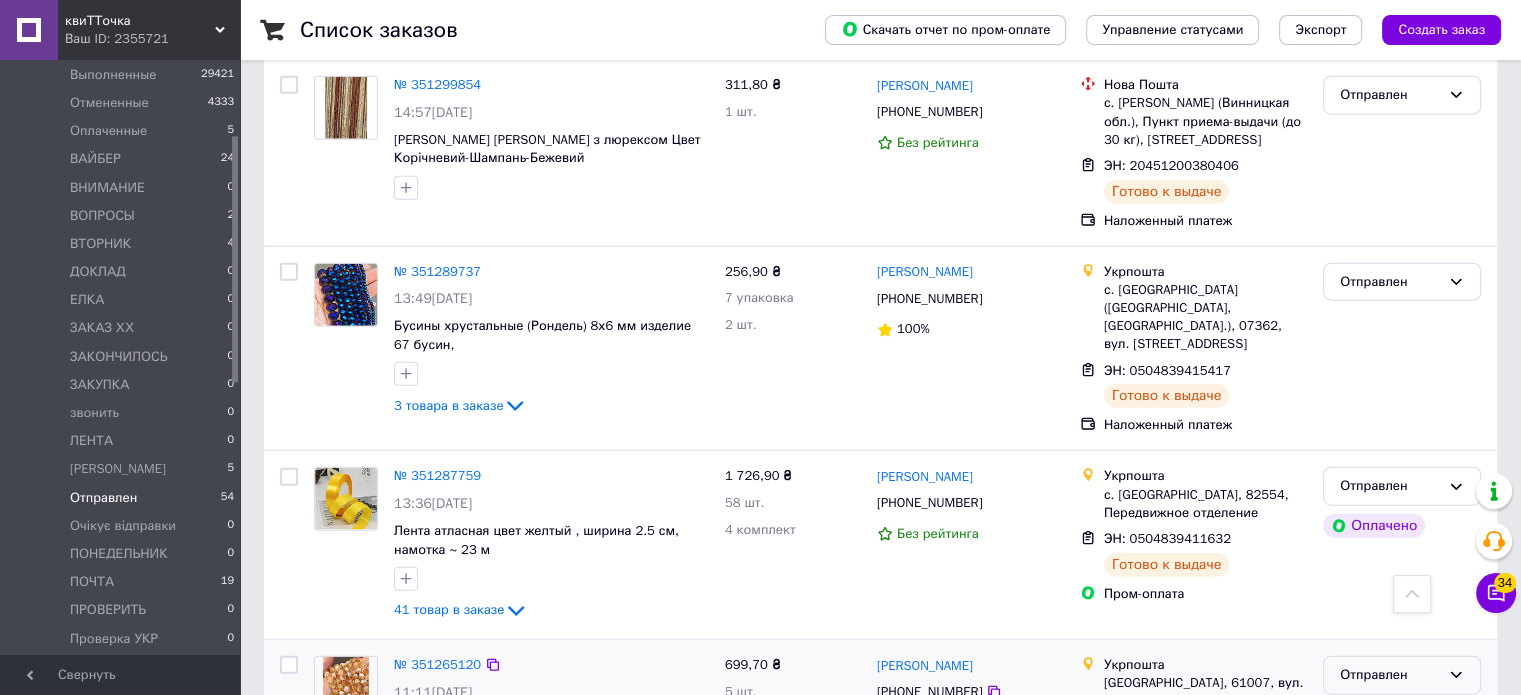 click on "Выполнен" at bounding box center (1402, 753) 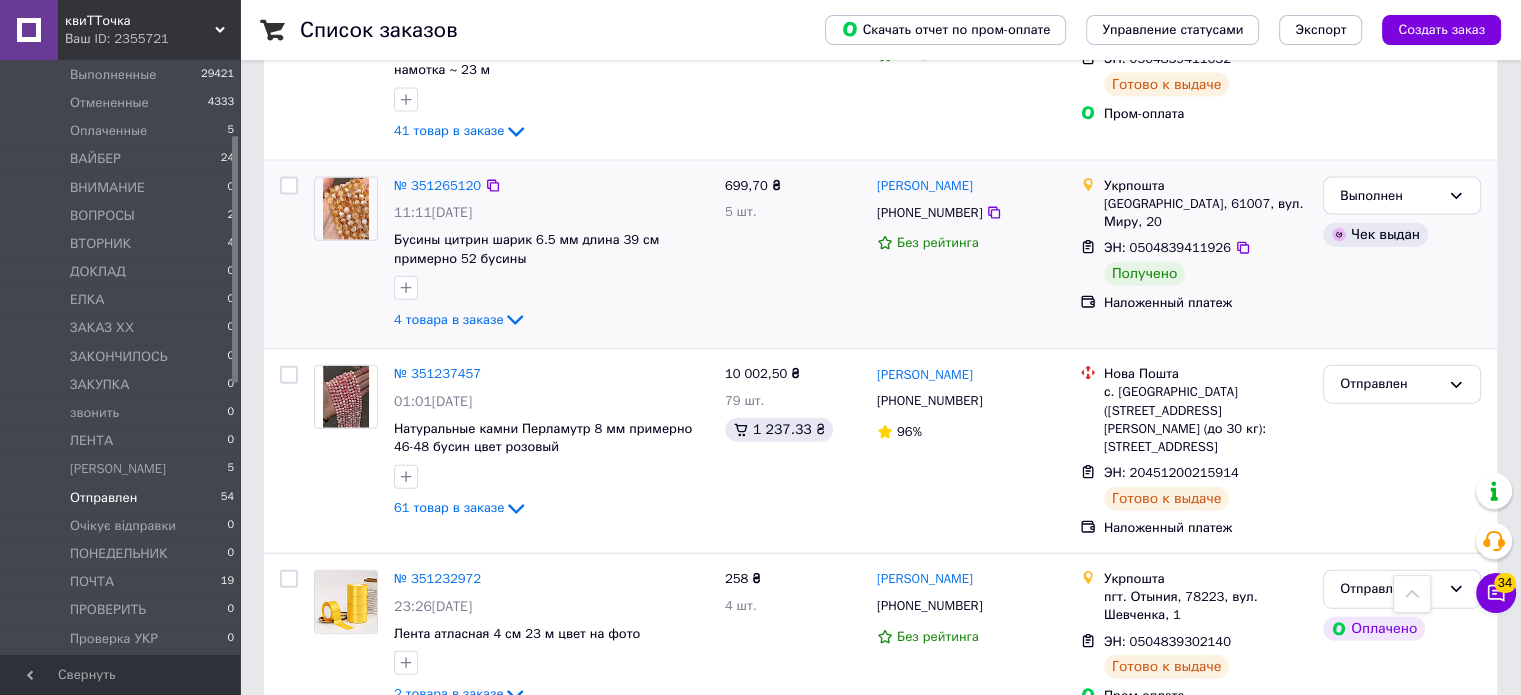 scroll, scrollTop: 4540, scrollLeft: 0, axis: vertical 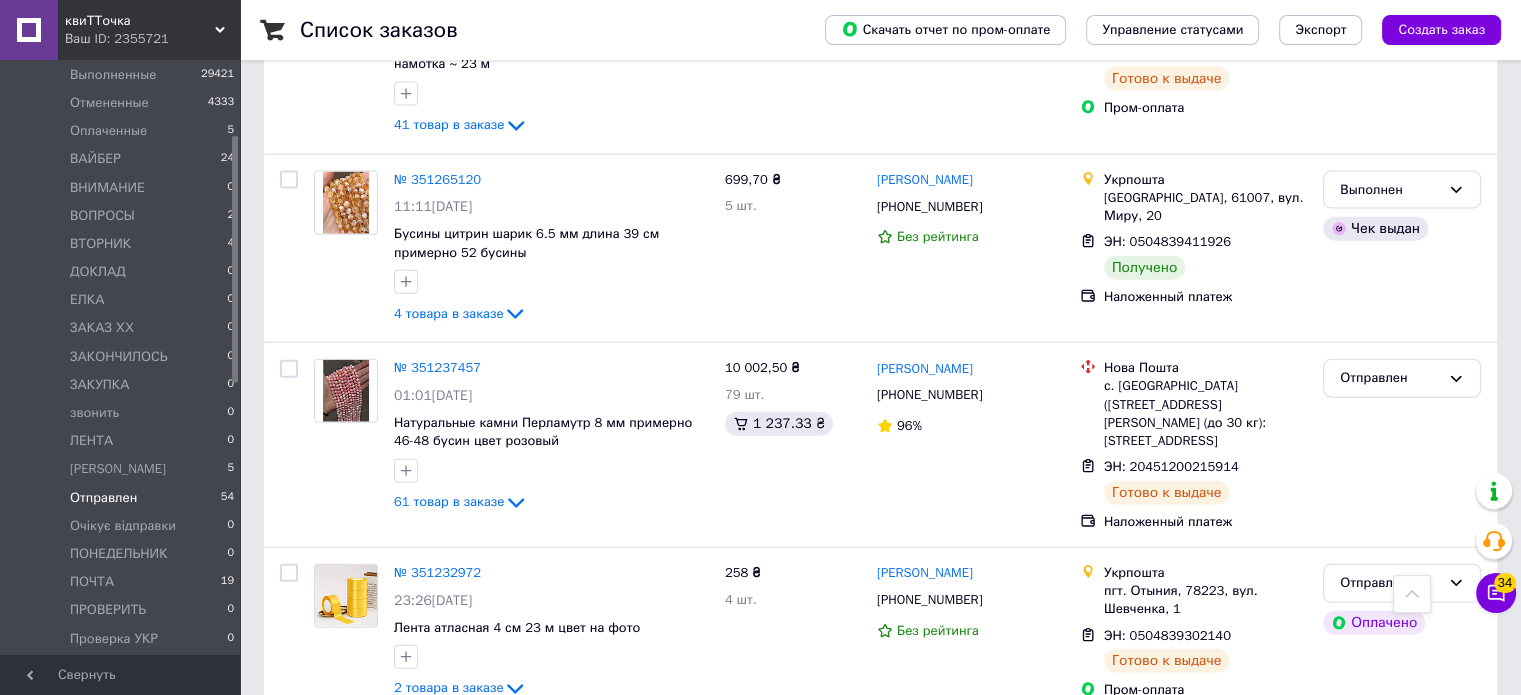 click on "Отправлен" at bounding box center (1390, 753) 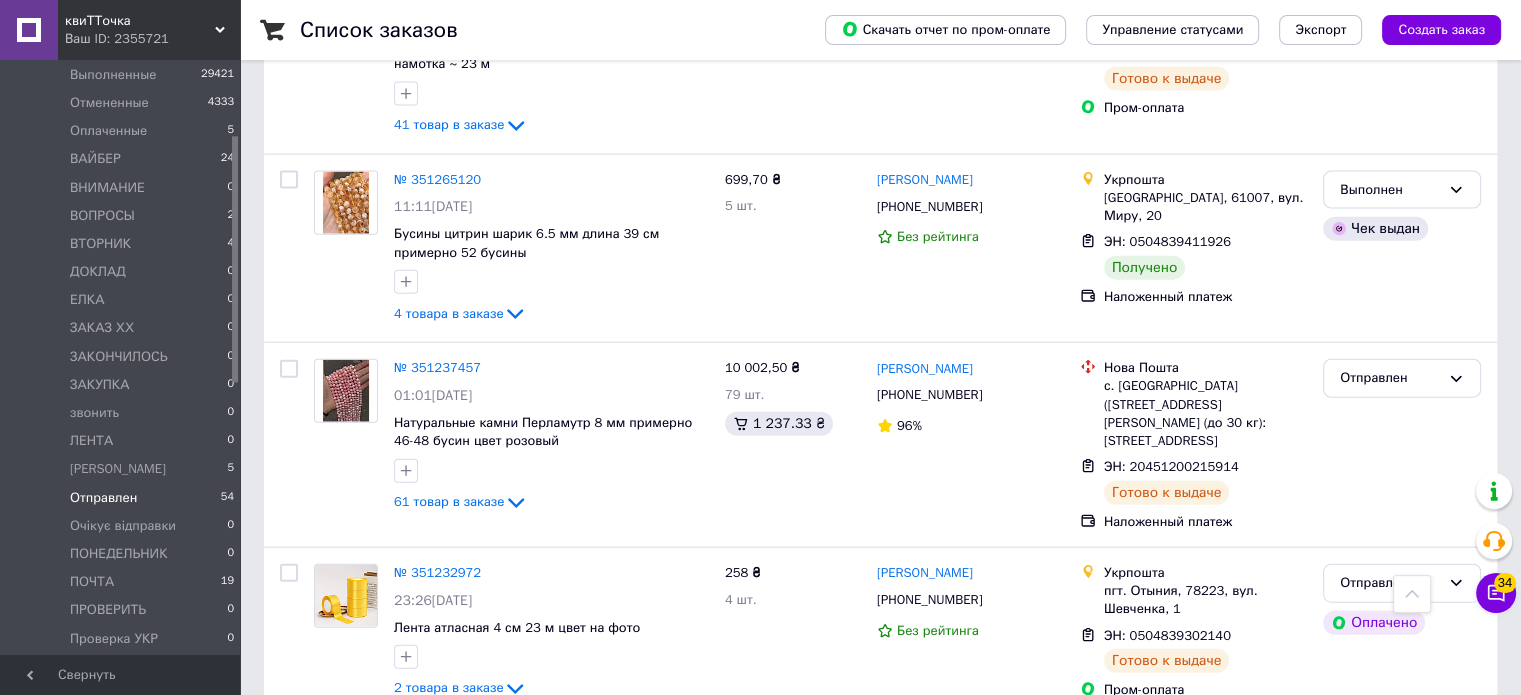 click on "Выполнен" at bounding box center (1402, 831) 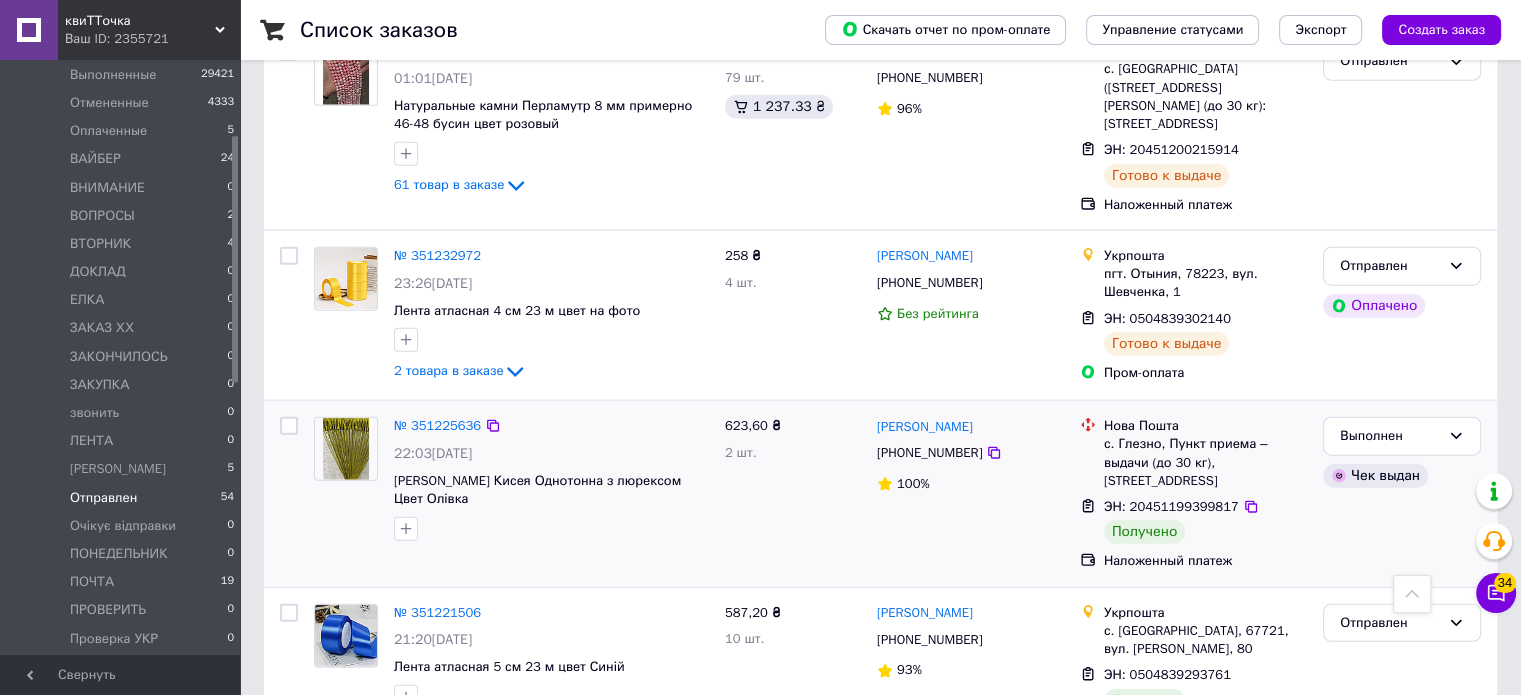 scroll, scrollTop: 4856, scrollLeft: 0, axis: vertical 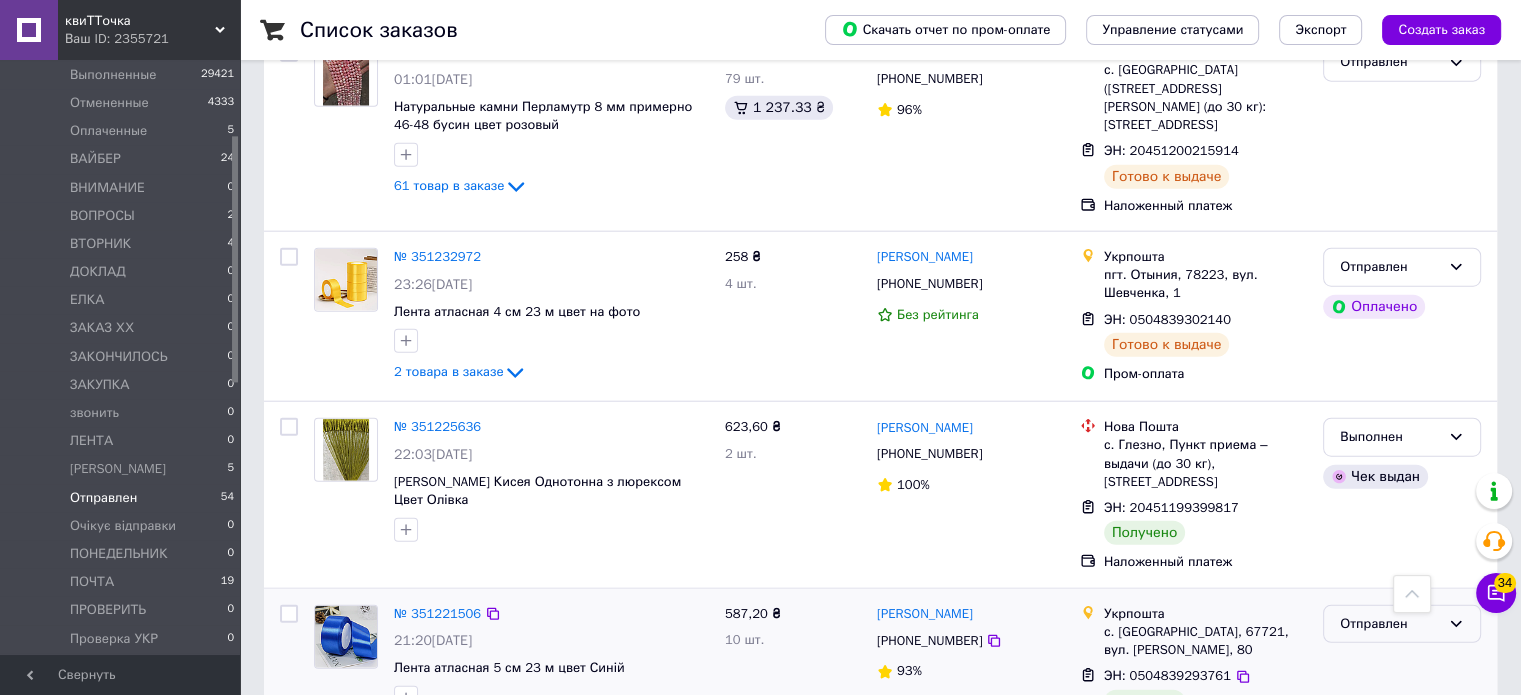 click on "Отправлен" at bounding box center (1402, 624) 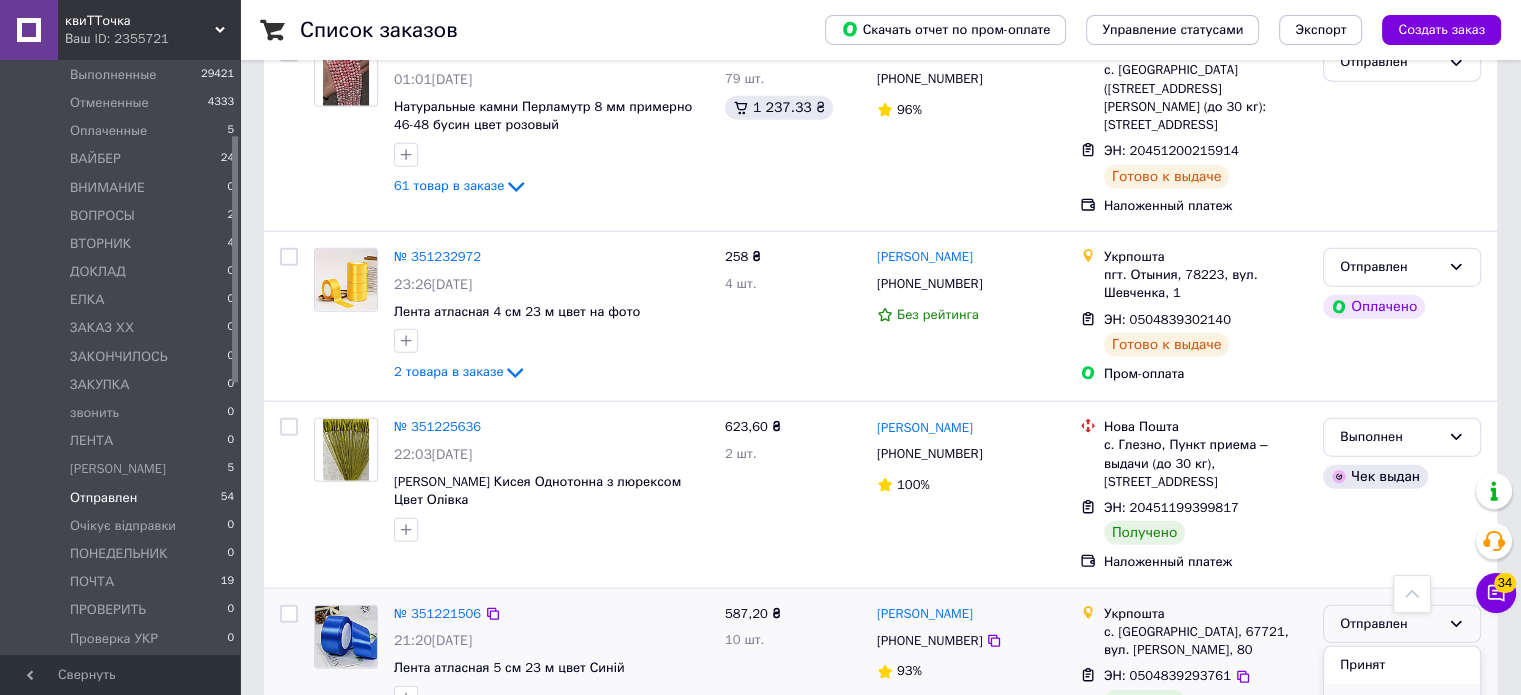click on "Выполнен" at bounding box center [1402, 702] 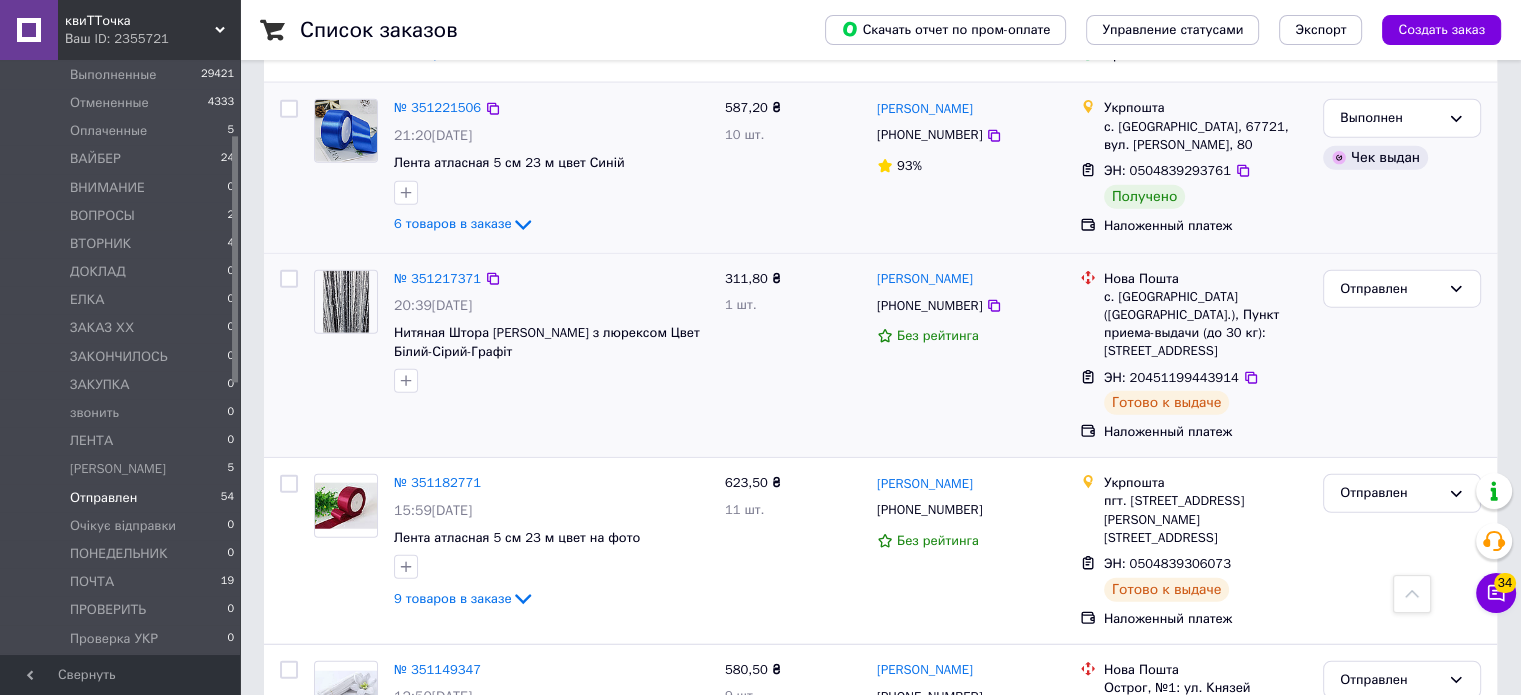 scroll, scrollTop: 4988, scrollLeft: 0, axis: vertical 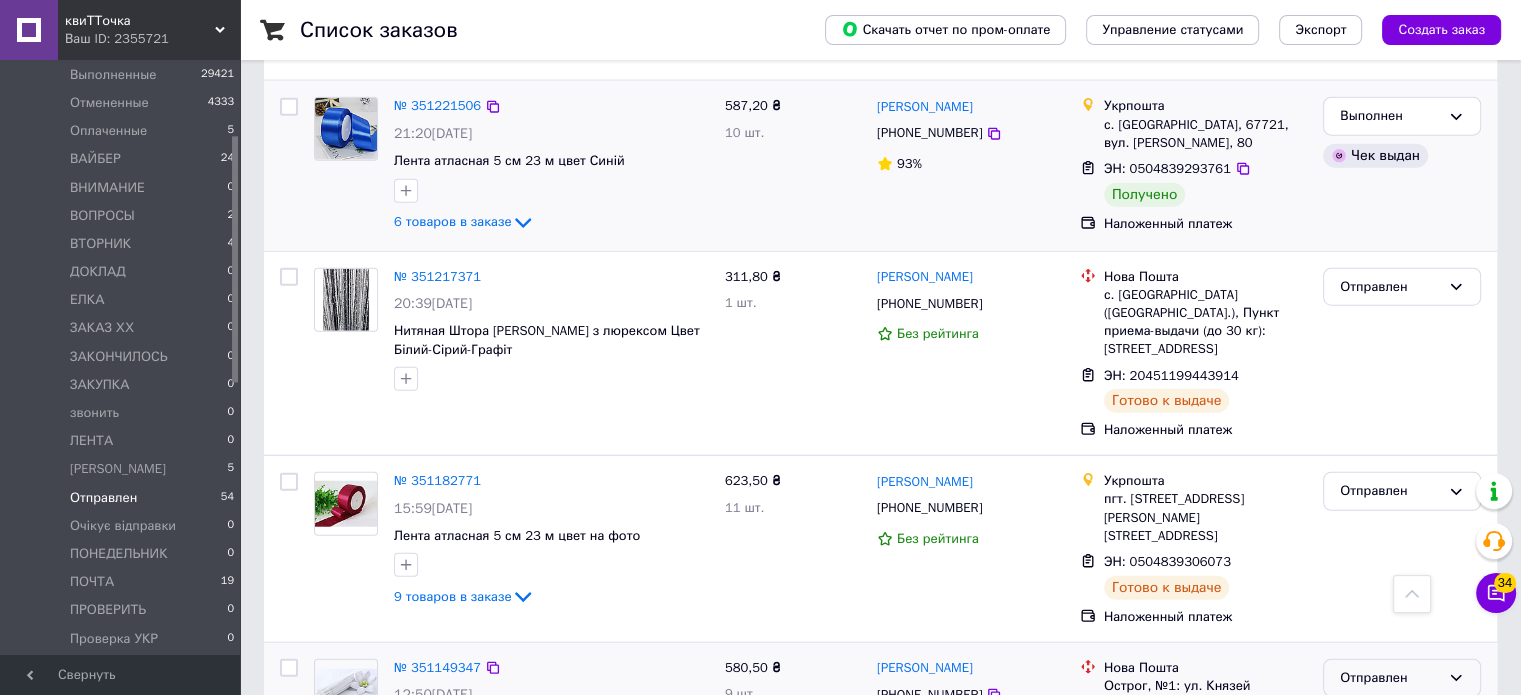 click on "Отправлен" at bounding box center [1390, 678] 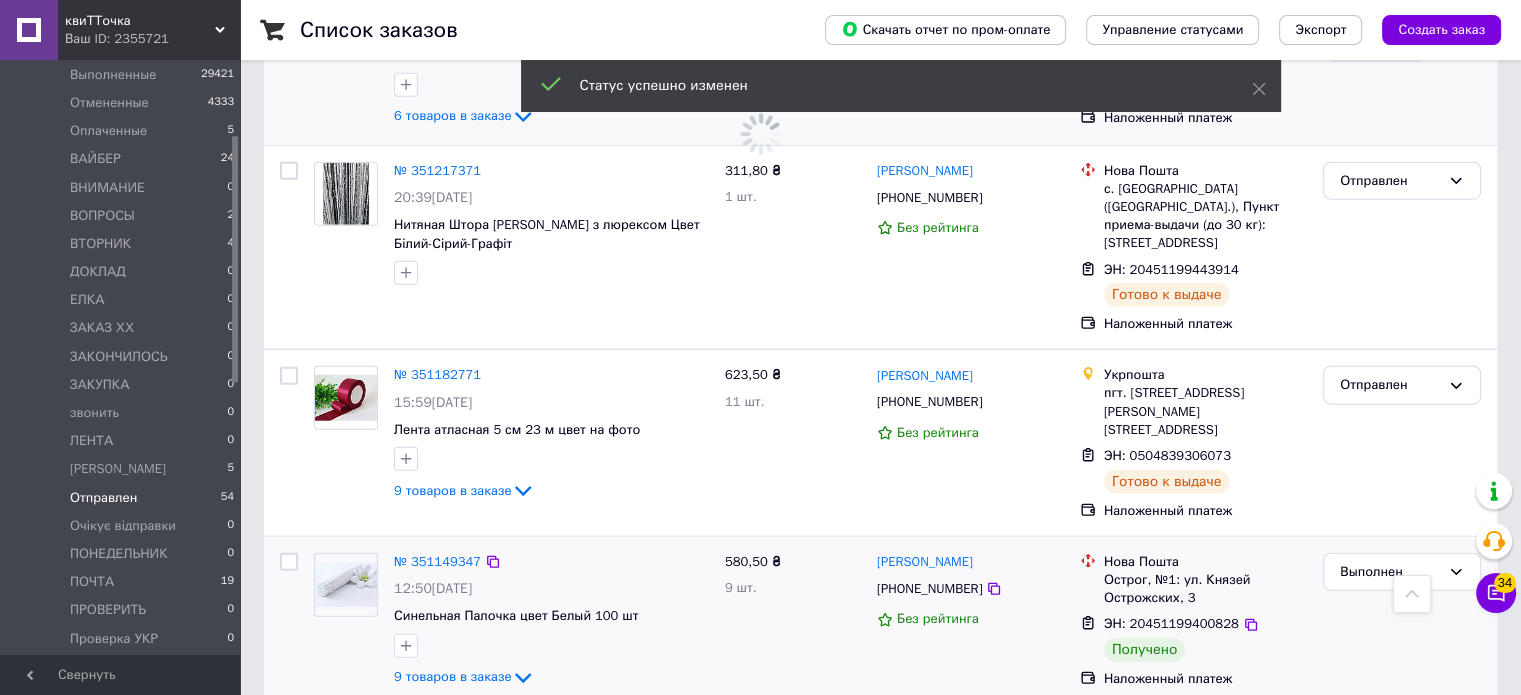 scroll, scrollTop: 5096, scrollLeft: 0, axis: vertical 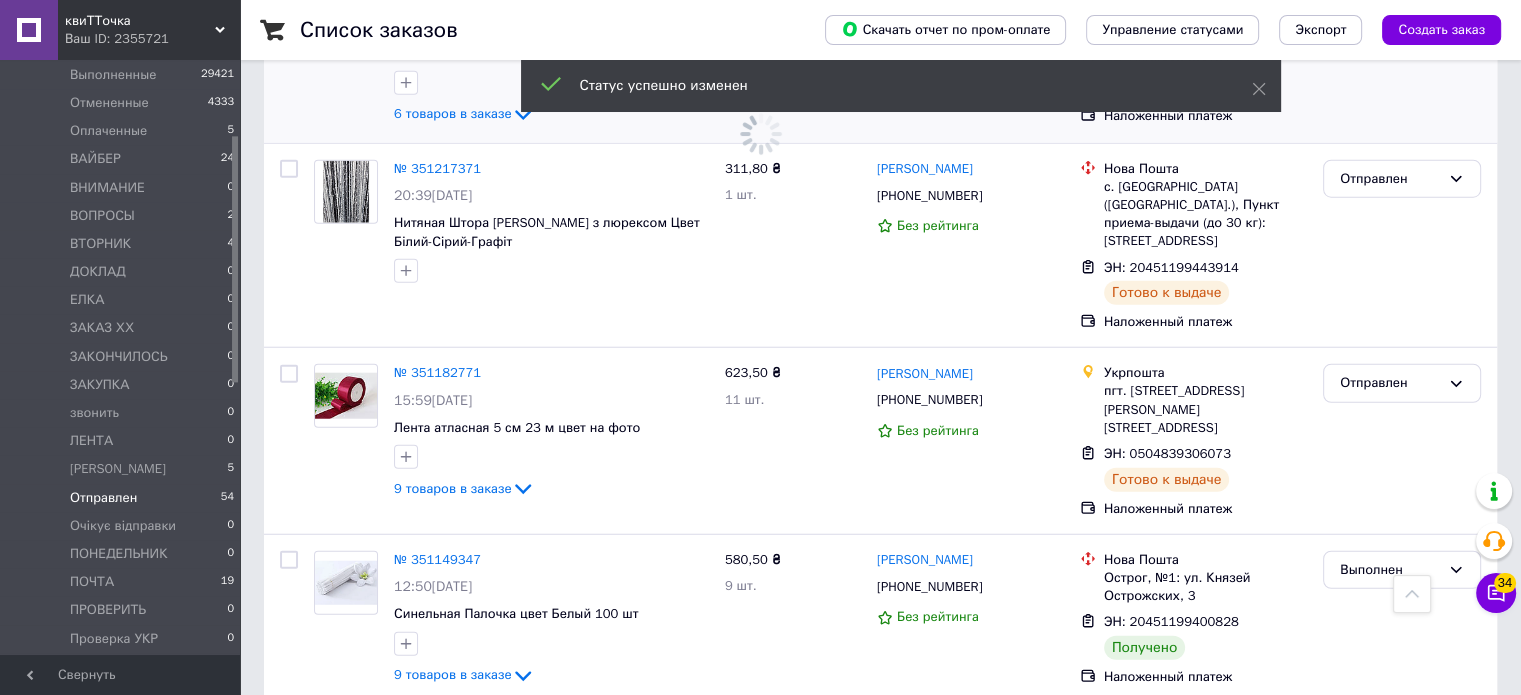 click on "Отправлен" at bounding box center [1390, 740] 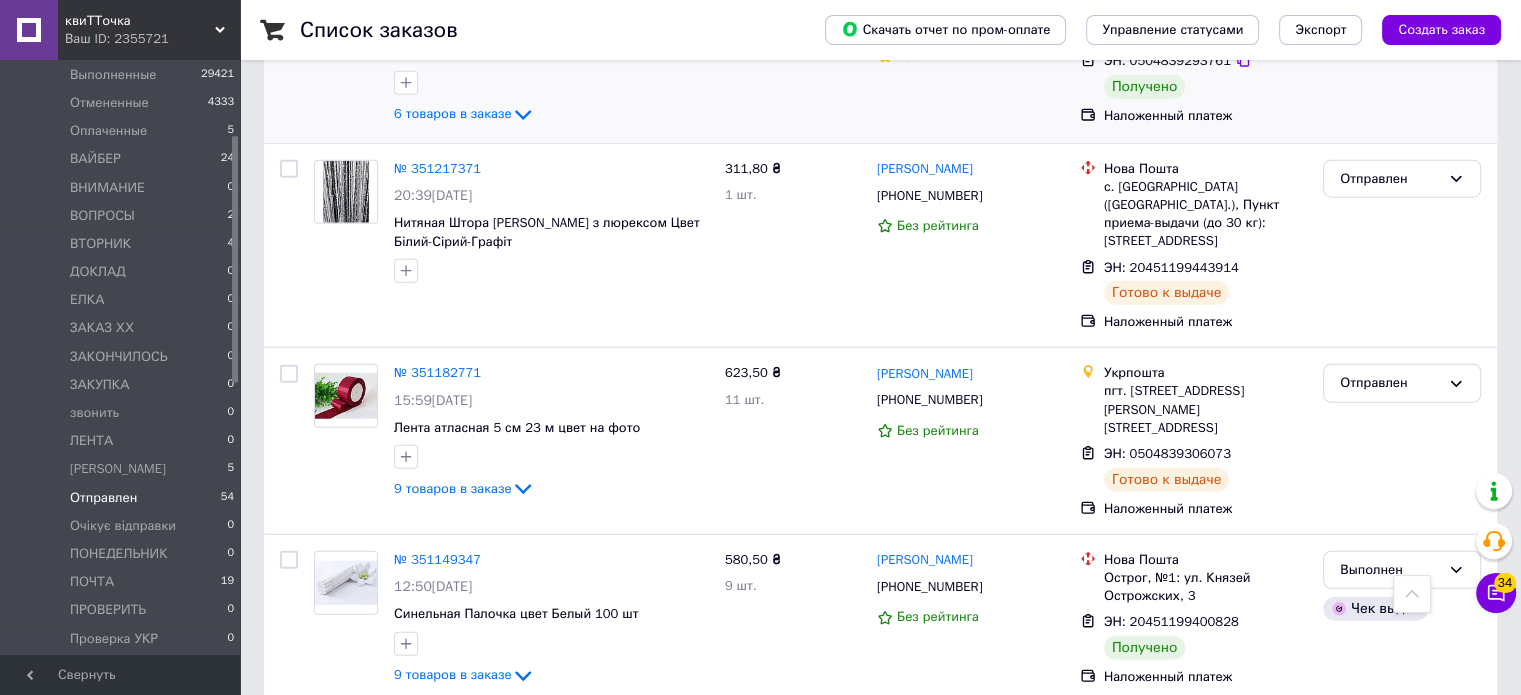 click on "Выполнен" at bounding box center [1402, 818] 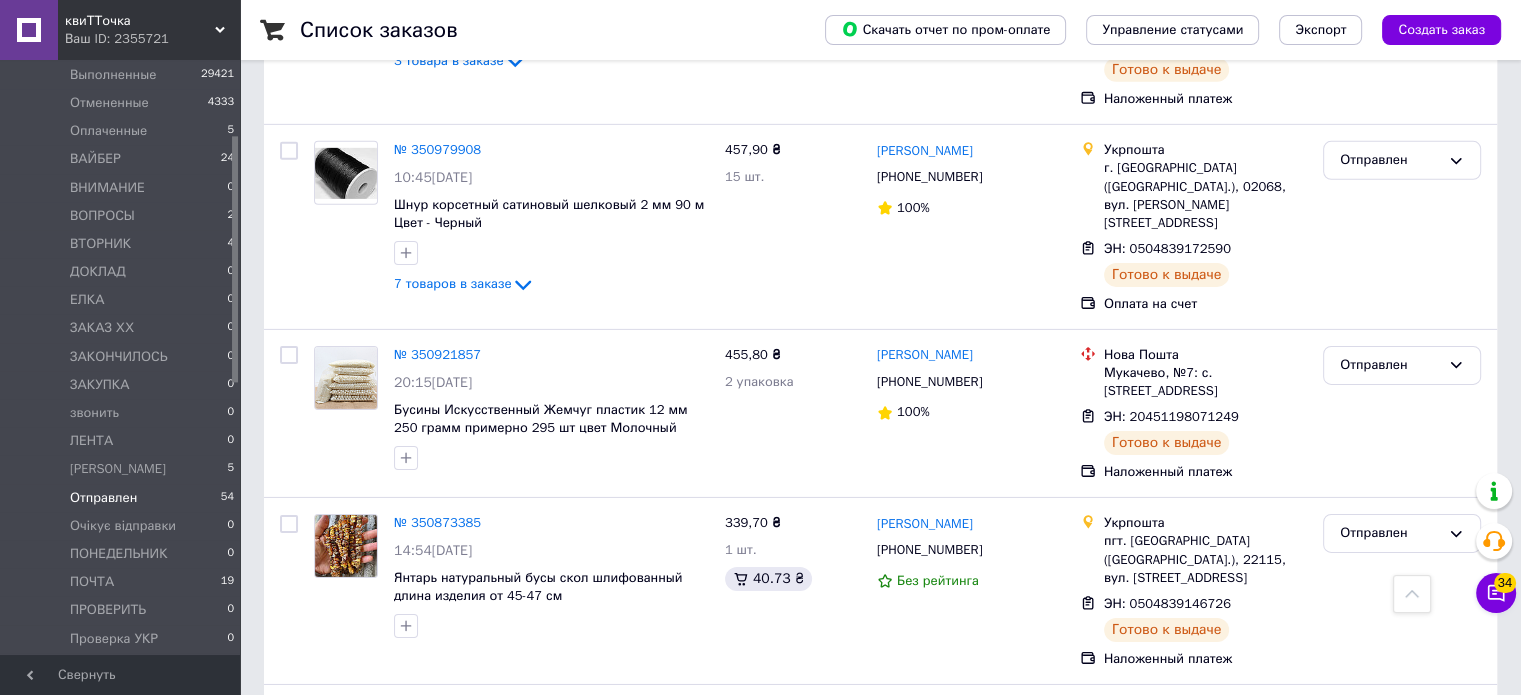 scroll, scrollTop: 6441, scrollLeft: 0, axis: vertical 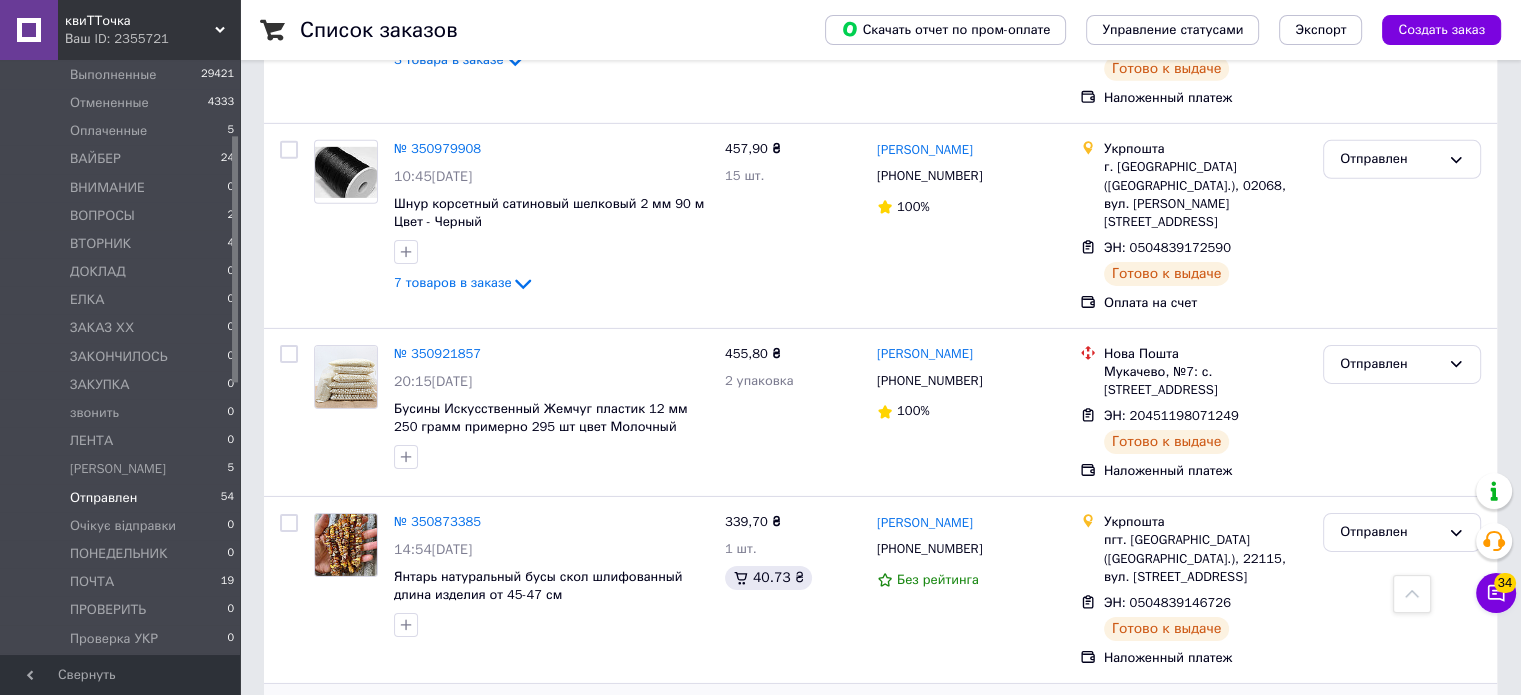 click on "Отправлен" at bounding box center (1390, 719) 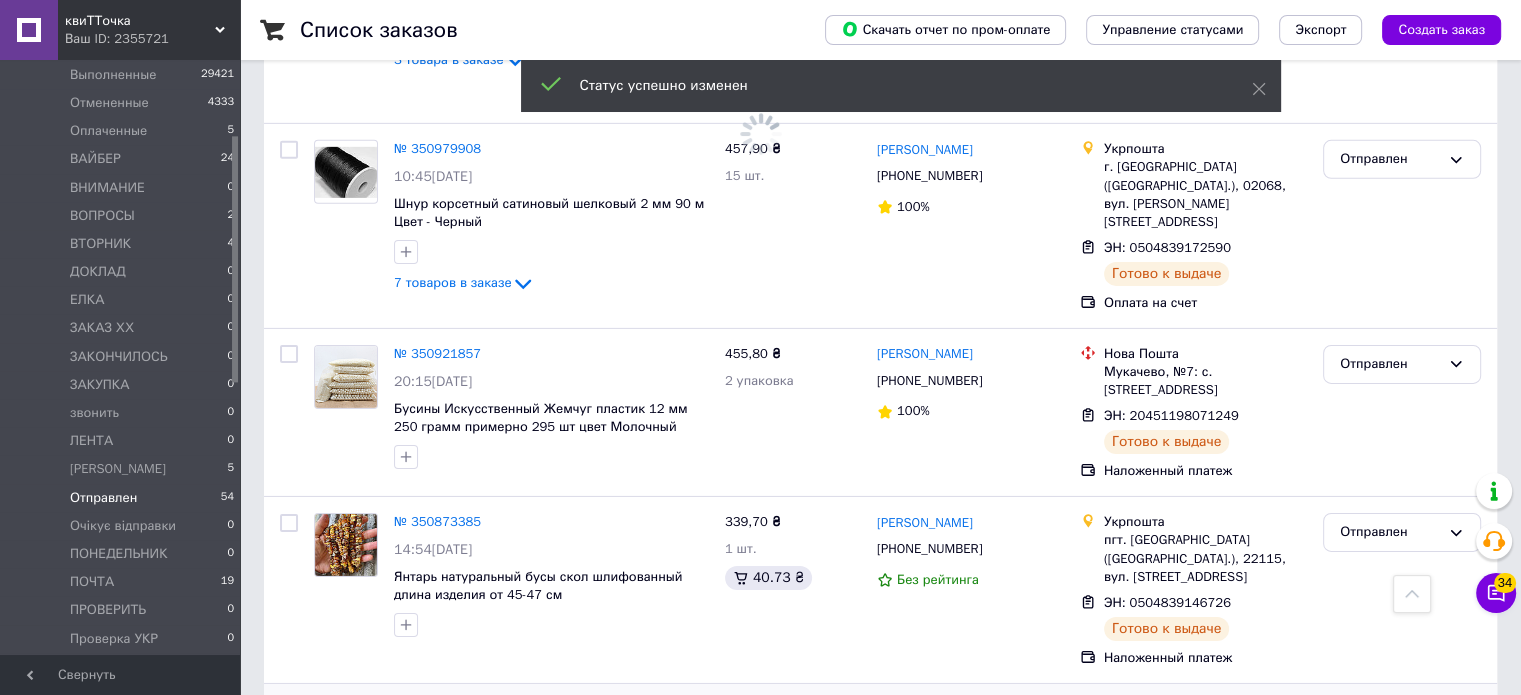 click on "Отправлен" at bounding box center (1390, 905) 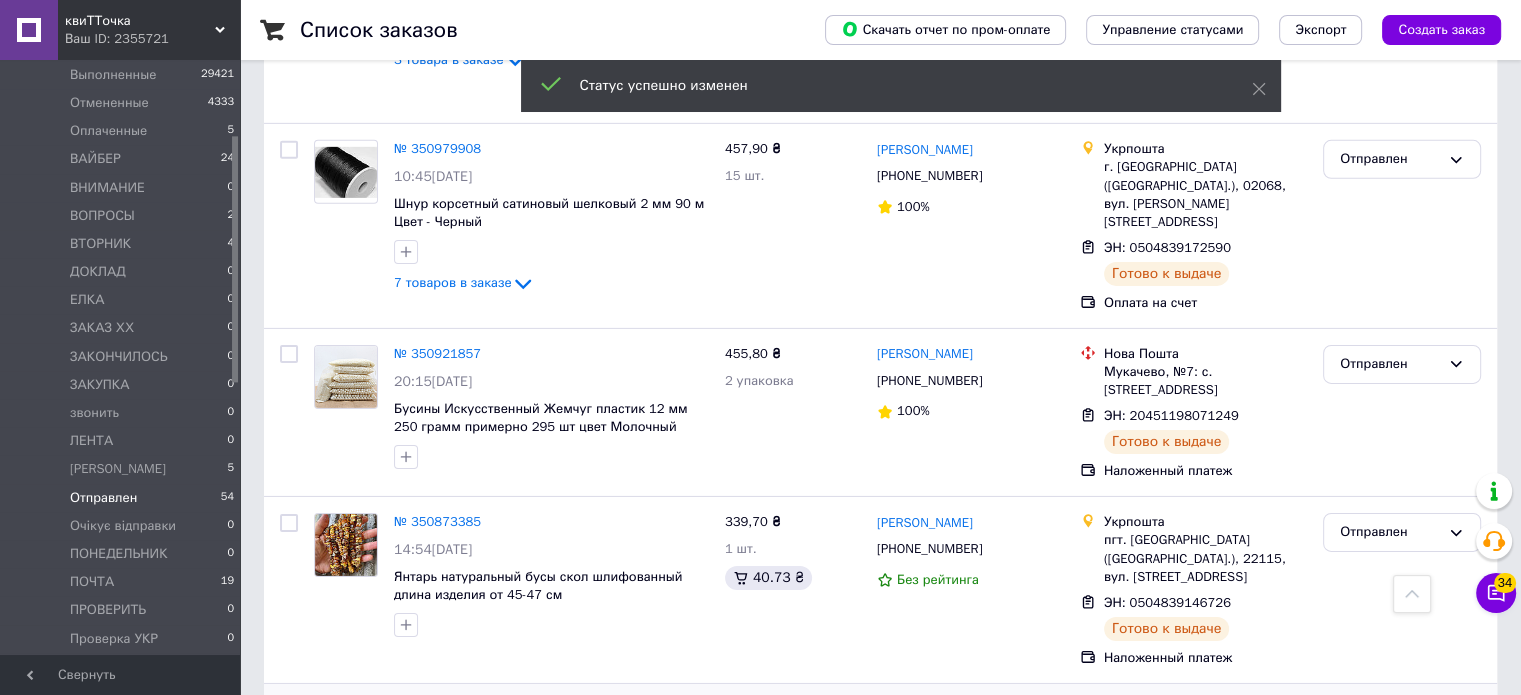 click on "Выполнен" at bounding box center [1402, 983] 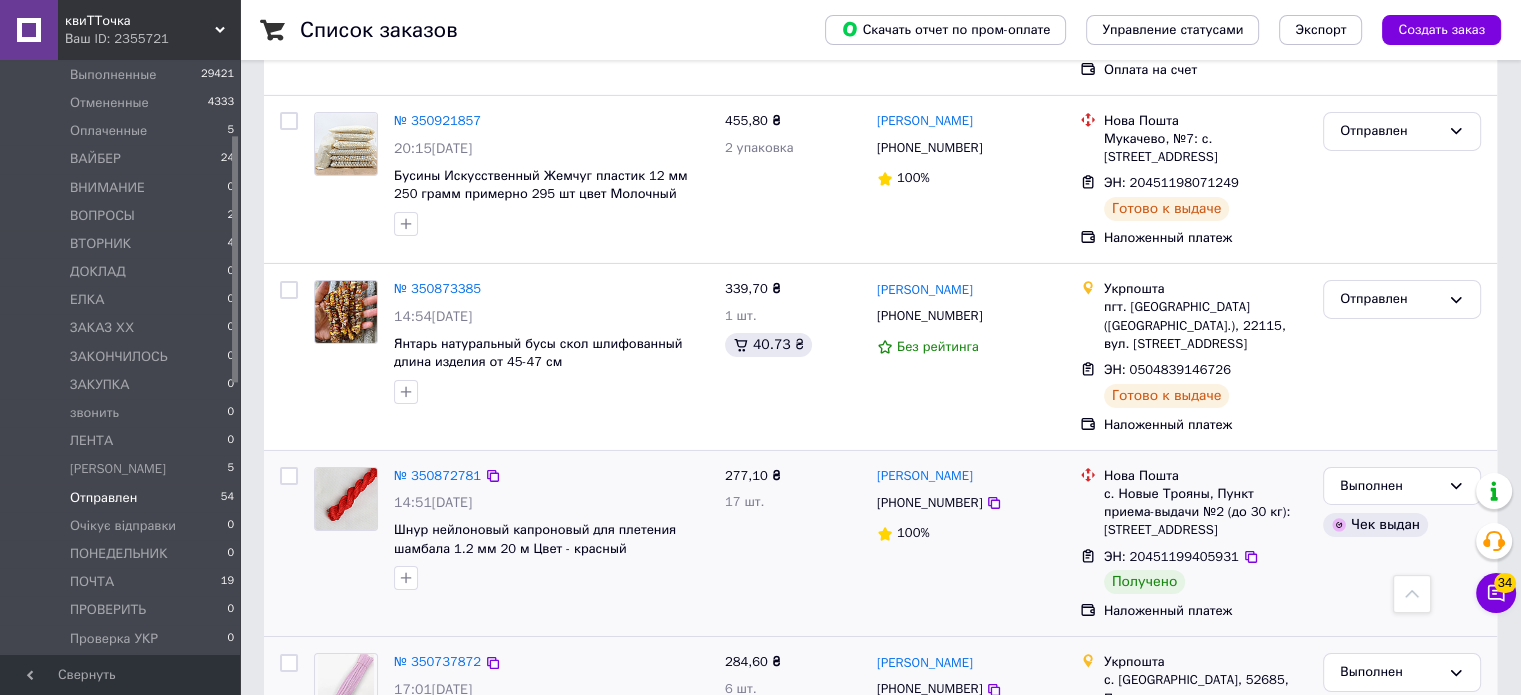 scroll, scrollTop: 6784, scrollLeft: 0, axis: vertical 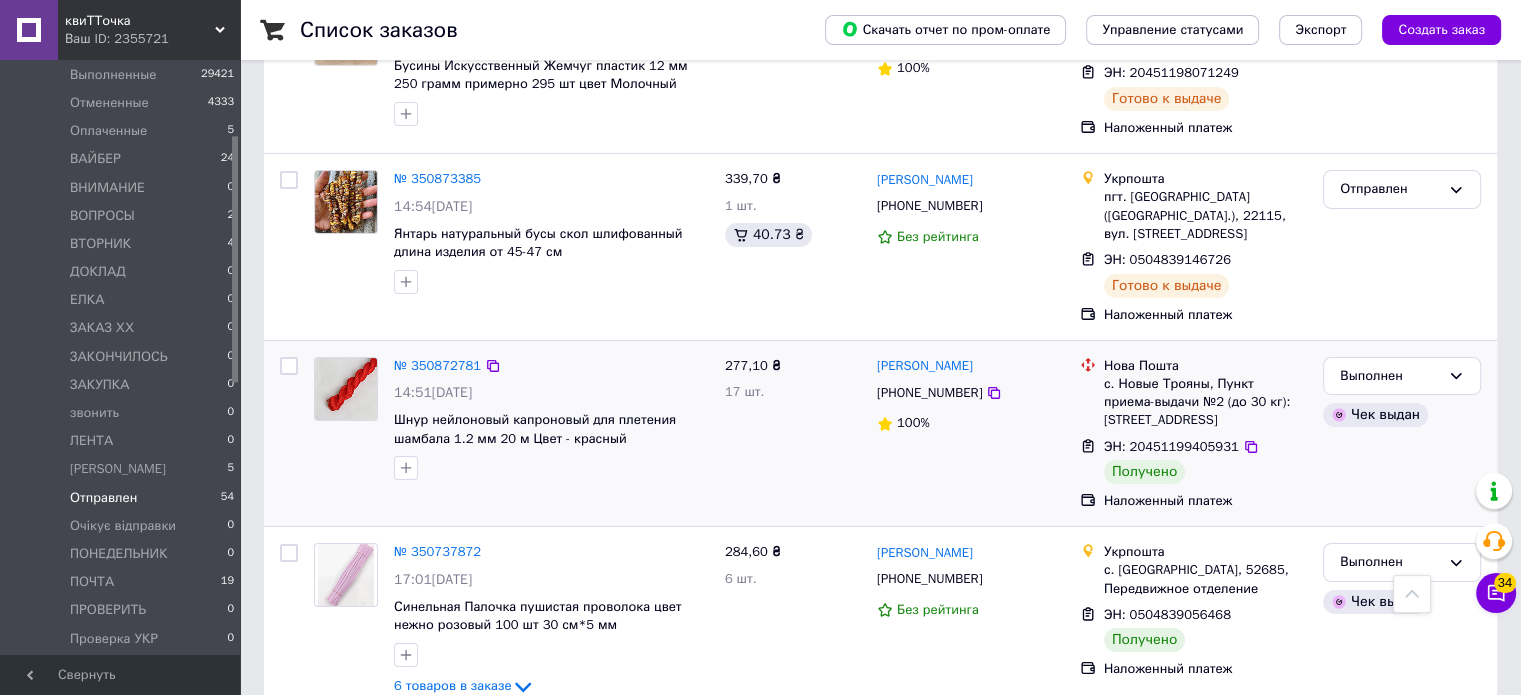 click on "Отправлен" at bounding box center (1390, 921) 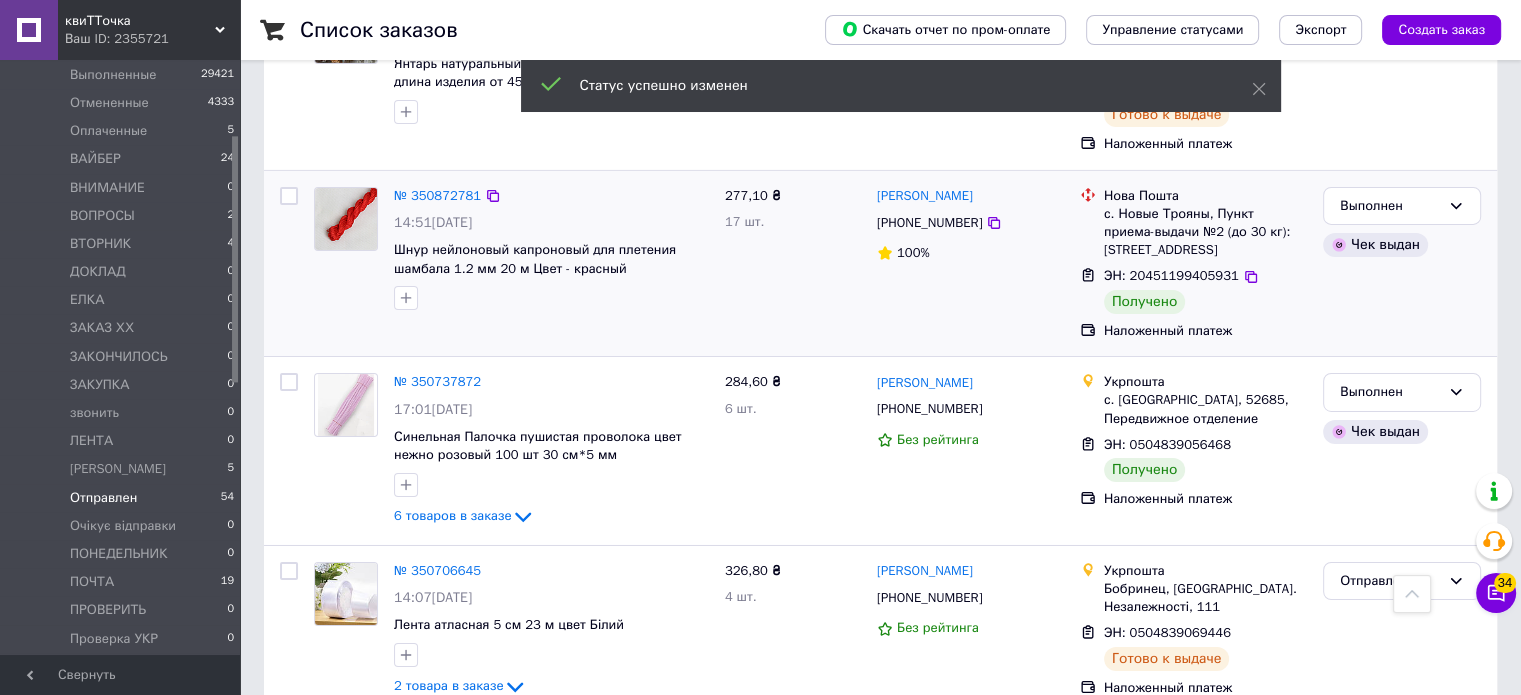scroll, scrollTop: 6613, scrollLeft: 0, axis: vertical 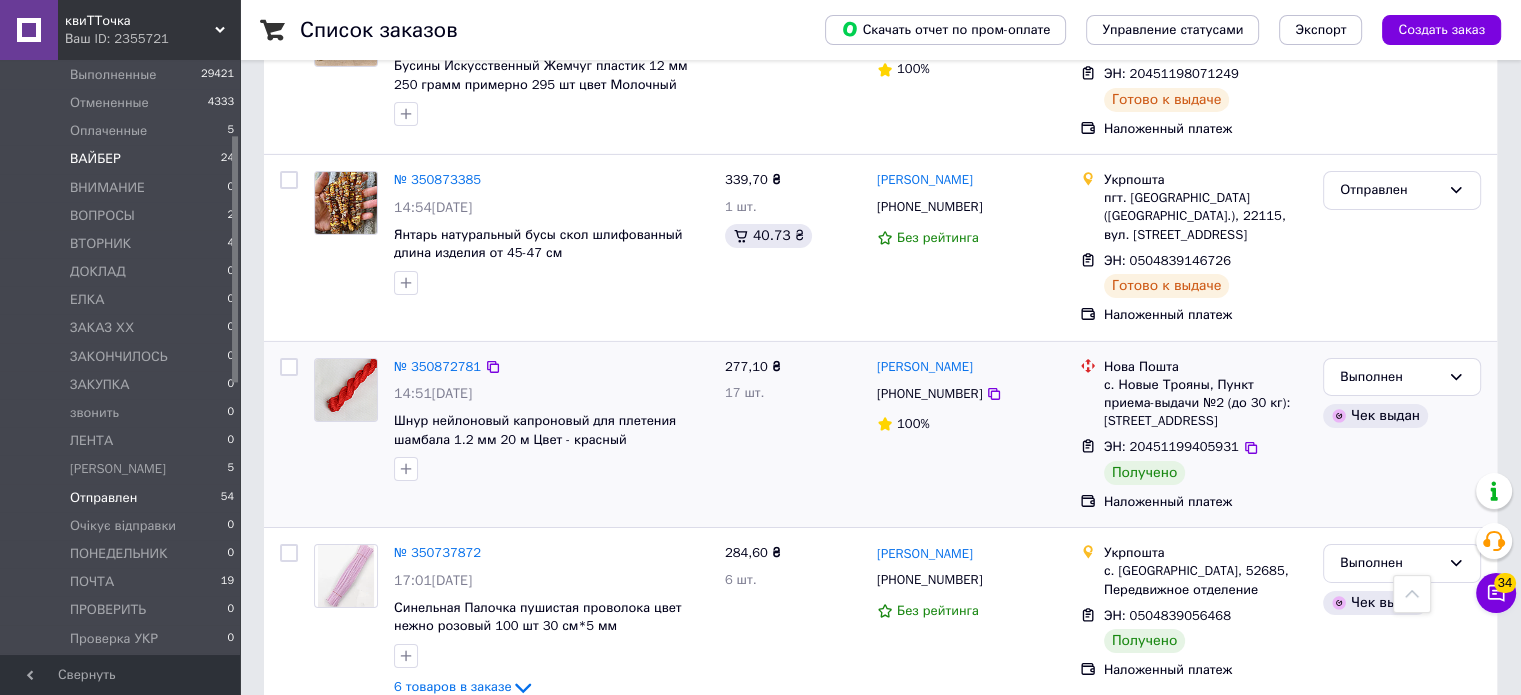 click on "ВАЙБЕР" at bounding box center [95, 159] 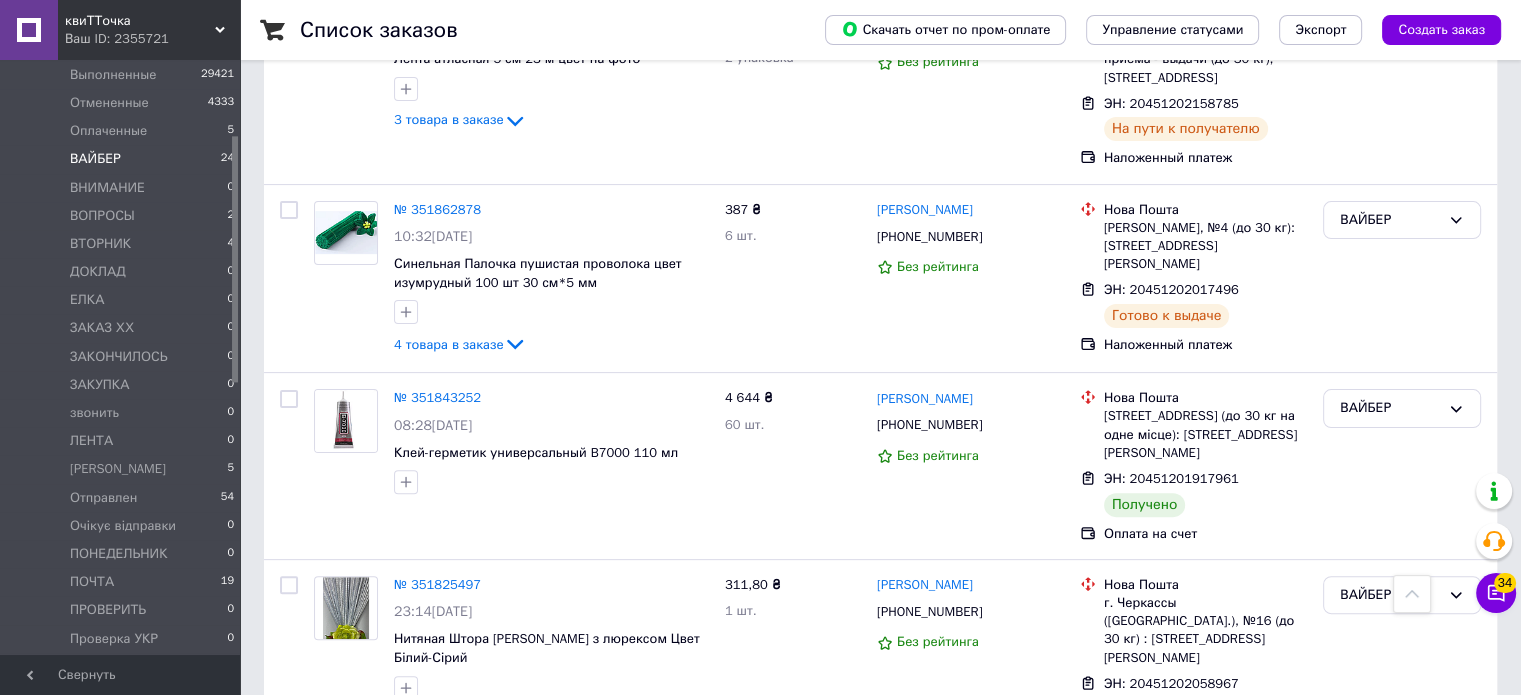 scroll, scrollTop: 496, scrollLeft: 0, axis: vertical 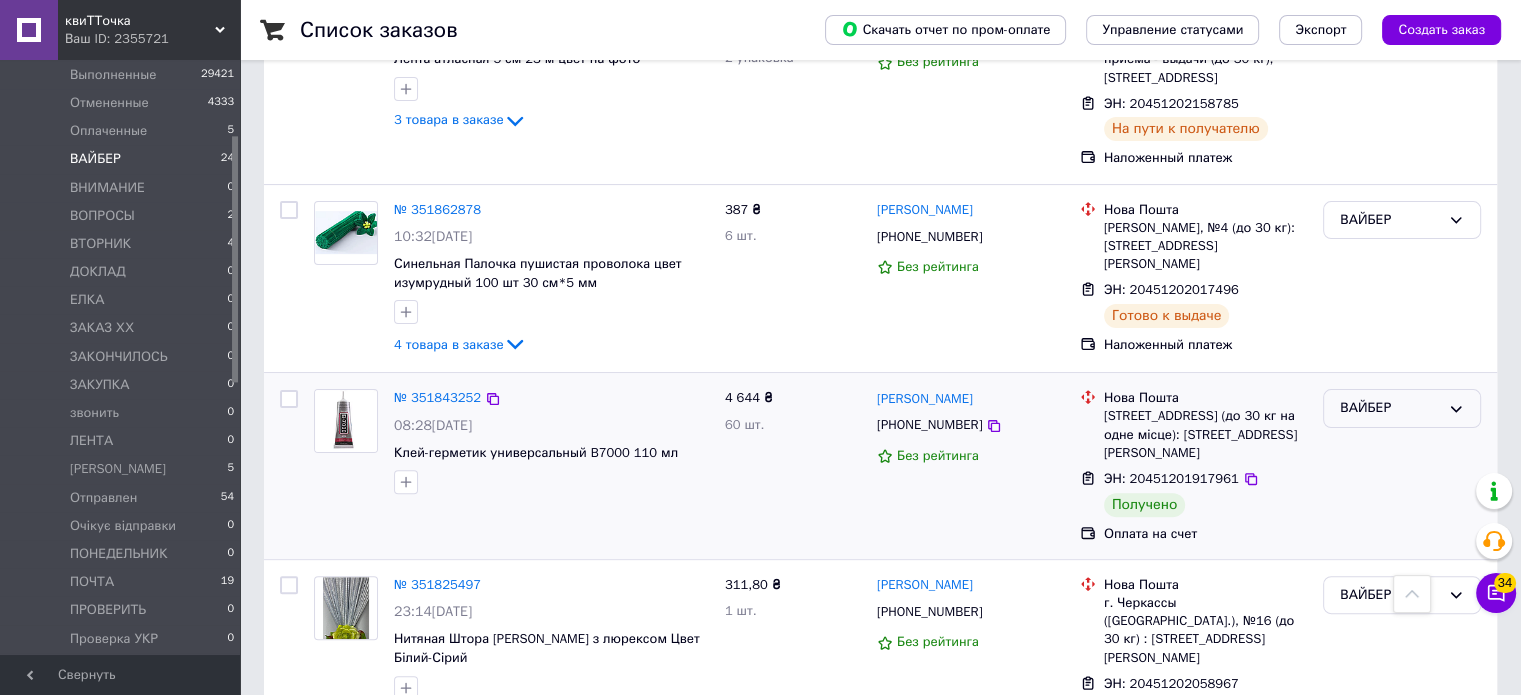 click on "ВАЙБЕР" at bounding box center [1390, 408] 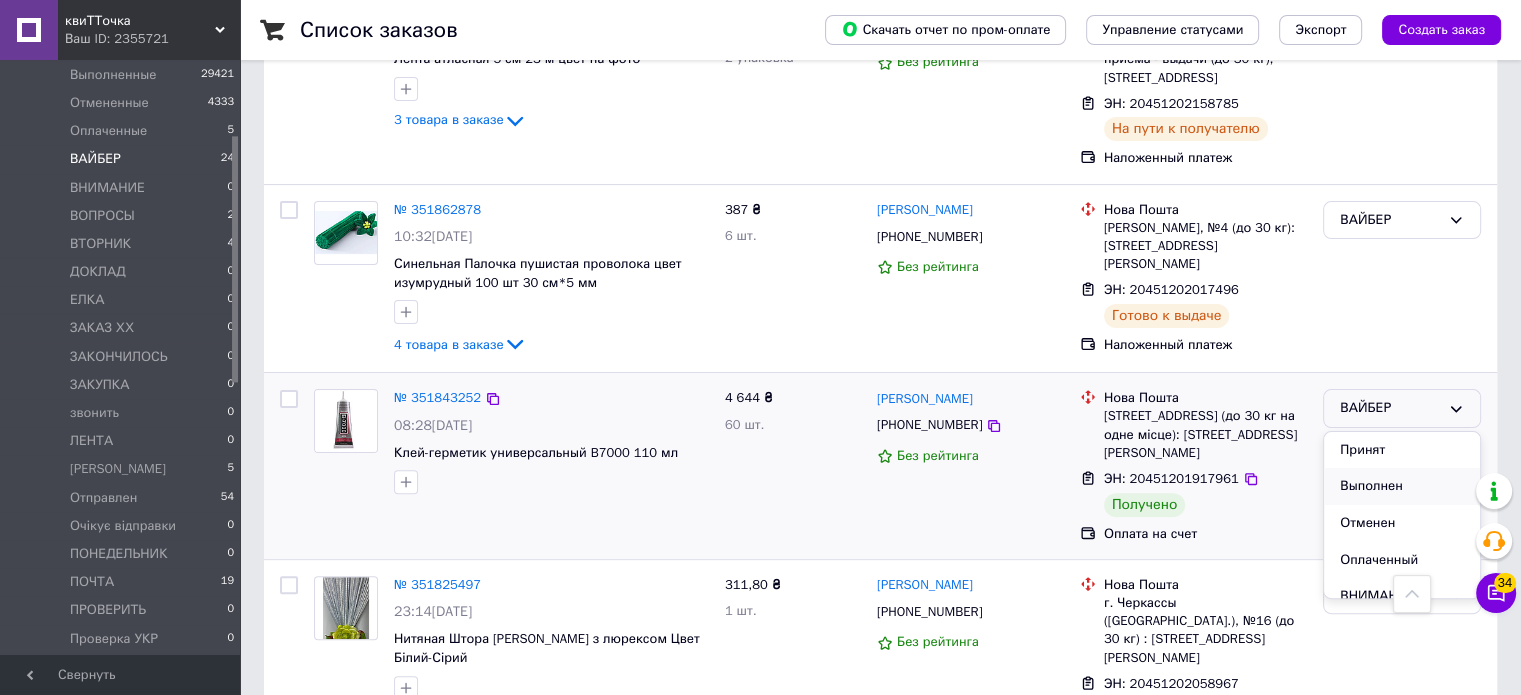 click on "Выполнен" at bounding box center [1402, 486] 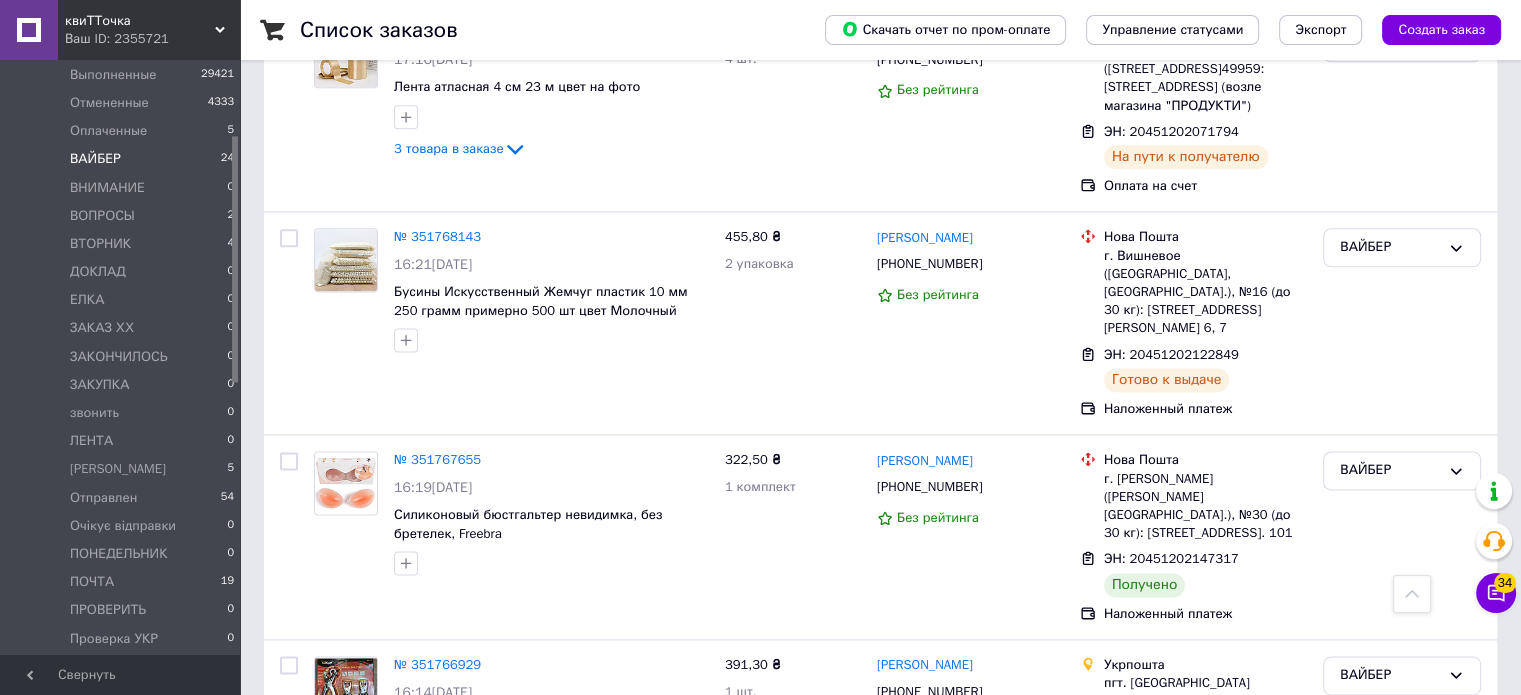 scroll, scrollTop: 2563, scrollLeft: 0, axis: vertical 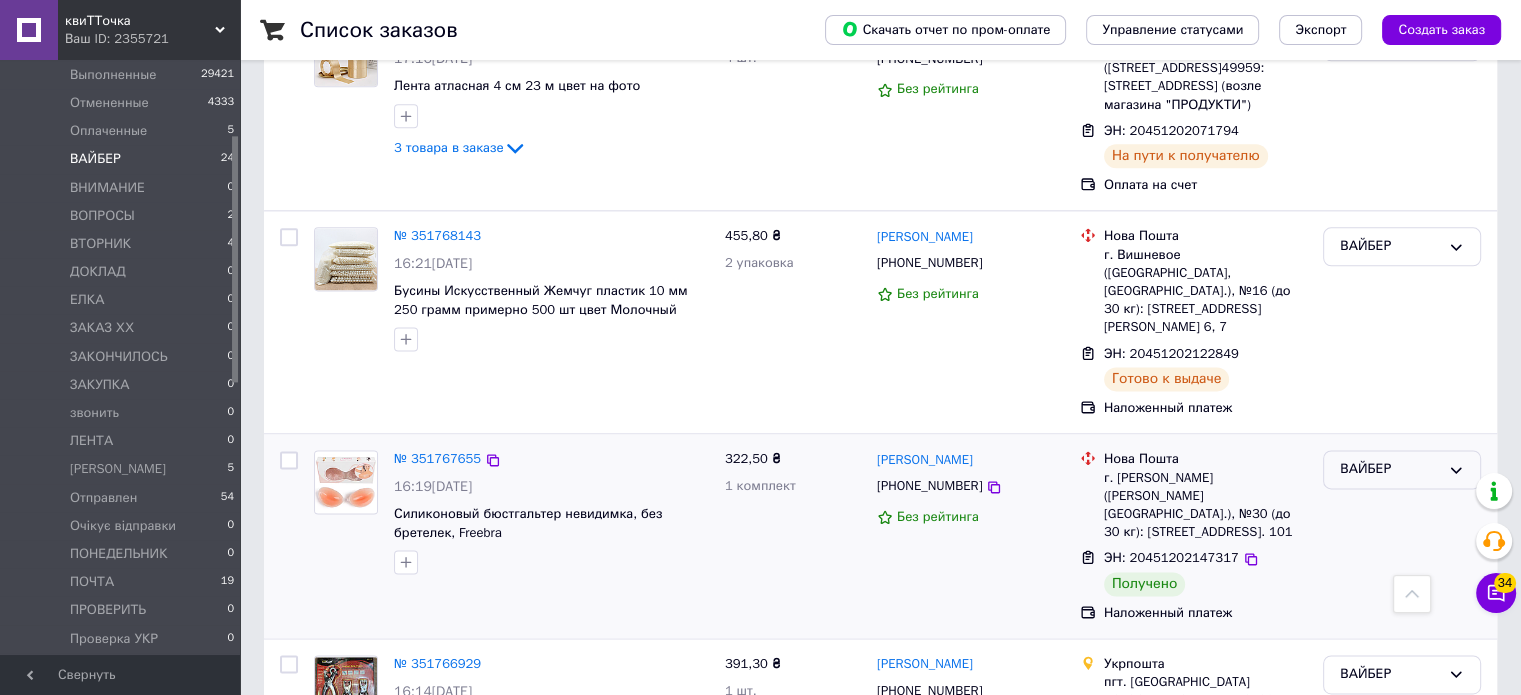 click on "ВАЙБЕР" at bounding box center [1390, 469] 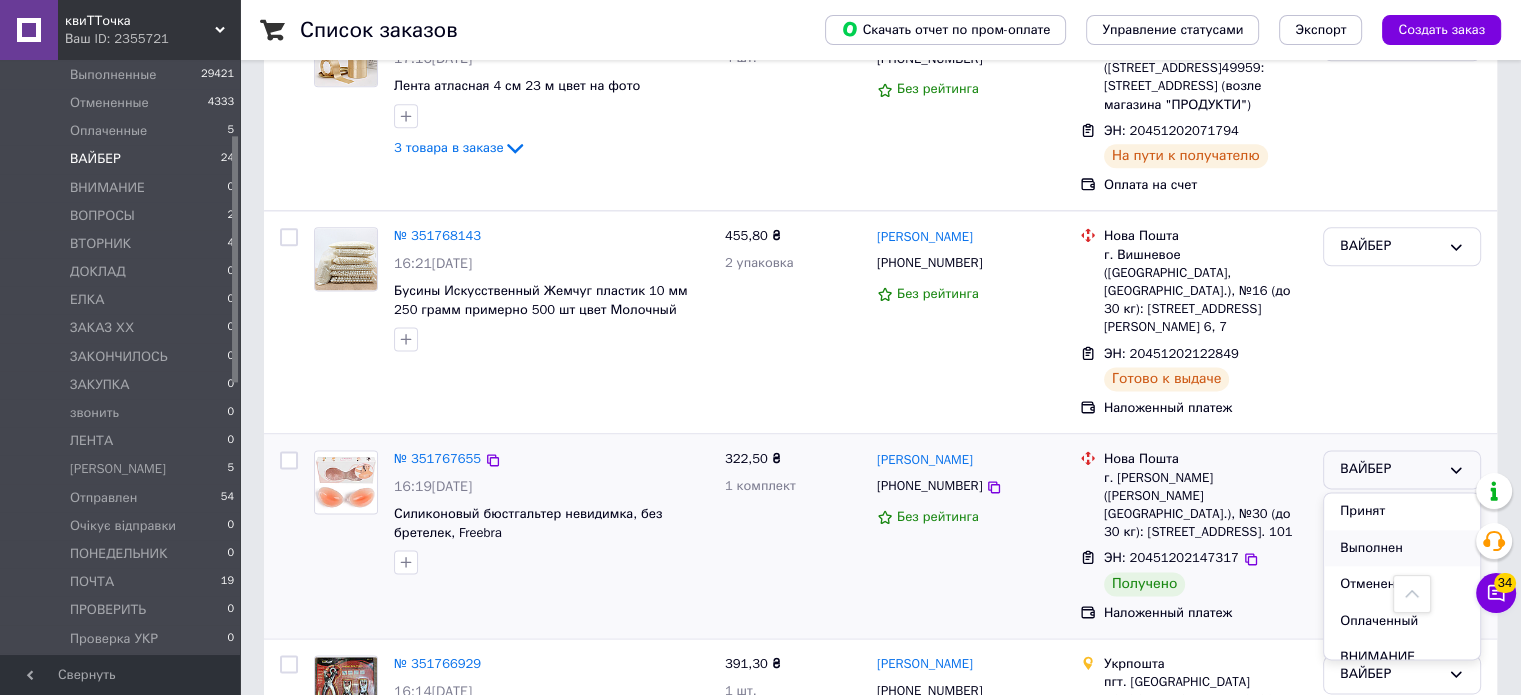 click on "Выполнен" at bounding box center (1402, 548) 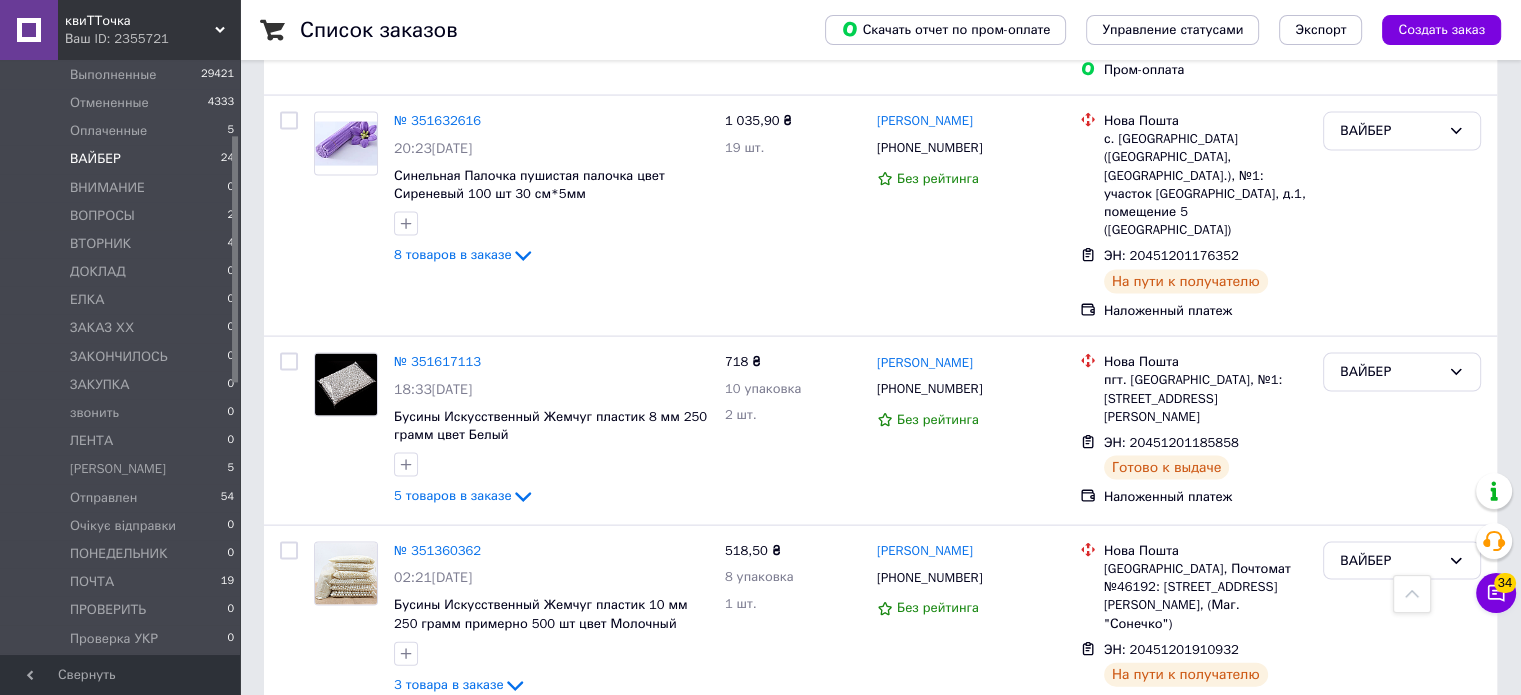 scroll, scrollTop: 4236, scrollLeft: 0, axis: vertical 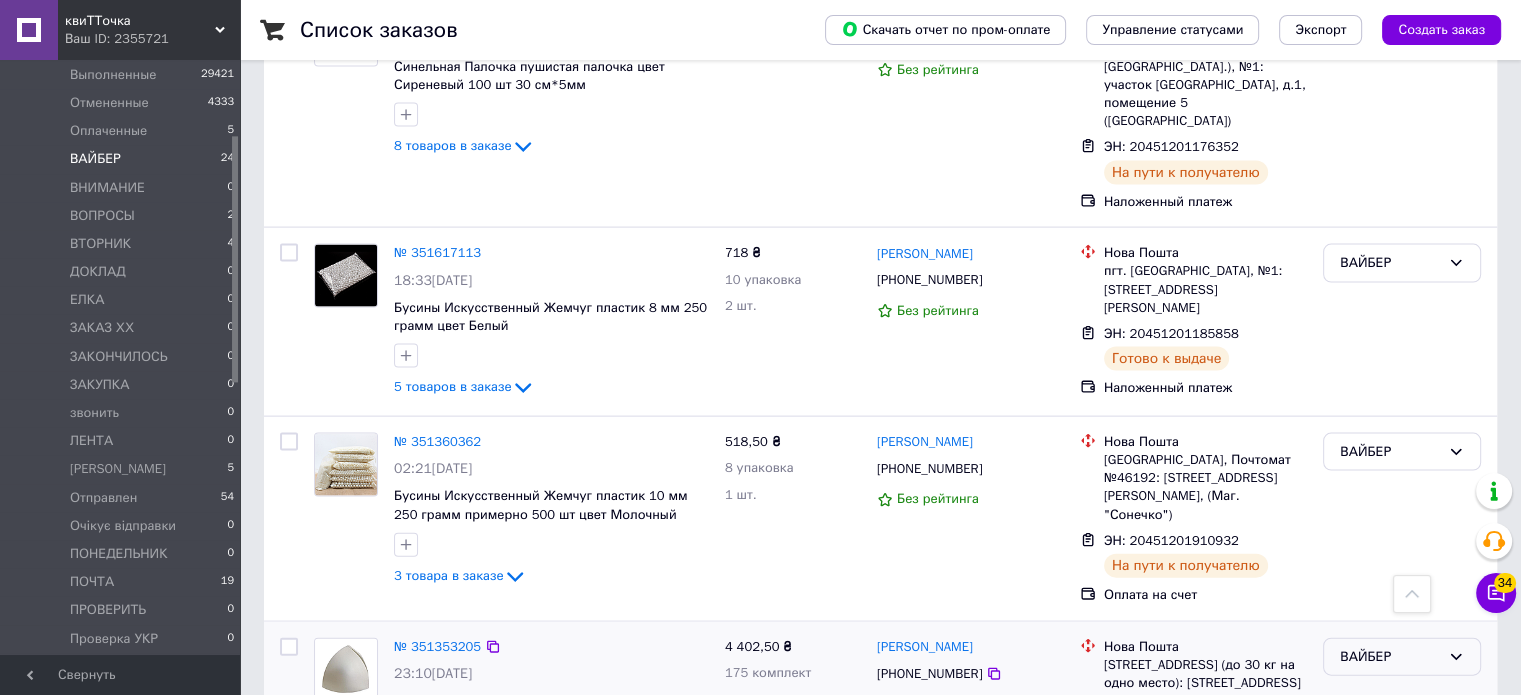 click on "ВАЙБЕР" at bounding box center (1402, 657) 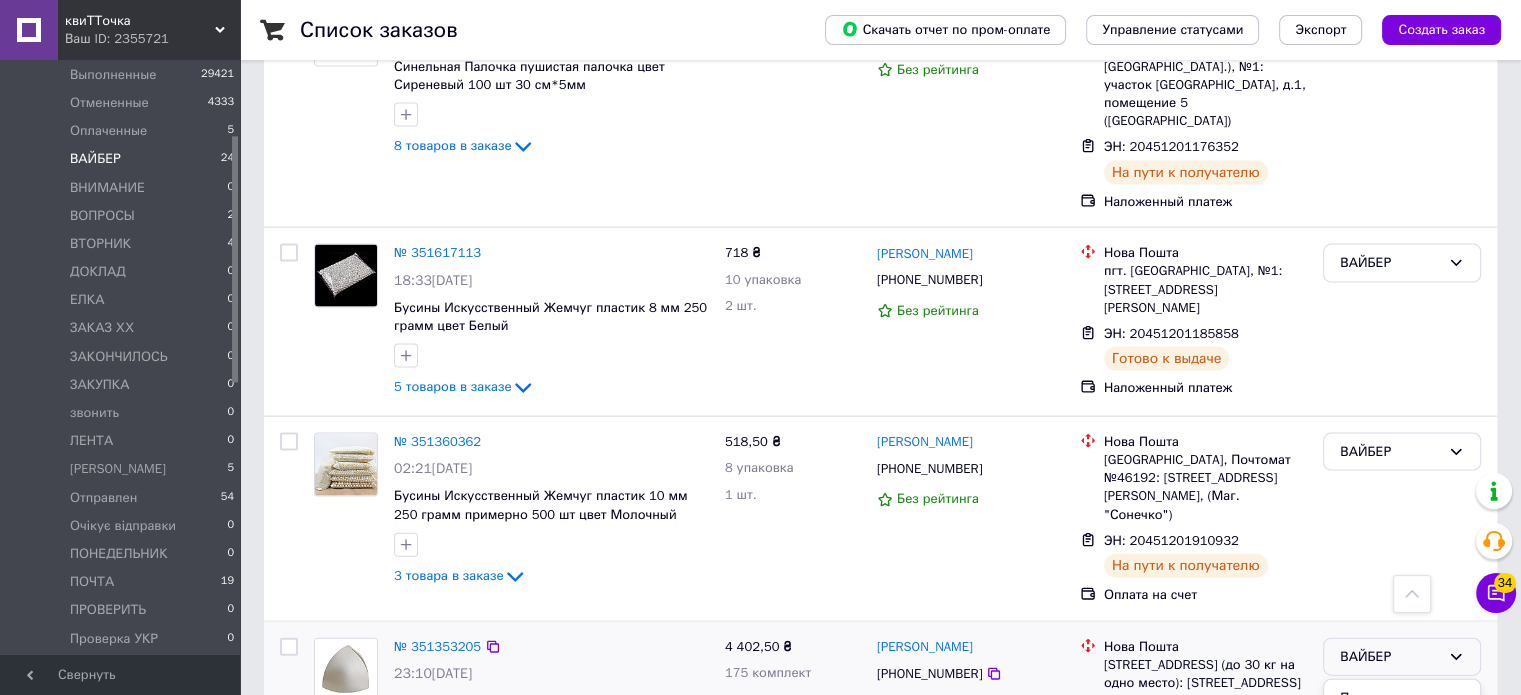 click on "Выполнен" at bounding box center (1402, 735) 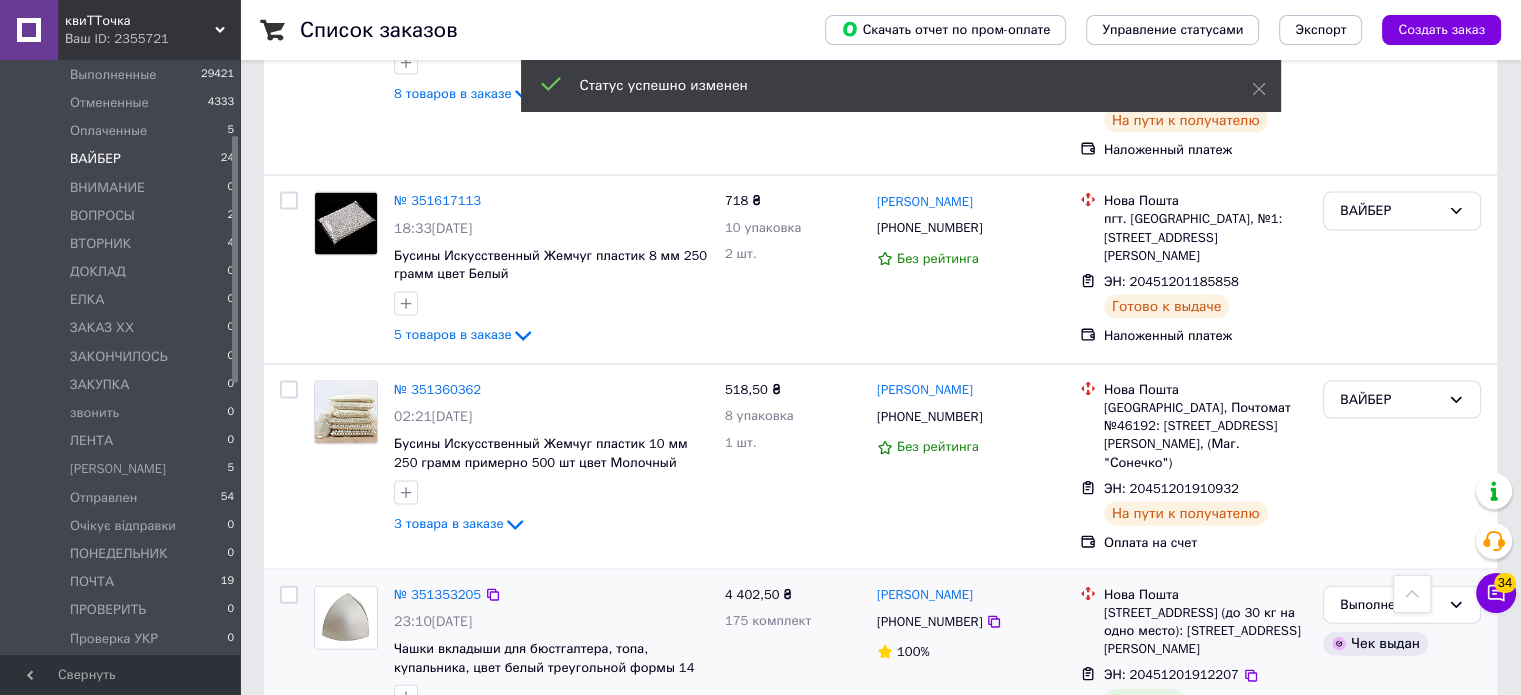 scroll, scrollTop: 4236, scrollLeft: 0, axis: vertical 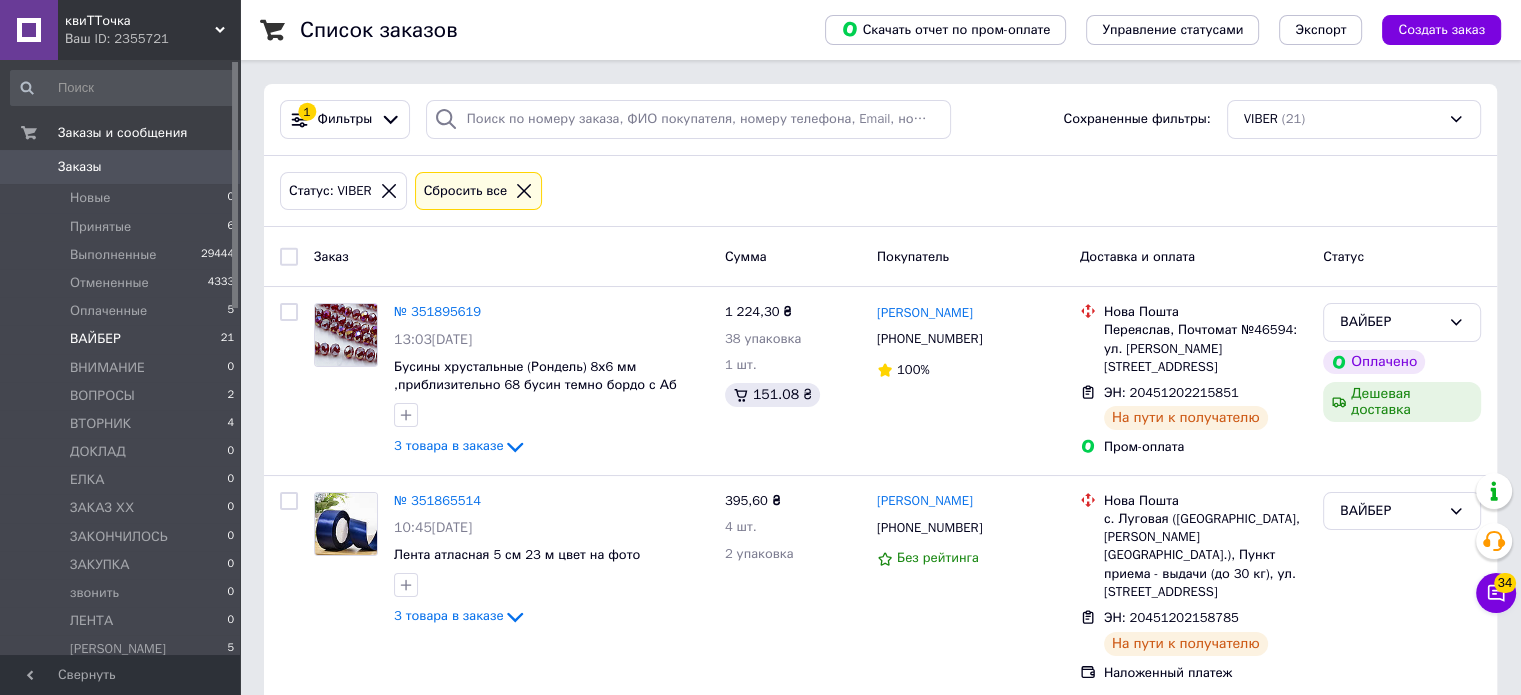click at bounding box center (289, 257) 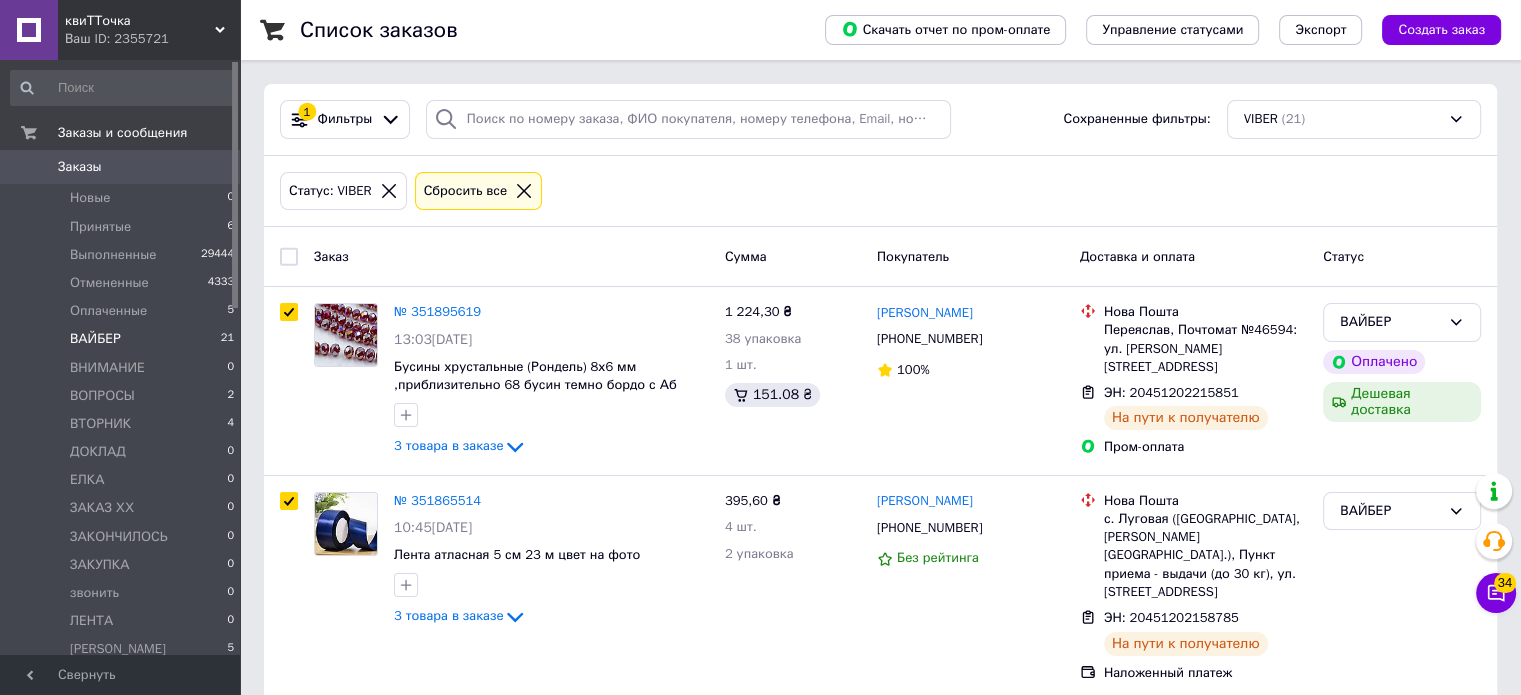 checkbox on "true" 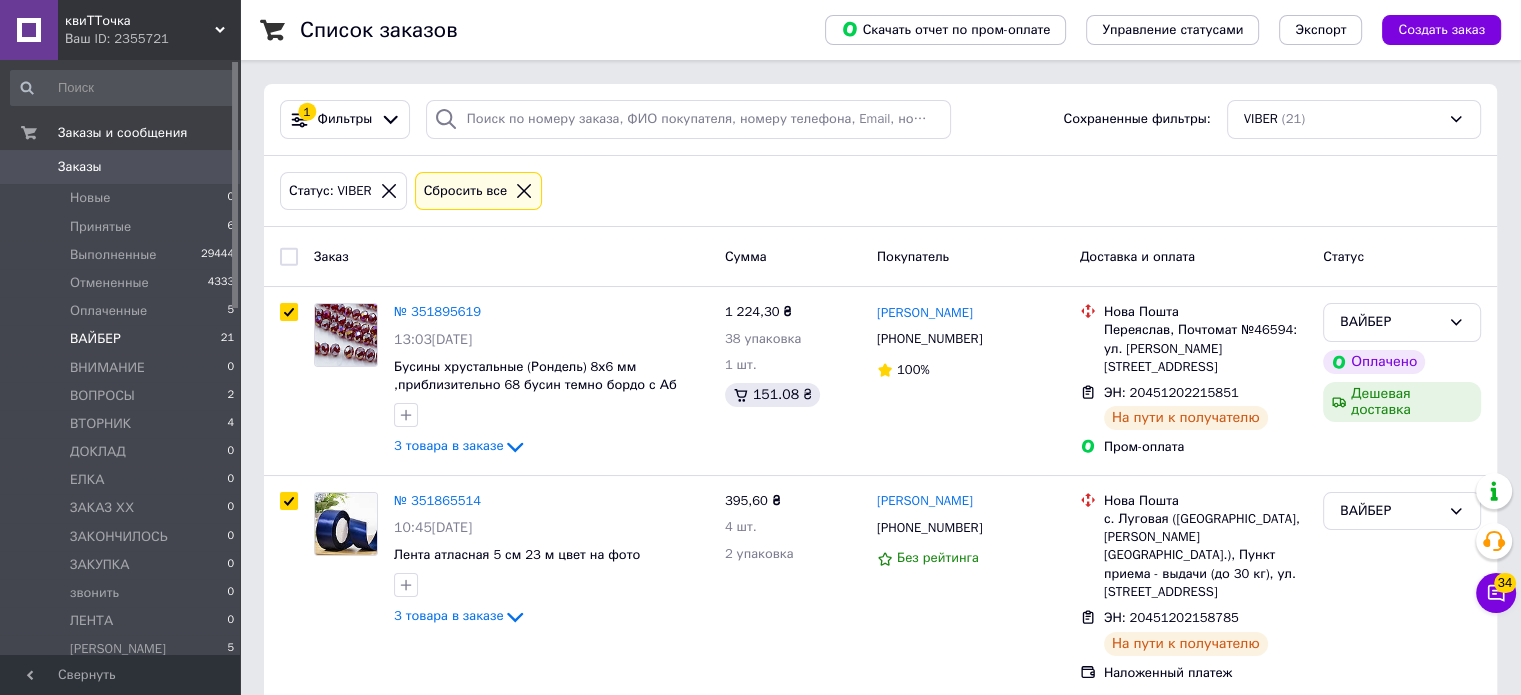 checkbox on "true" 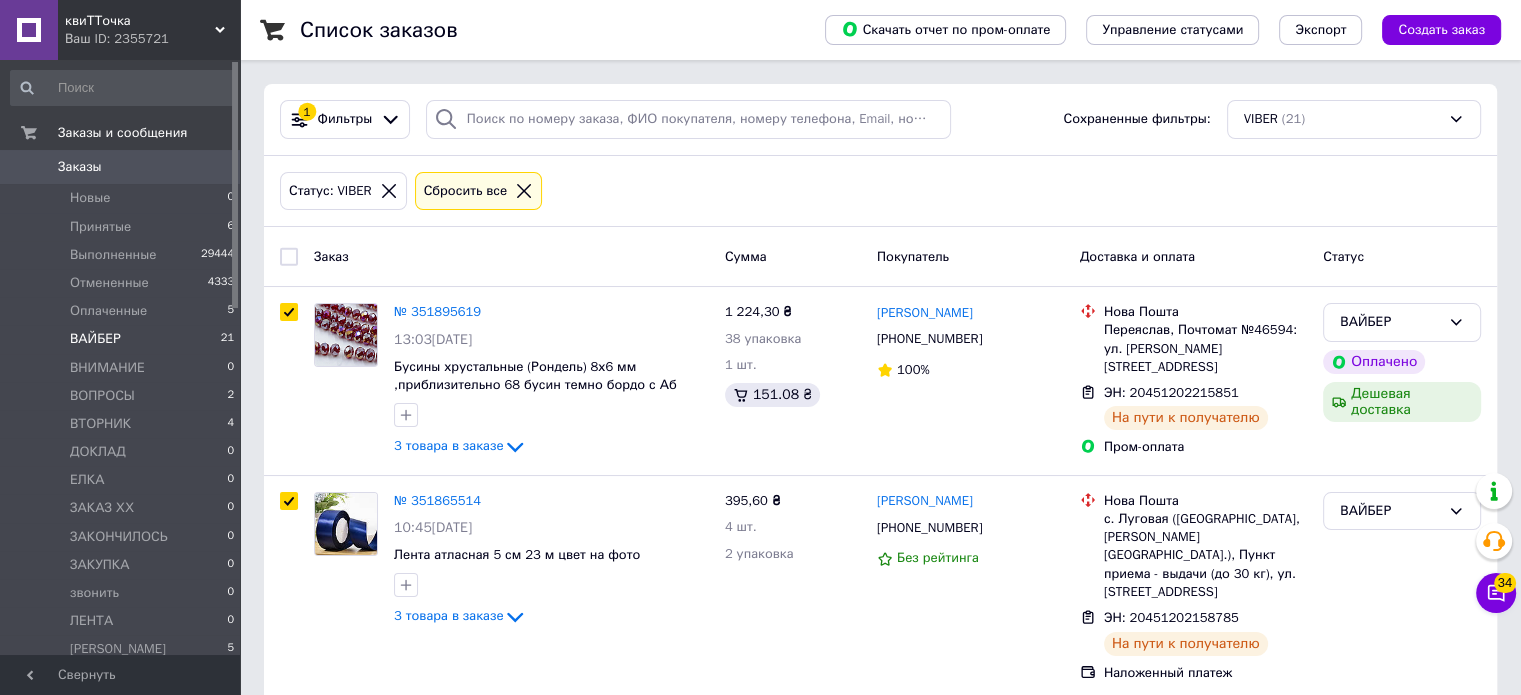 checkbox on "true" 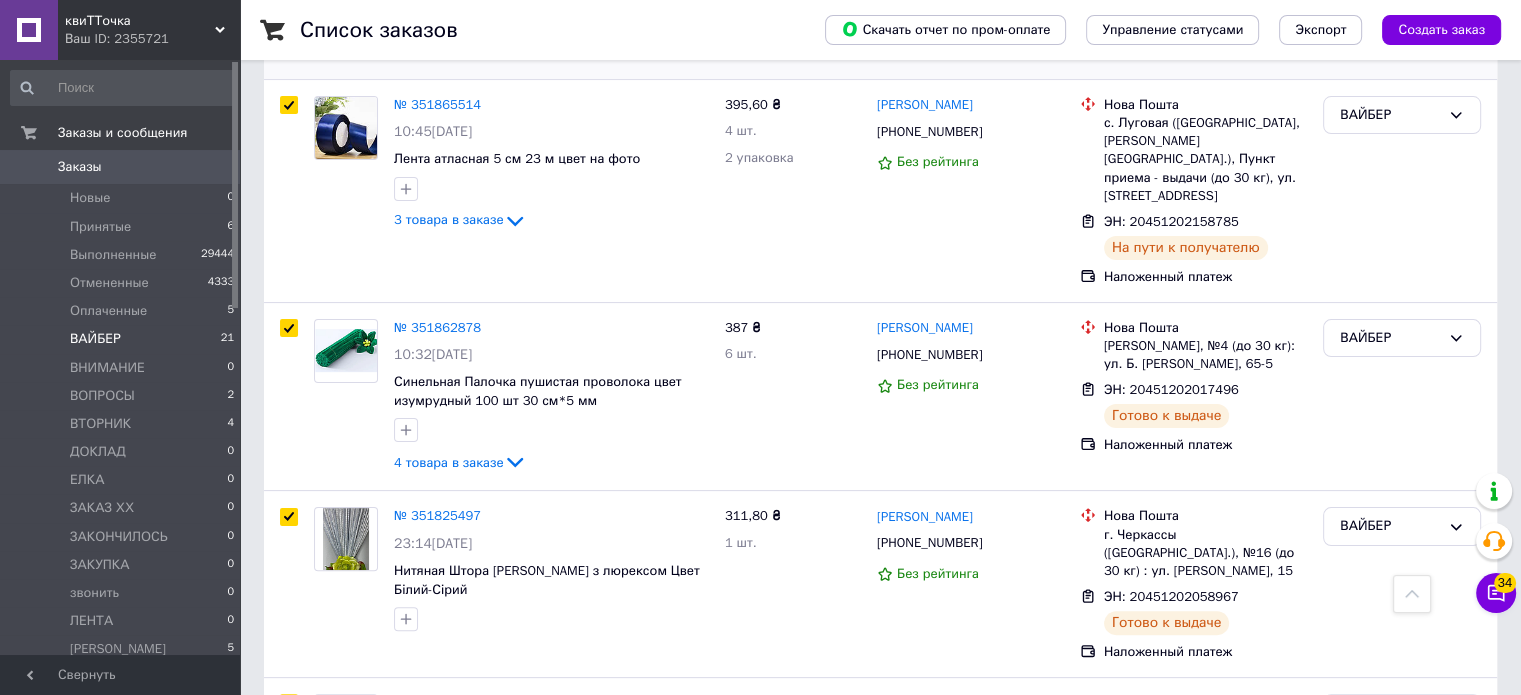 scroll, scrollTop: 0, scrollLeft: 0, axis: both 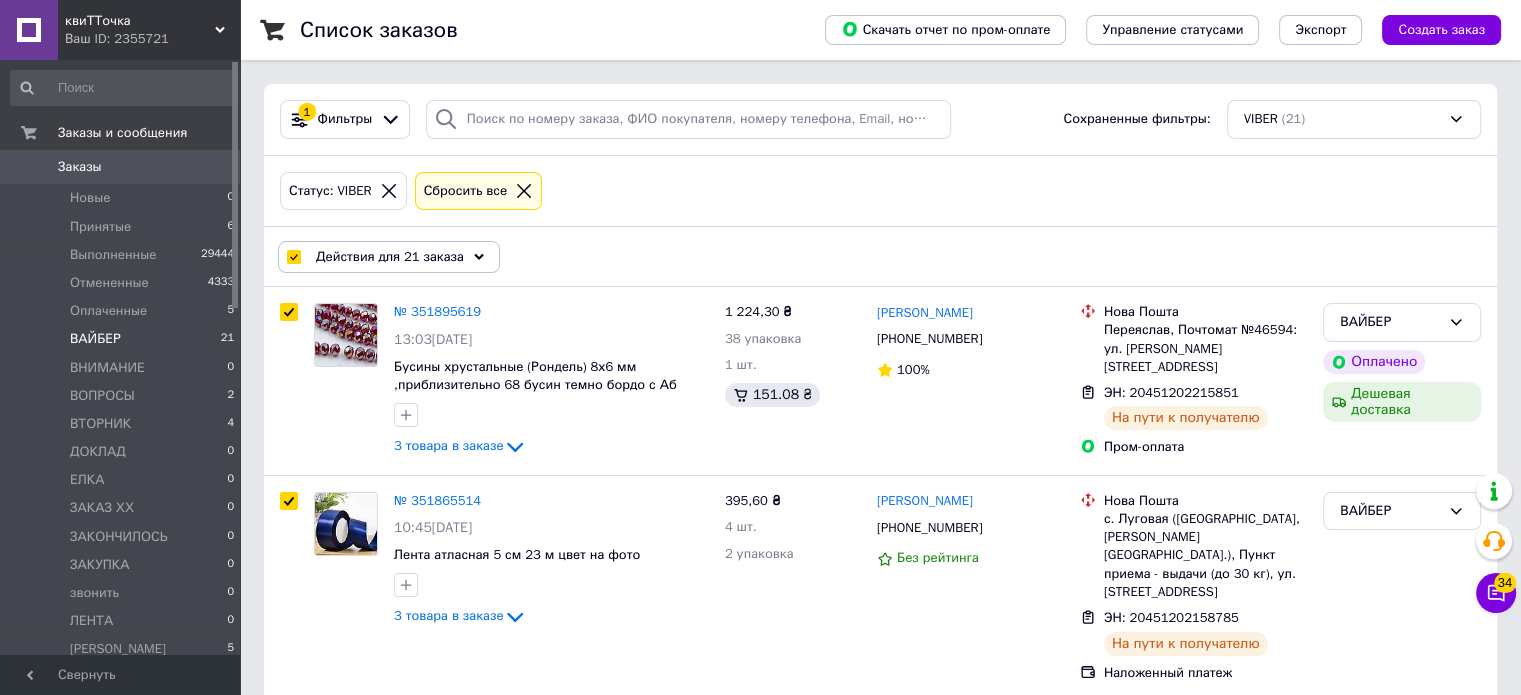 click 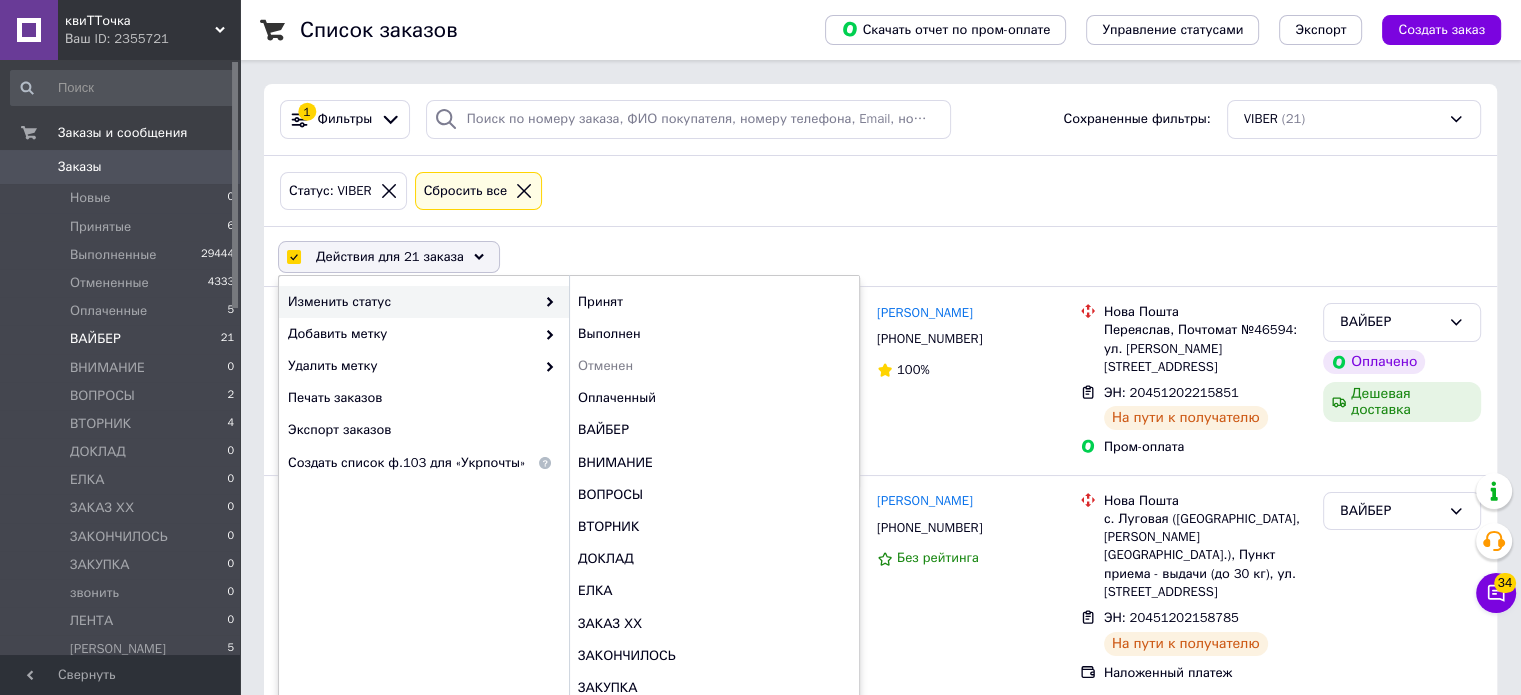 click 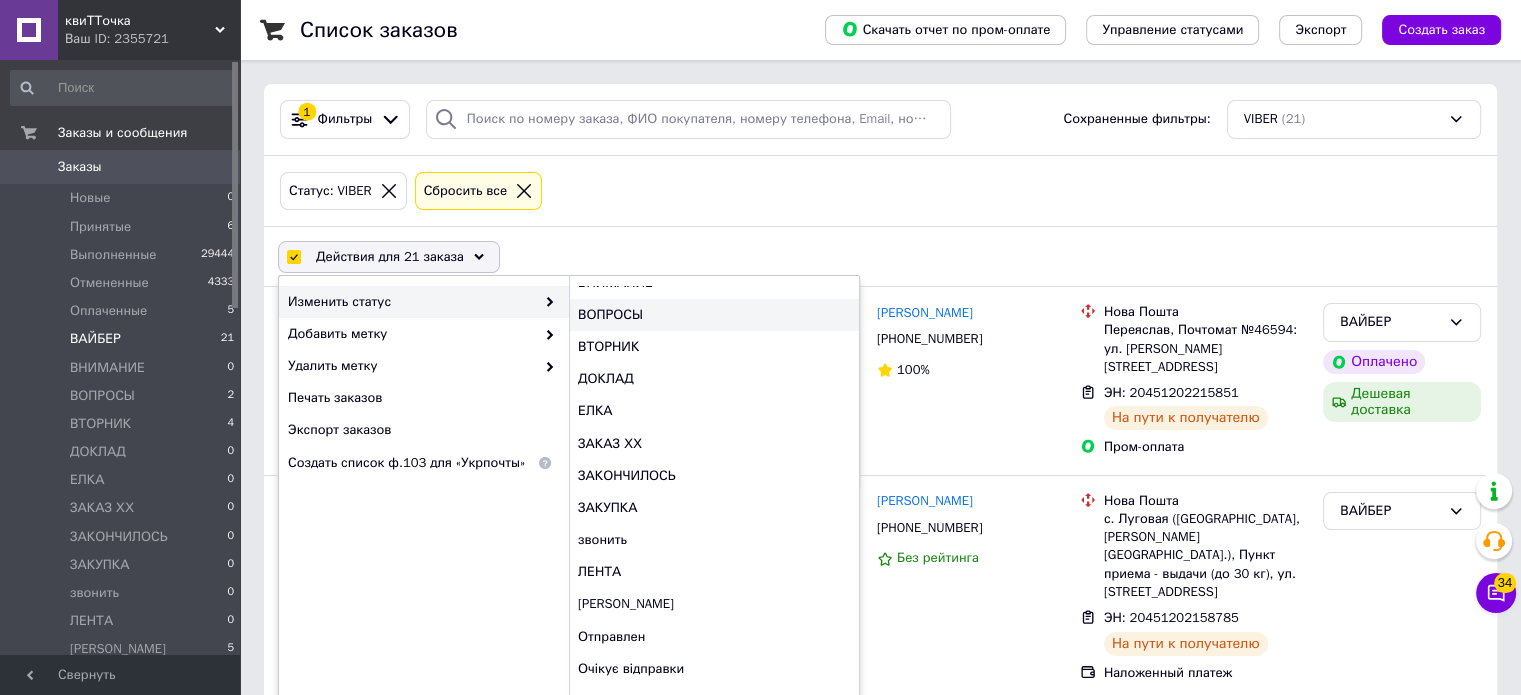 scroll, scrollTop: 266, scrollLeft: 0, axis: vertical 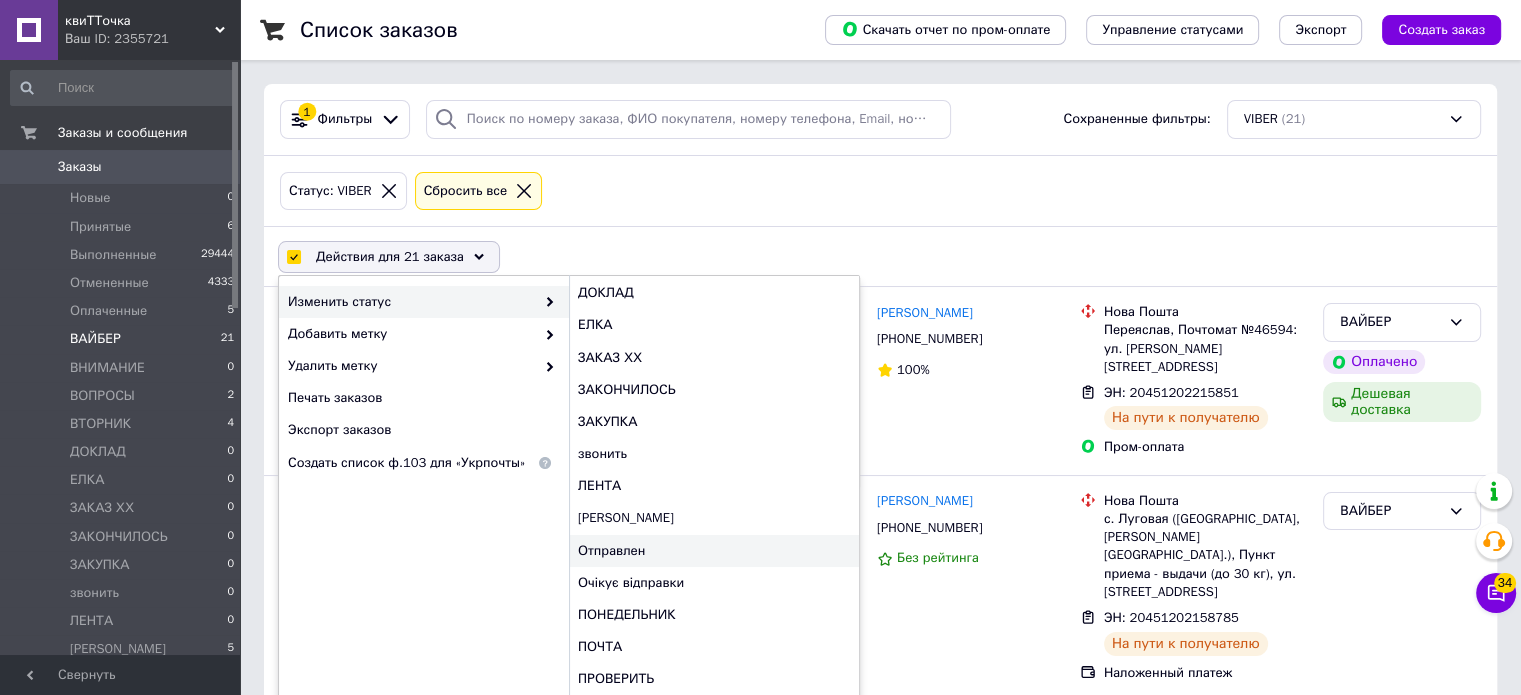 click on "Отправлен" at bounding box center (714, 551) 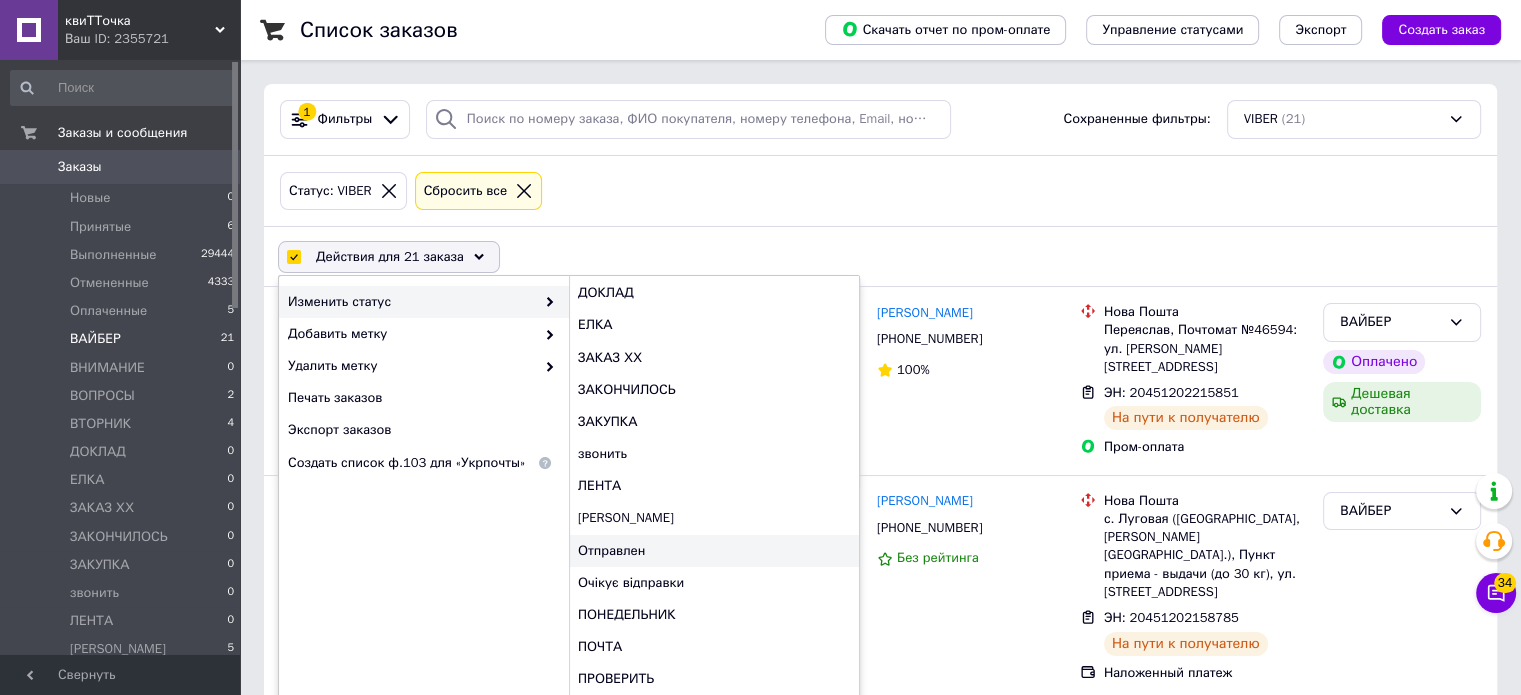 checkbox on "false" 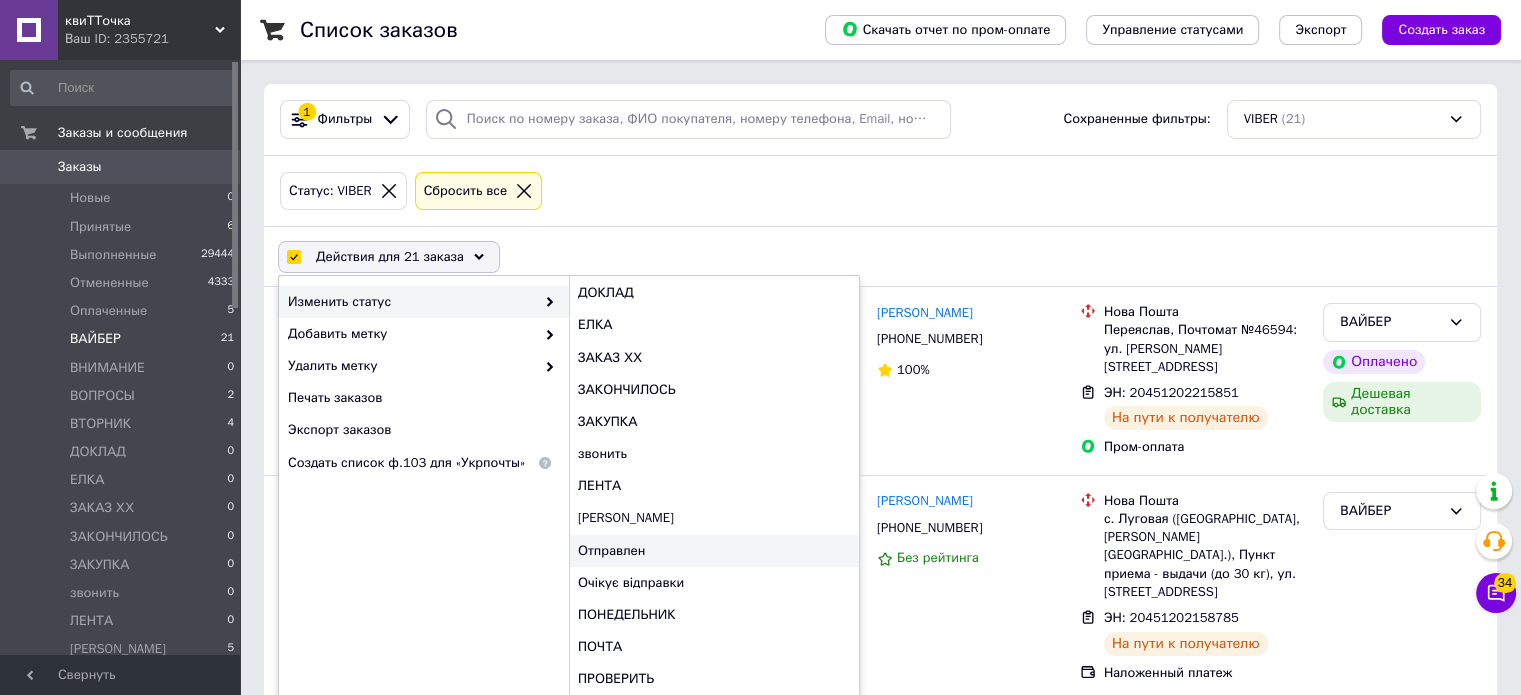 checkbox on "false" 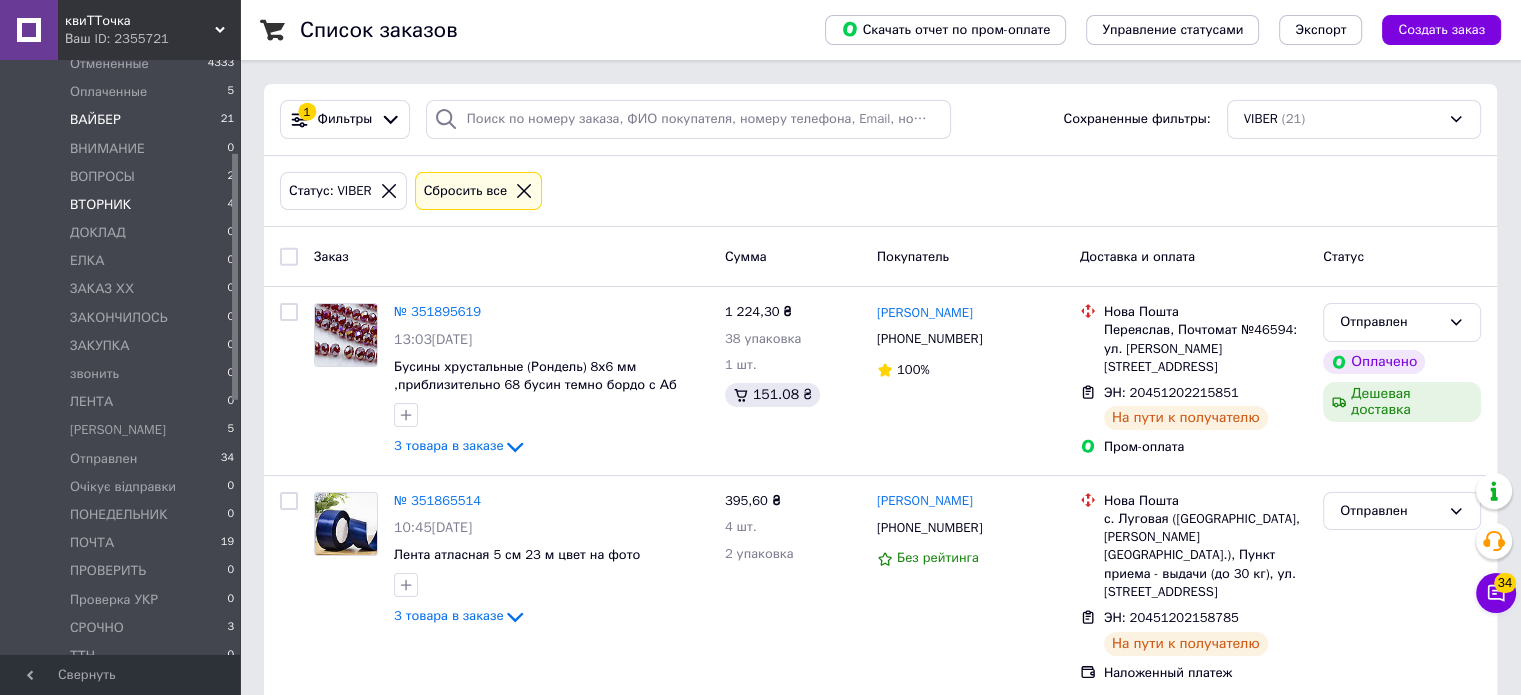 scroll, scrollTop: 223, scrollLeft: 0, axis: vertical 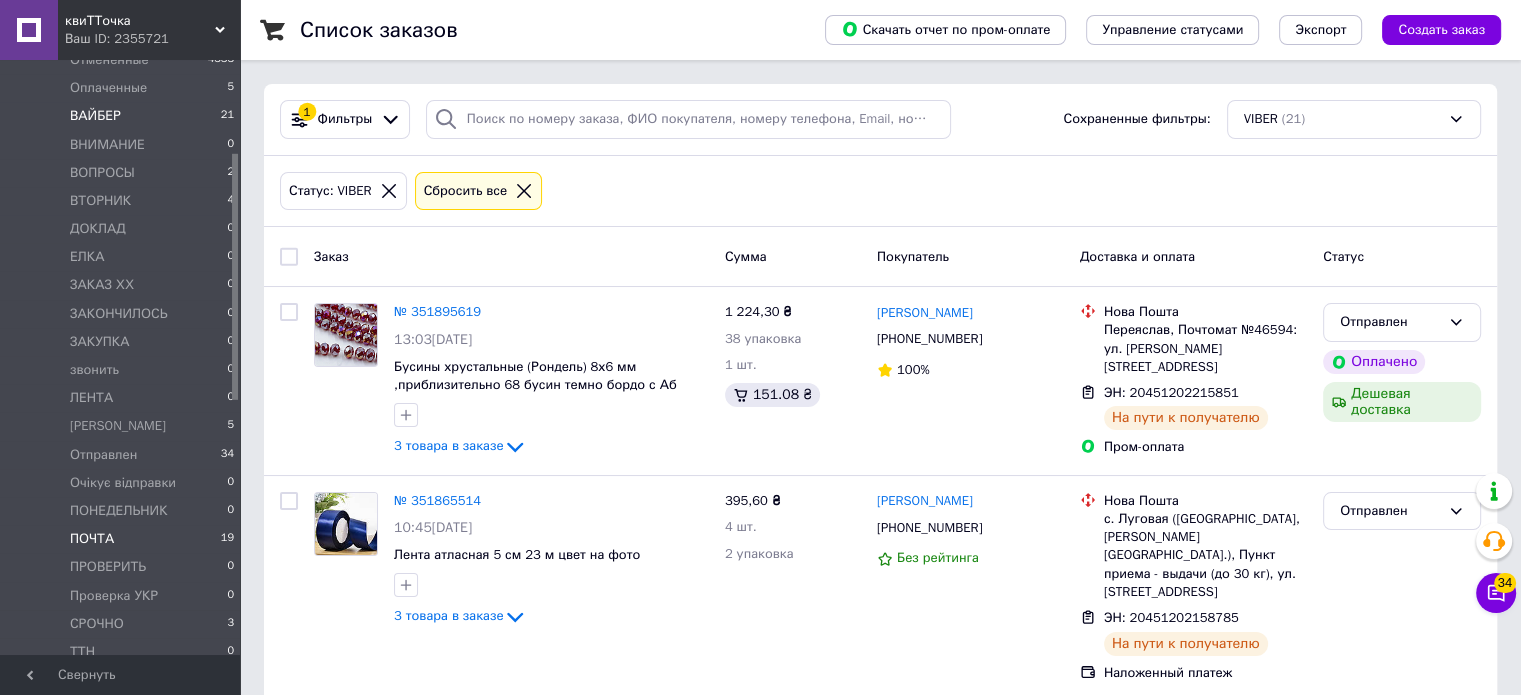 click on "ПОЧТА" at bounding box center (92, 539) 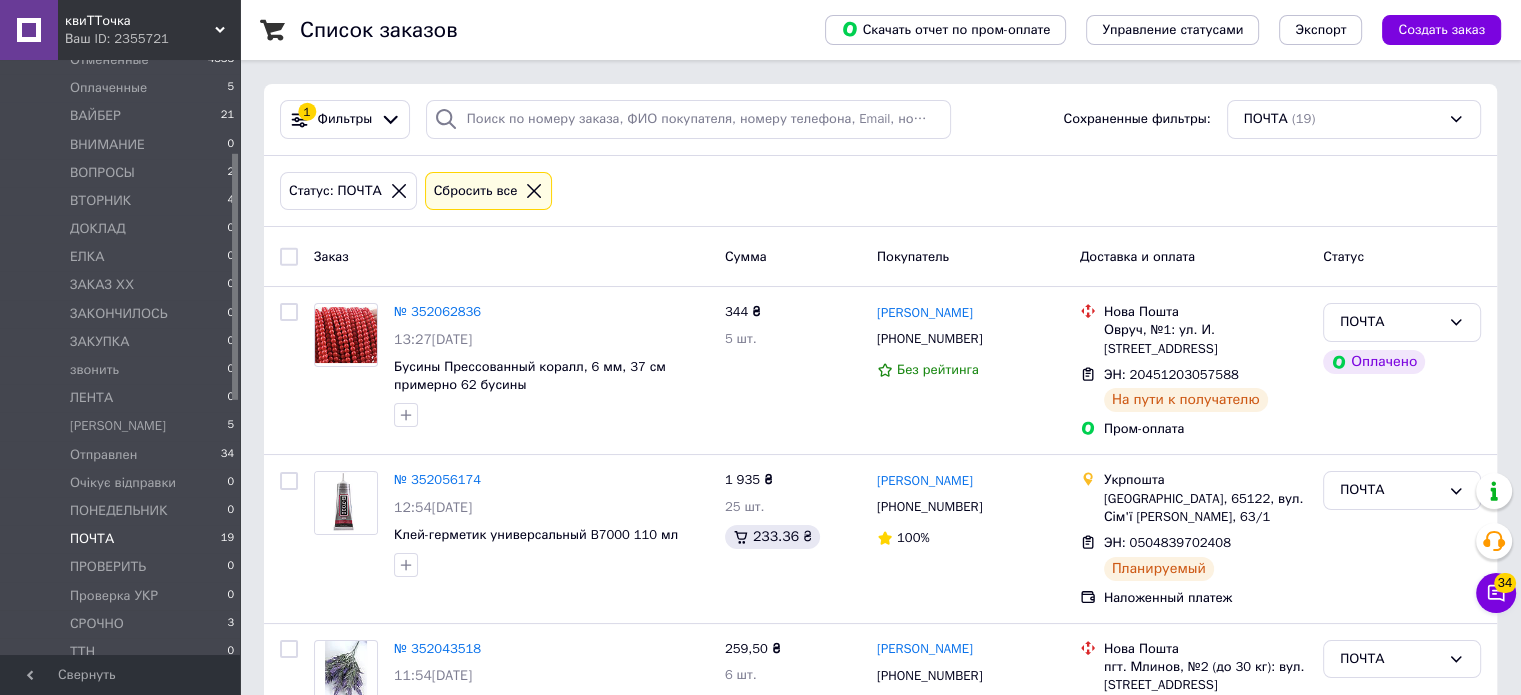 click at bounding box center (289, 257) 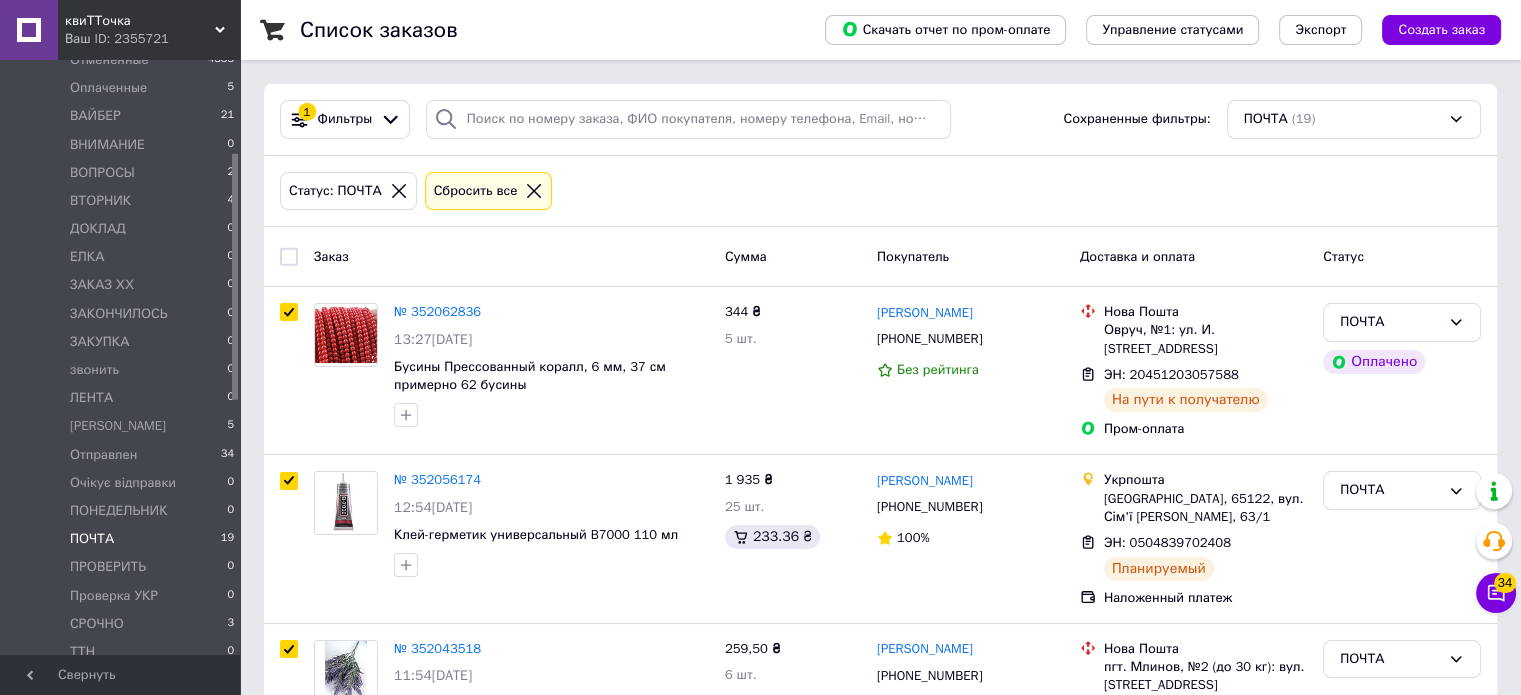 checkbox on "true" 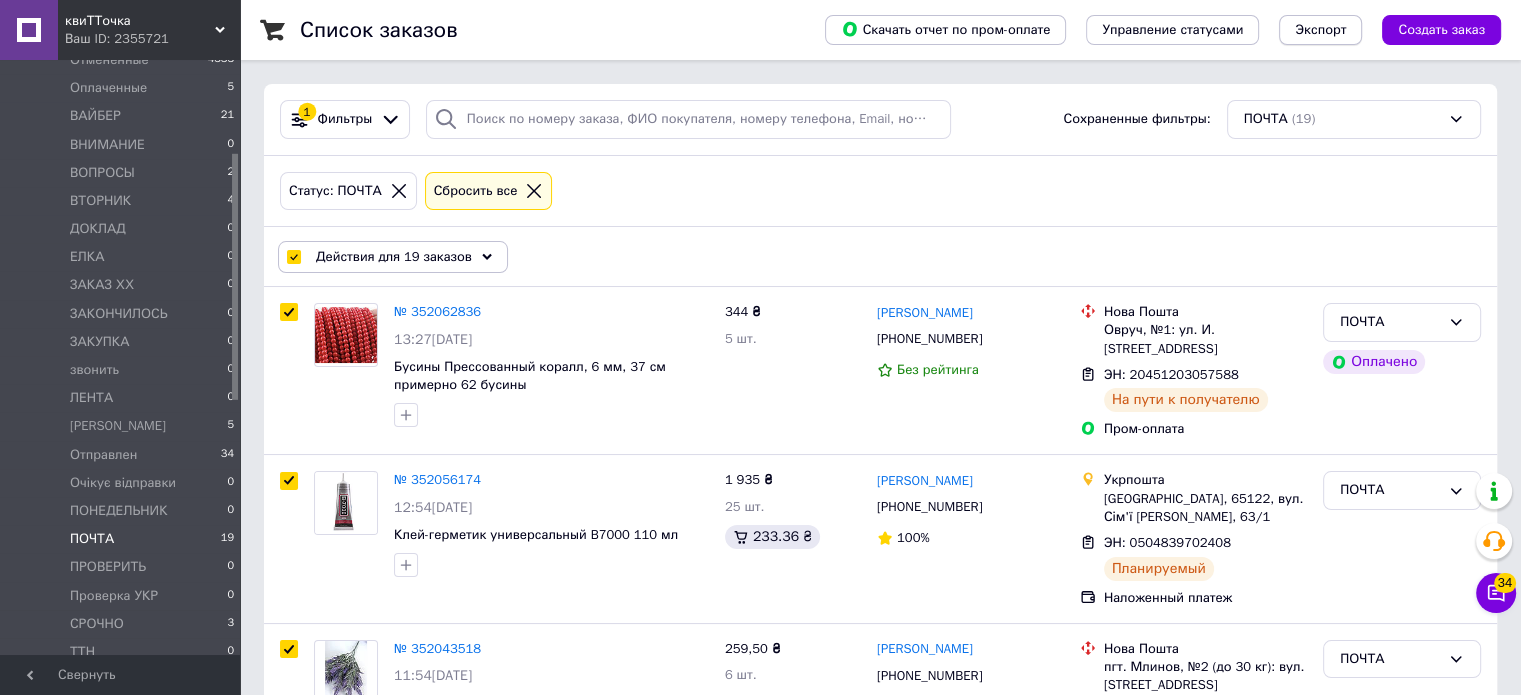 click on "Экспорт" at bounding box center (1320, 30) 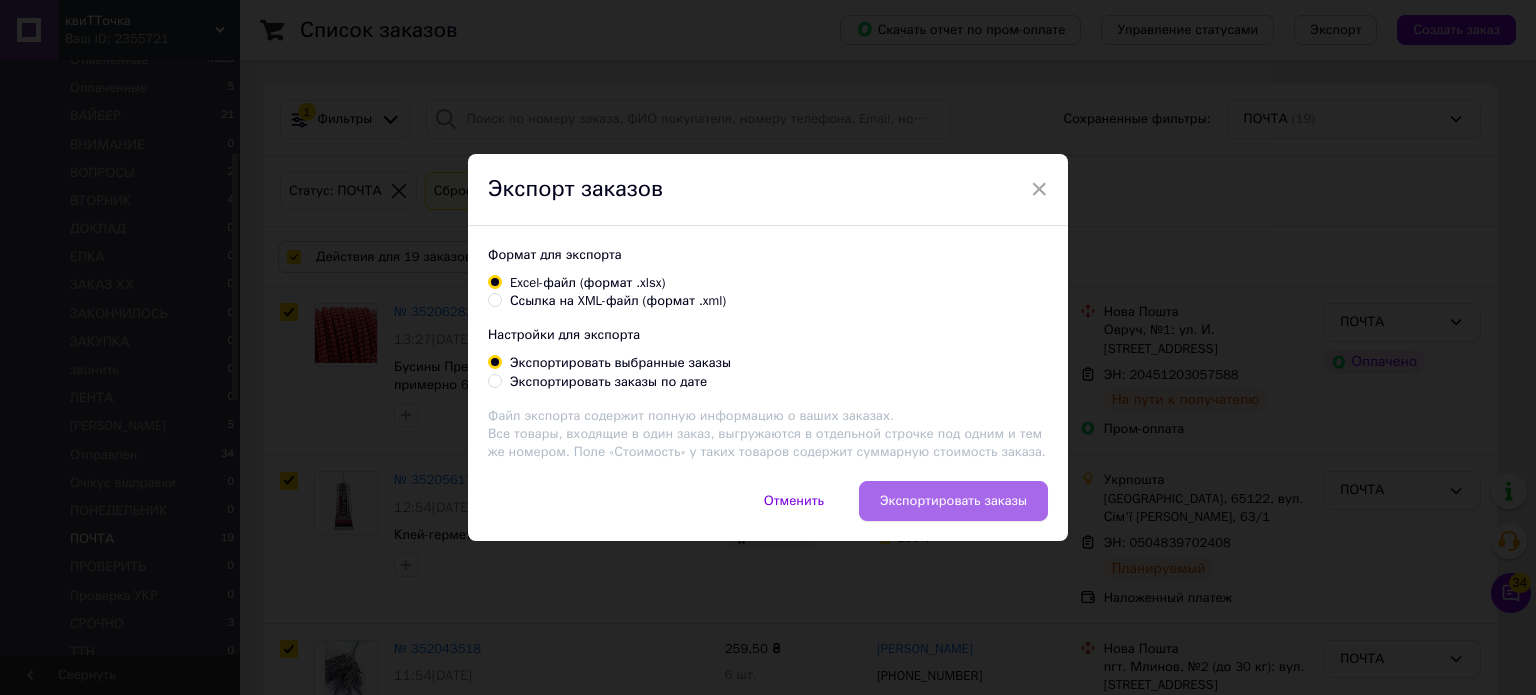 click on "Экспортировать заказы" at bounding box center [953, 501] 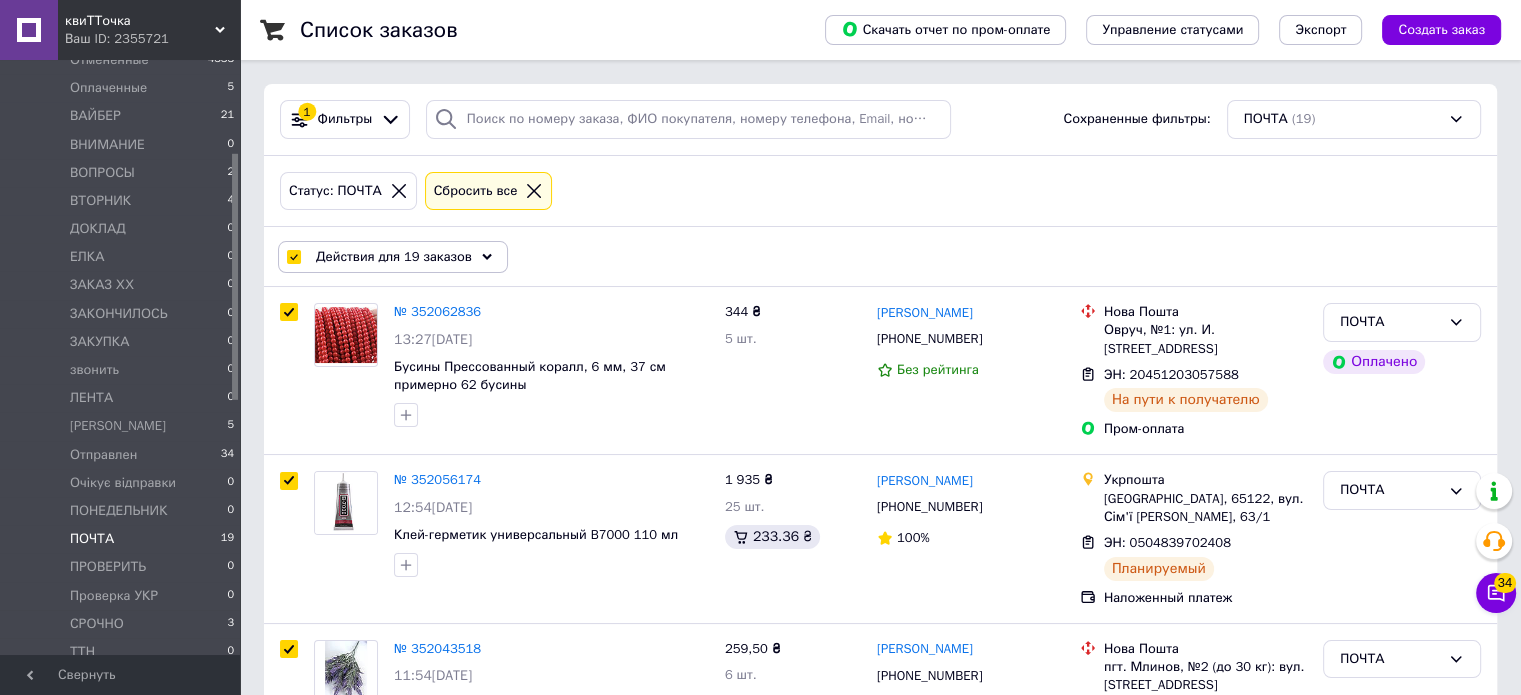 click 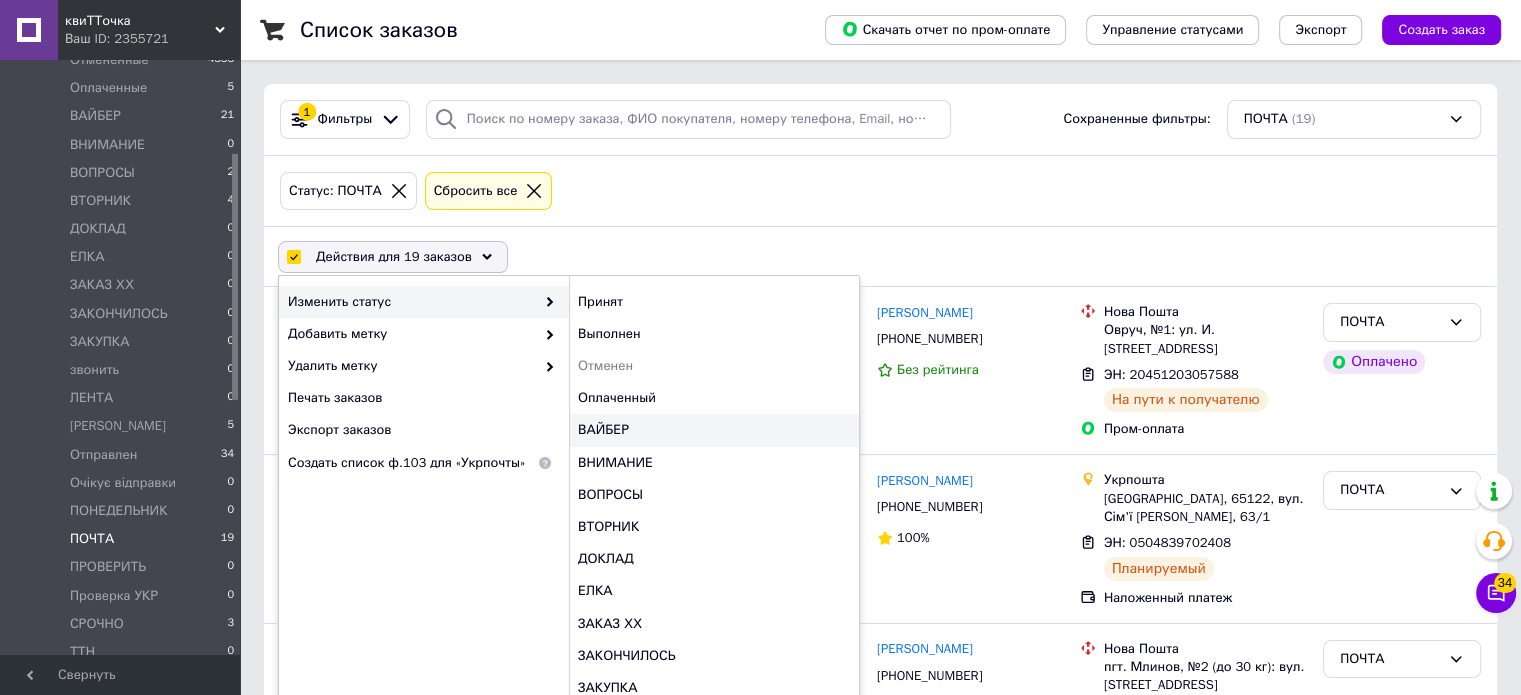 click on "ВАЙБЕР" at bounding box center [714, 430] 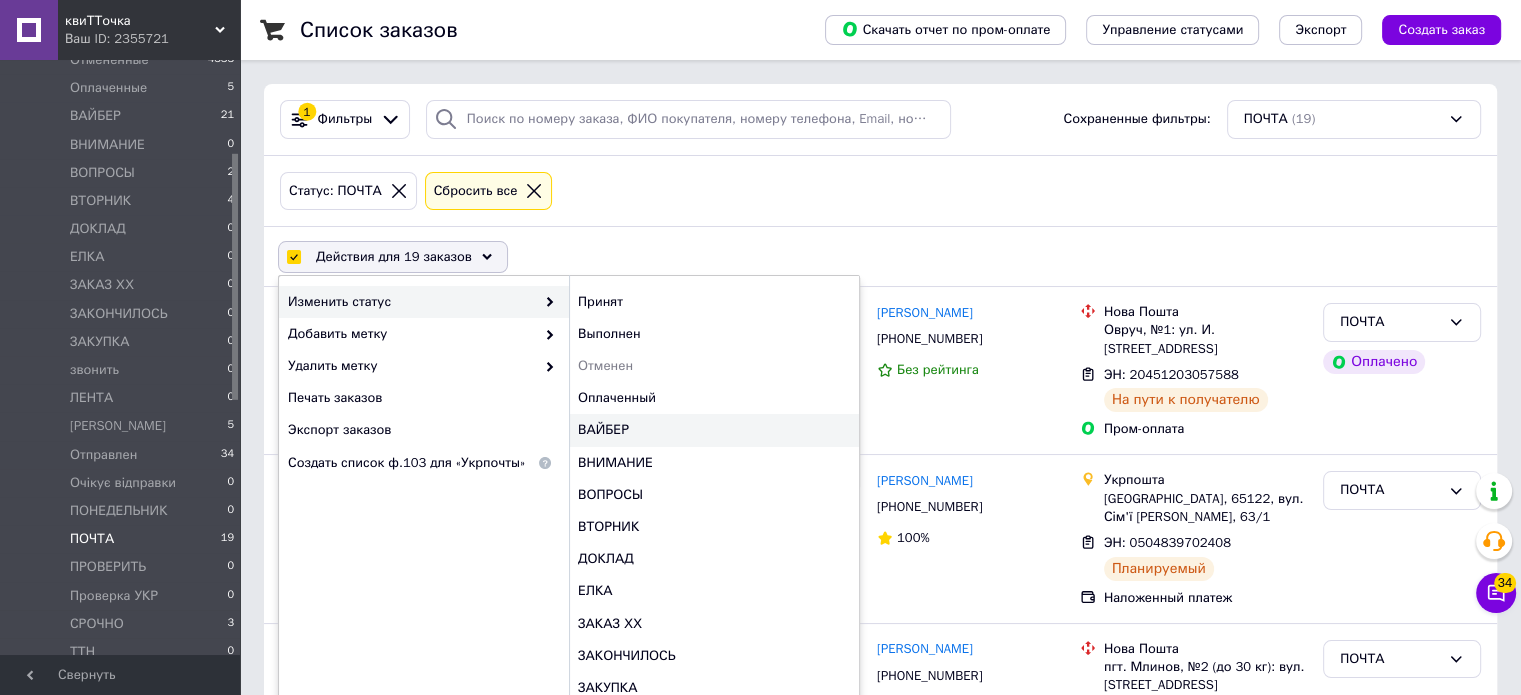 checkbox on "false" 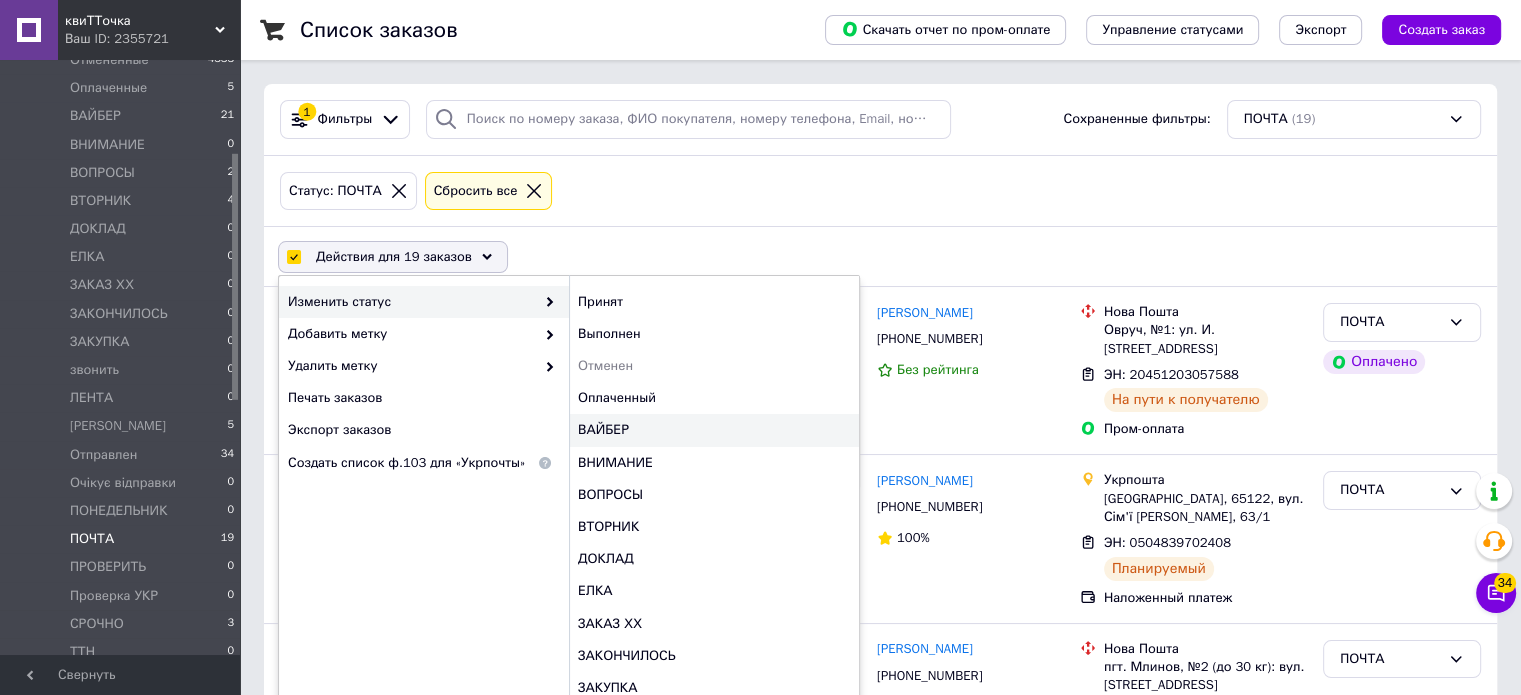checkbox on "false" 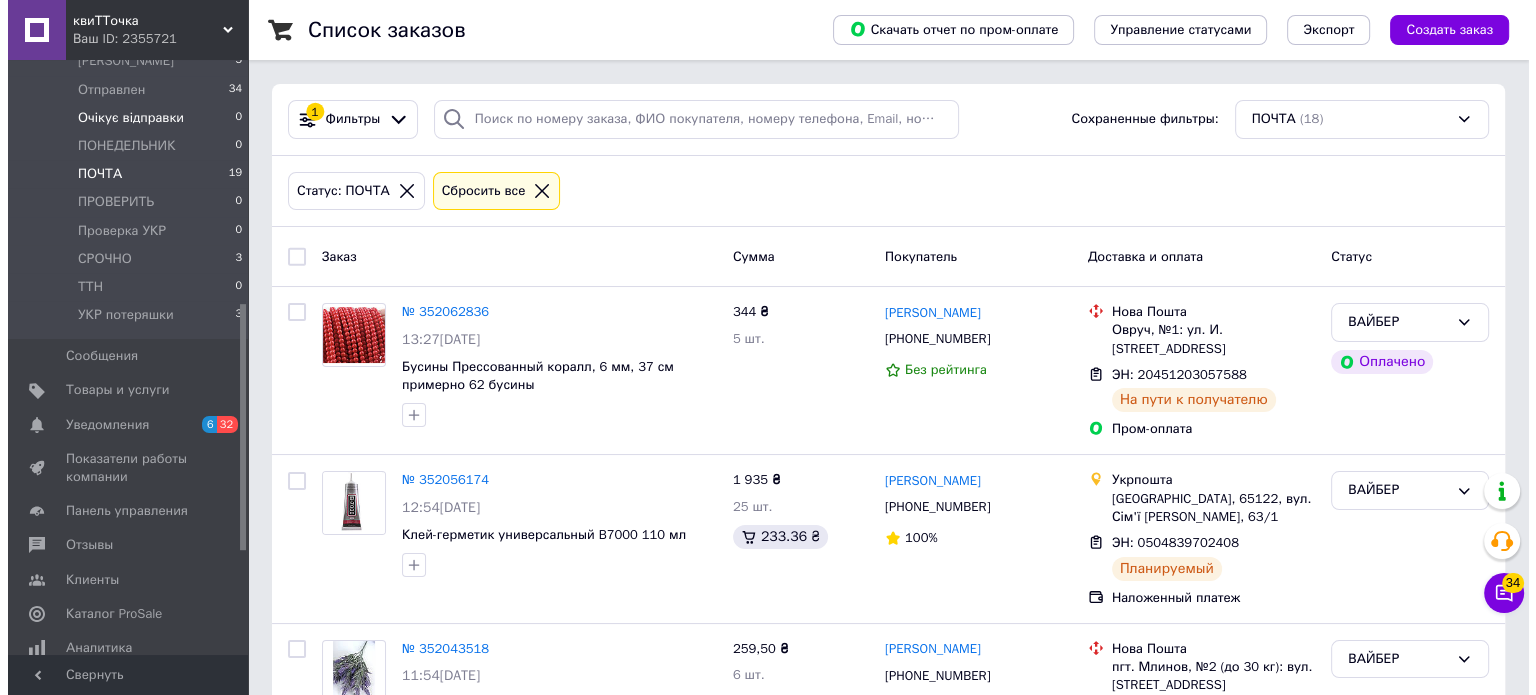 scroll, scrollTop: 590, scrollLeft: 0, axis: vertical 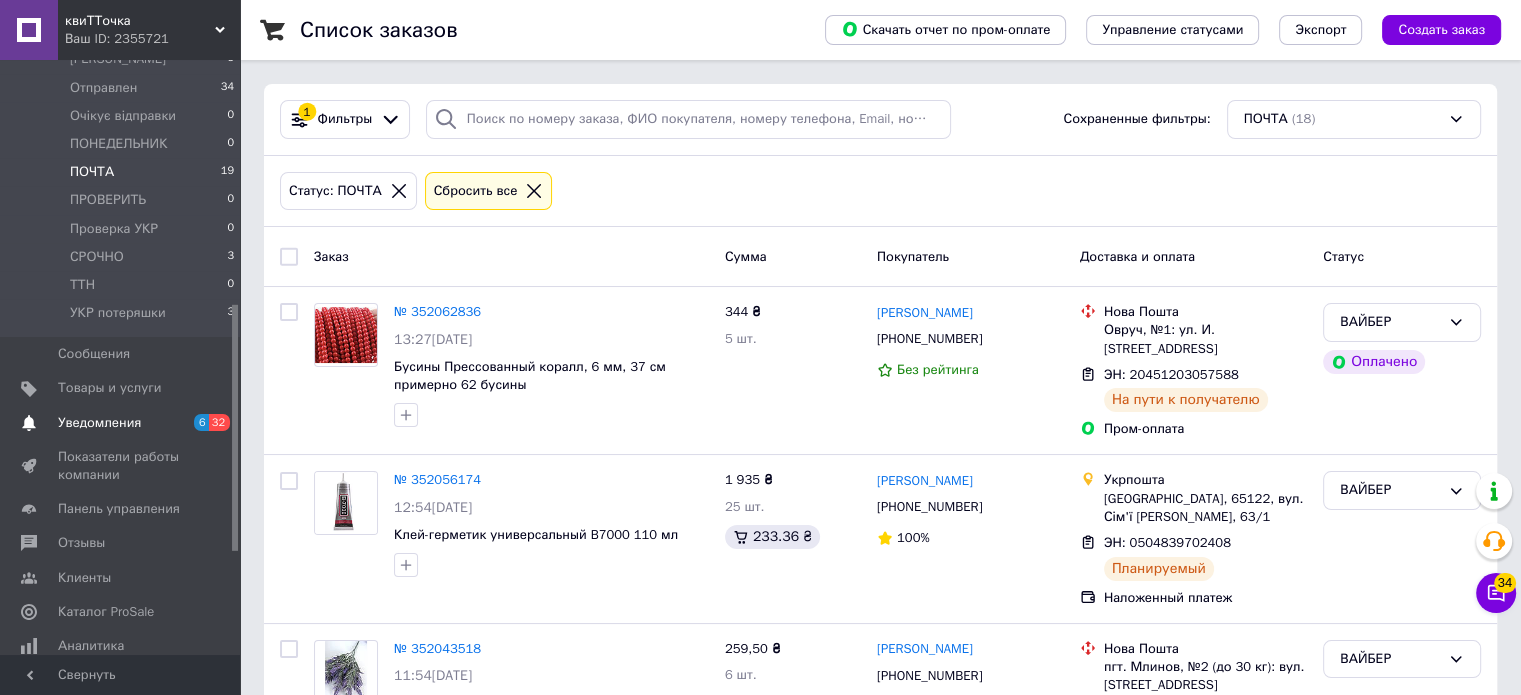 click on "Уведомления" at bounding box center (99, 423) 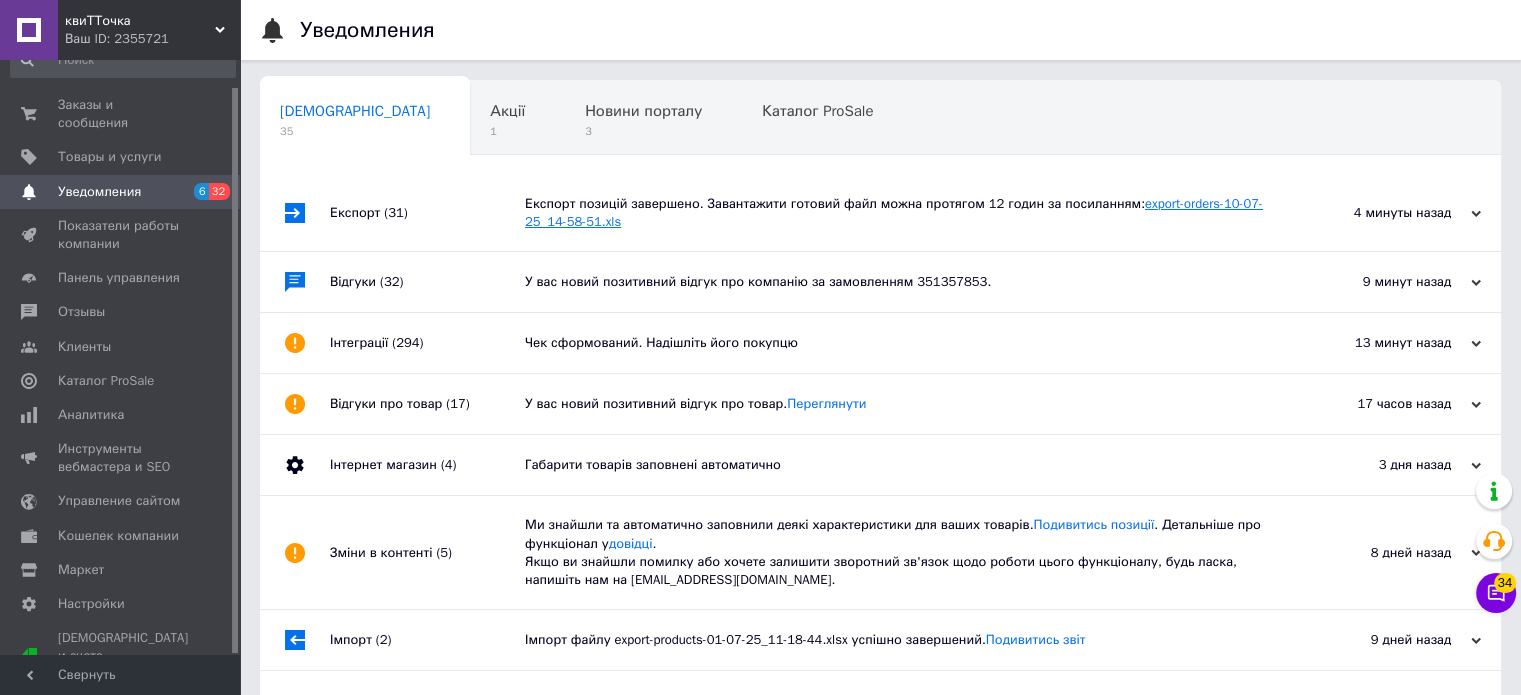 click on "export-orders-10-07-25_14-58-51.xls" at bounding box center (894, 212) 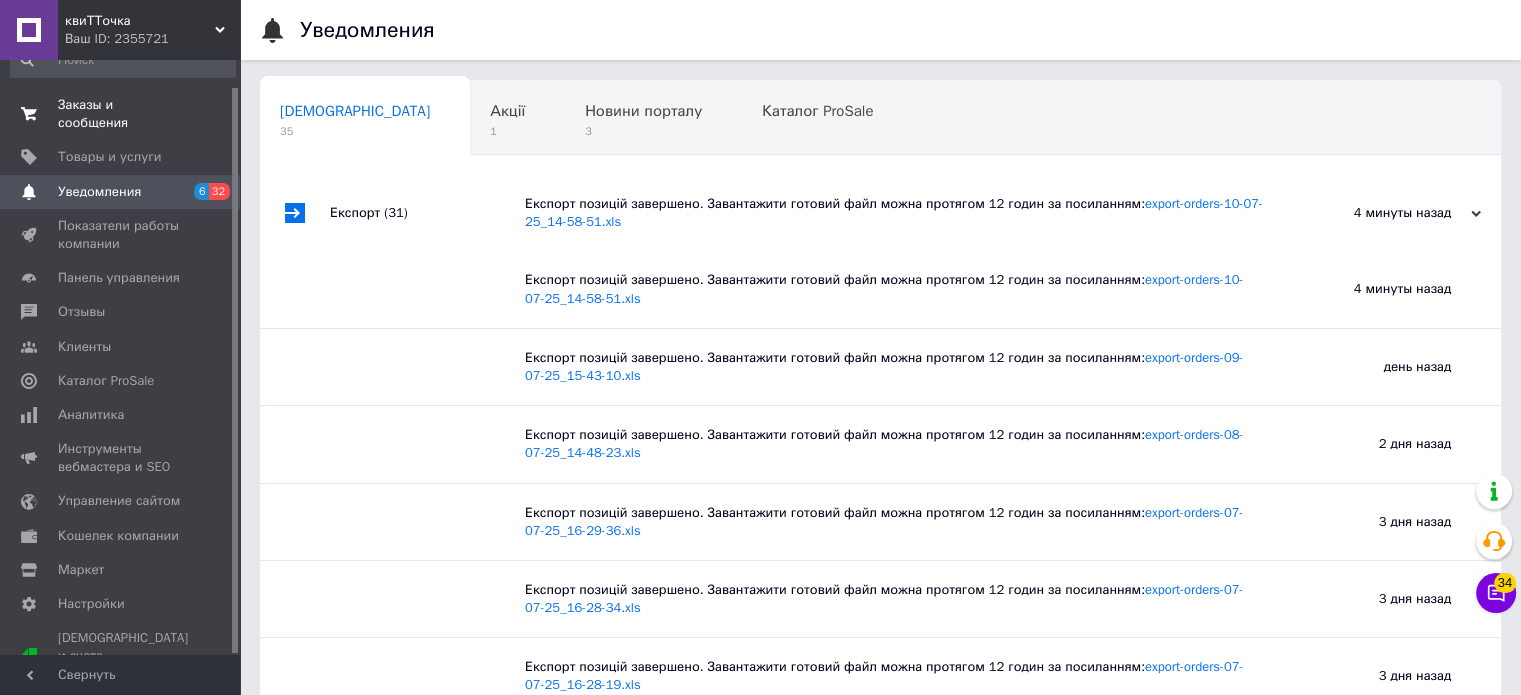 click on "Заказы и сообщения" at bounding box center (121, 114) 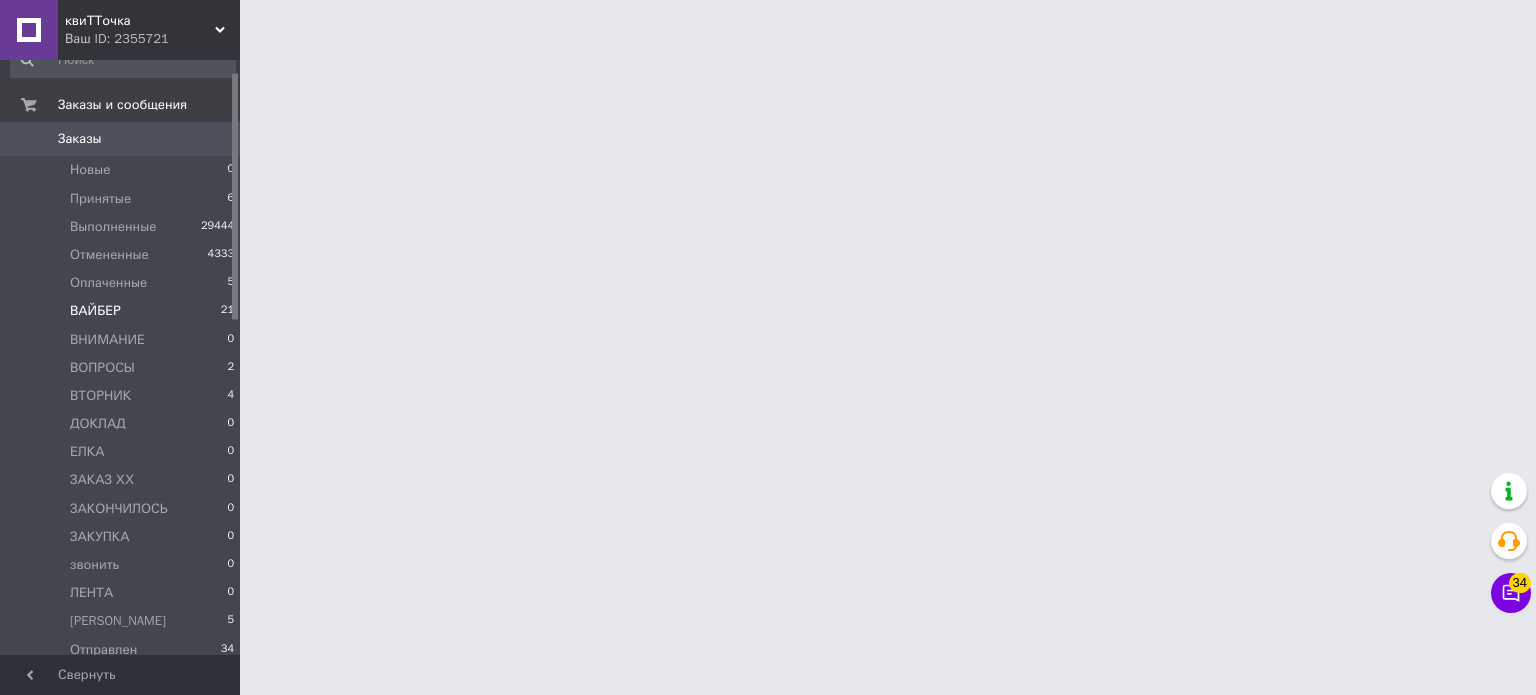 click on "ВАЙБЕР" at bounding box center (95, 311) 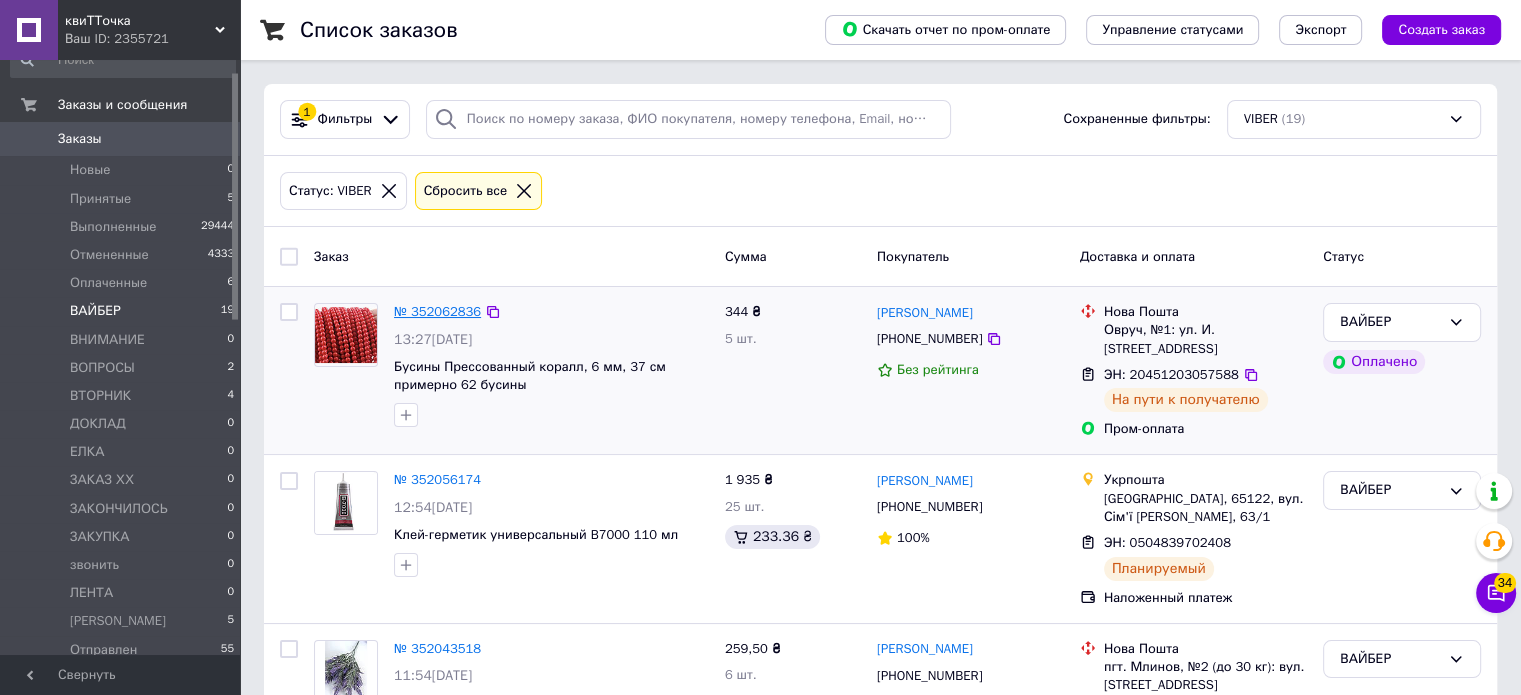 click on "№ 352062836" at bounding box center (437, 311) 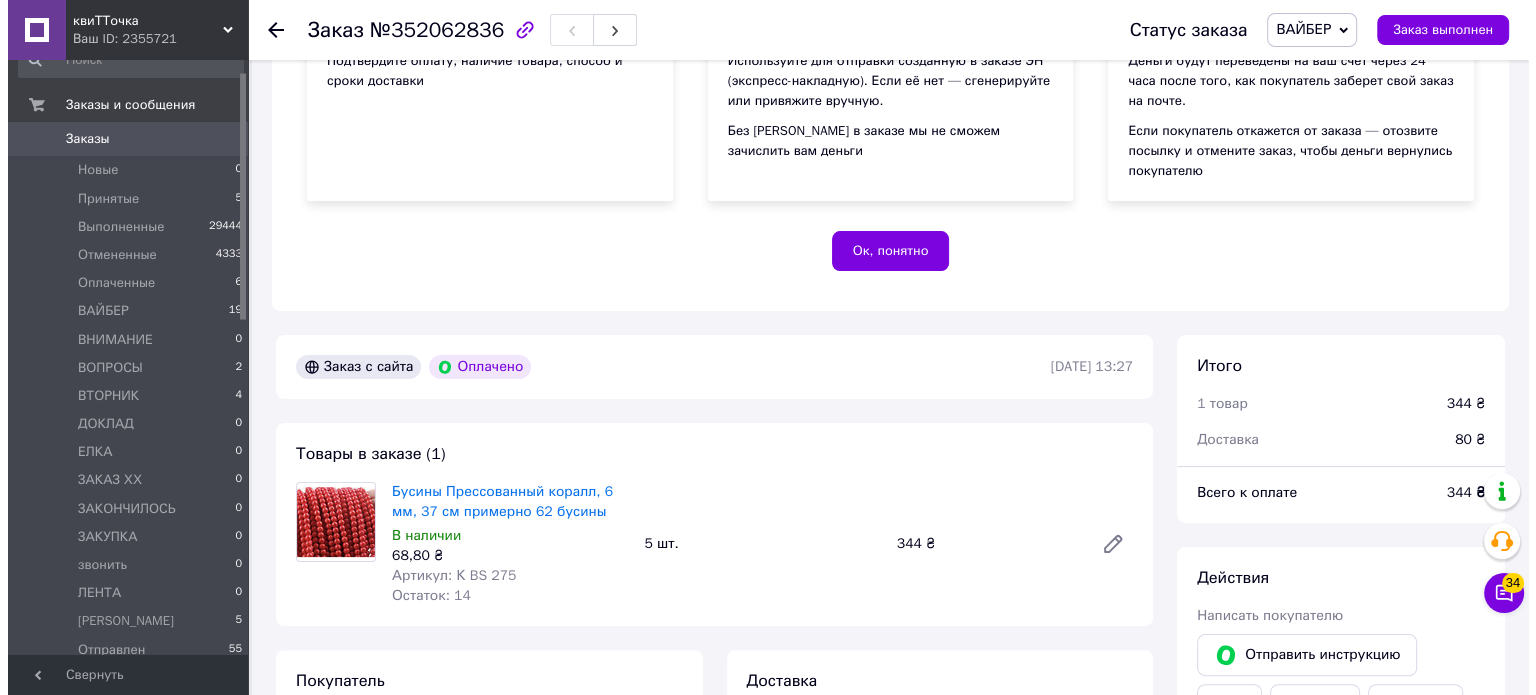 scroll, scrollTop: 651, scrollLeft: 0, axis: vertical 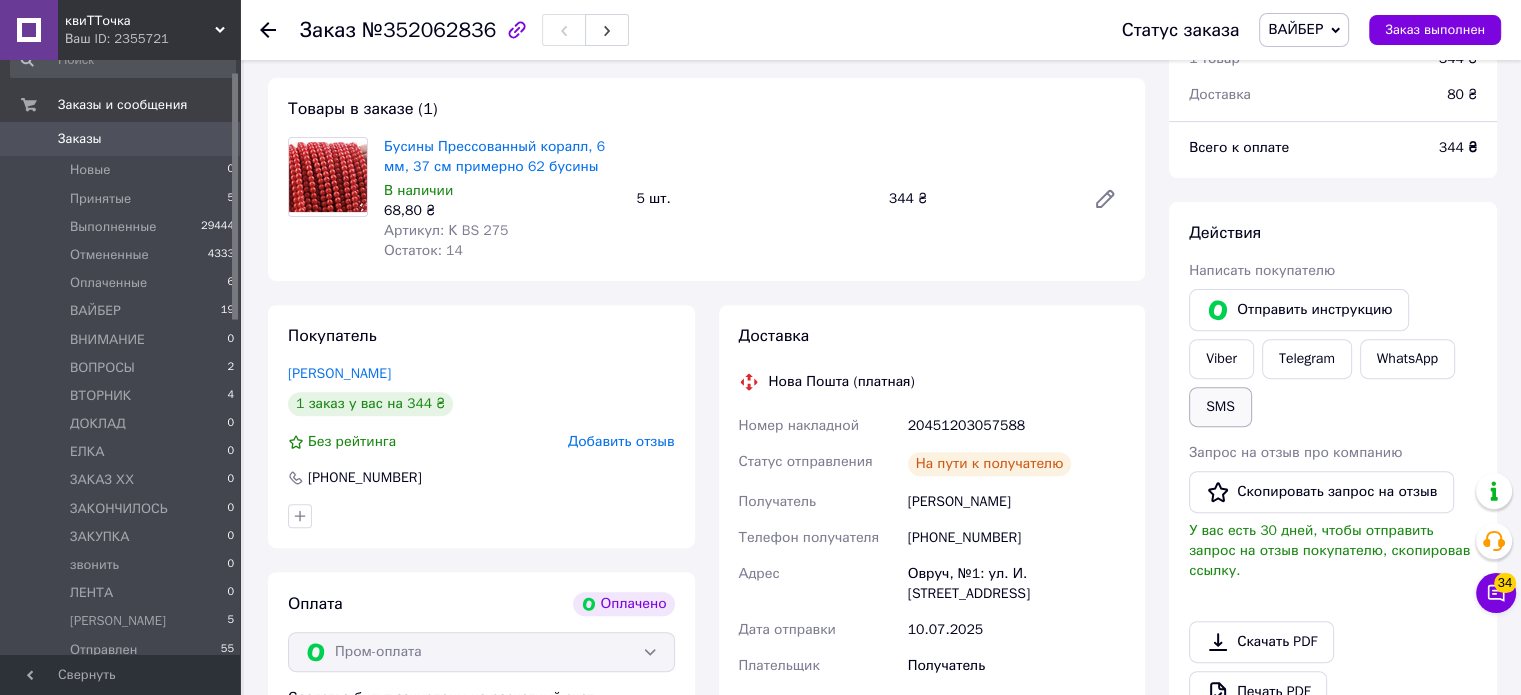 click on "SMS" at bounding box center (1220, 407) 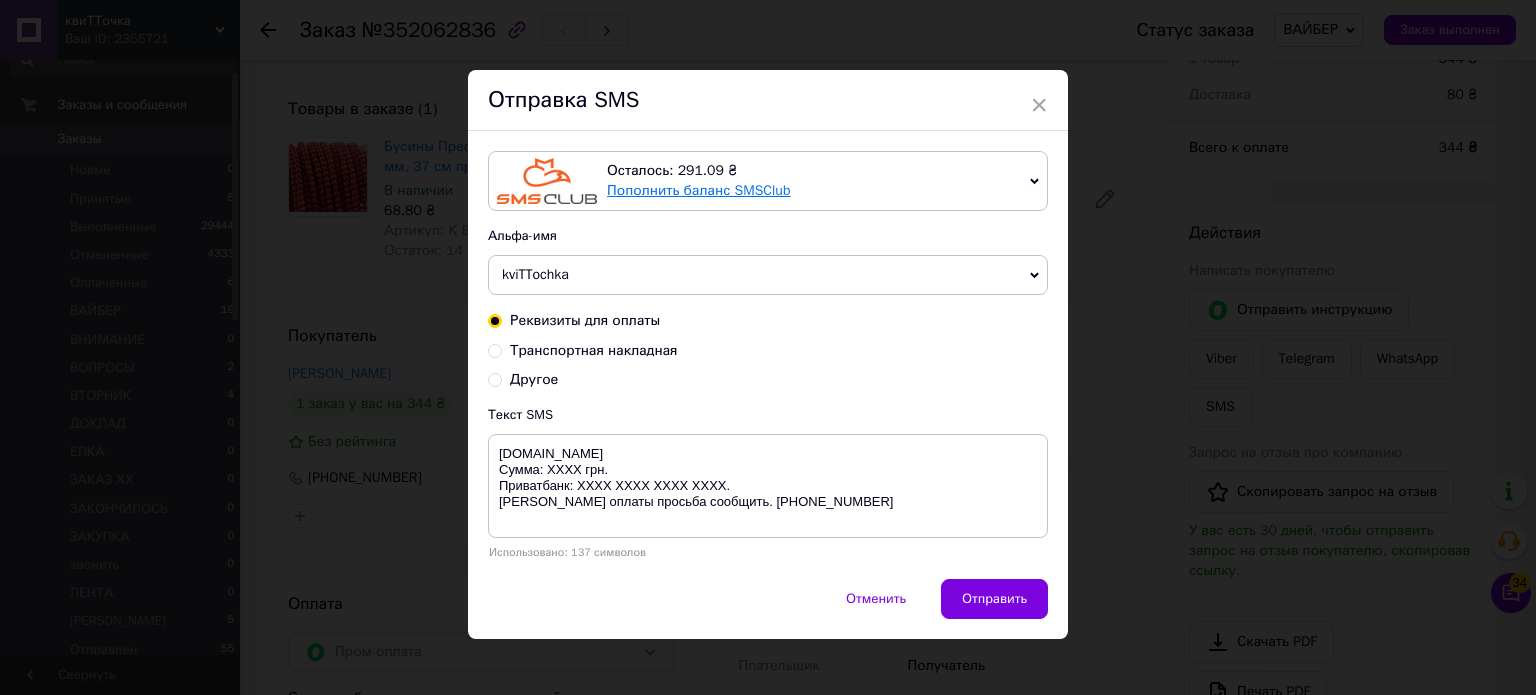 click on "Пополнить баланс SMSClub" at bounding box center (698, 190) 